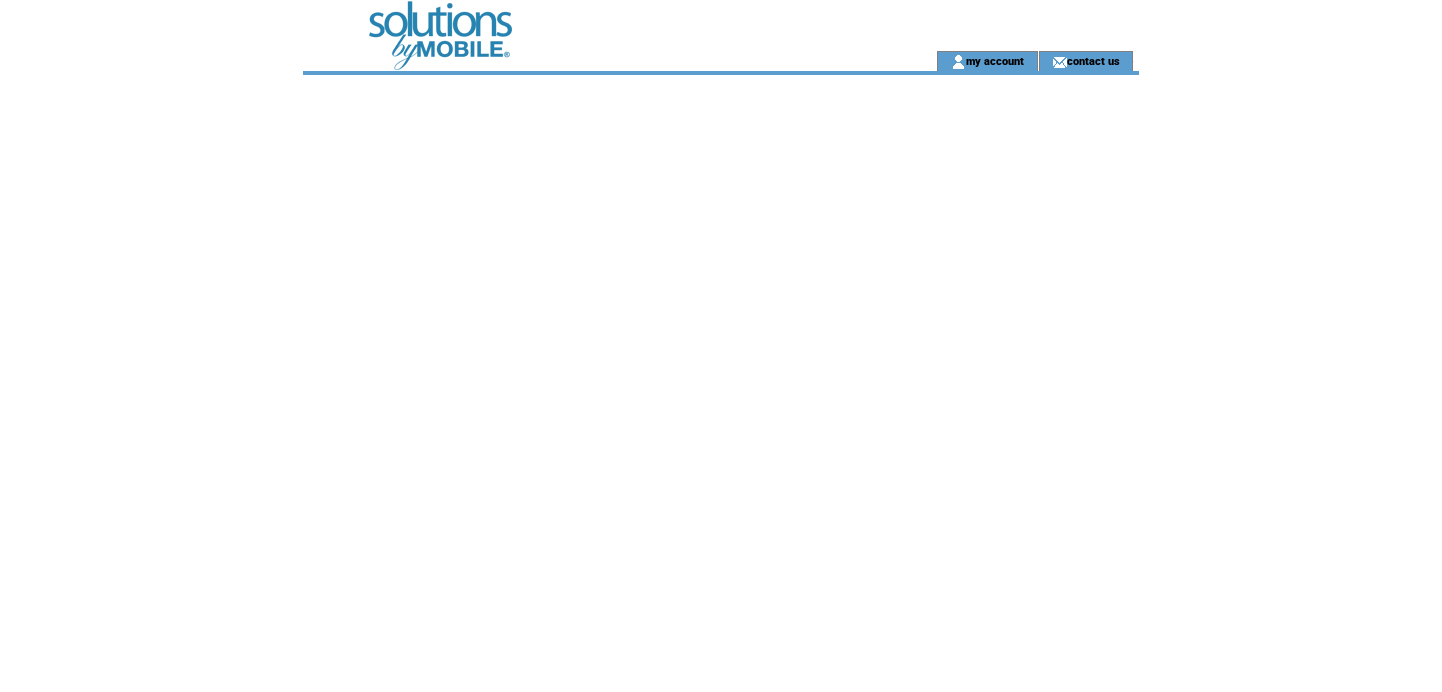 scroll, scrollTop: 0, scrollLeft: 0, axis: both 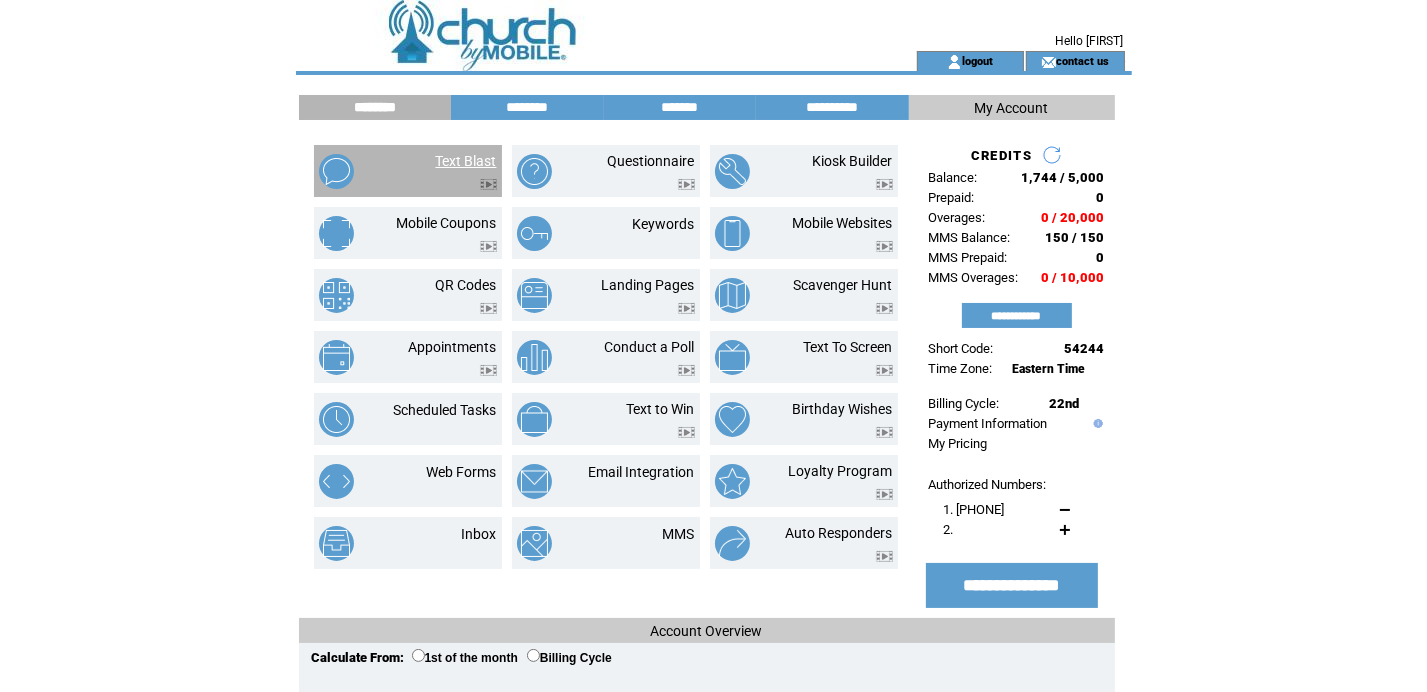 click on "Text Blast" at bounding box center (466, 161) 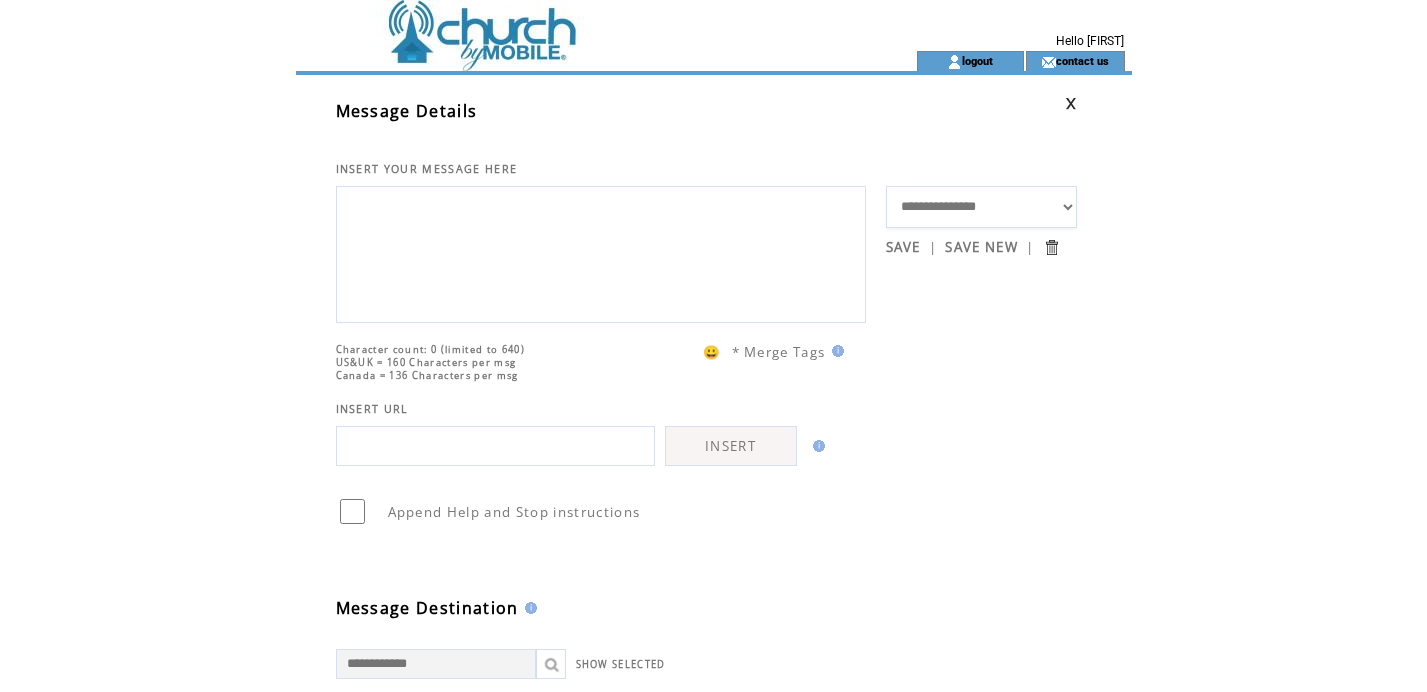 scroll, scrollTop: 0, scrollLeft: 0, axis: both 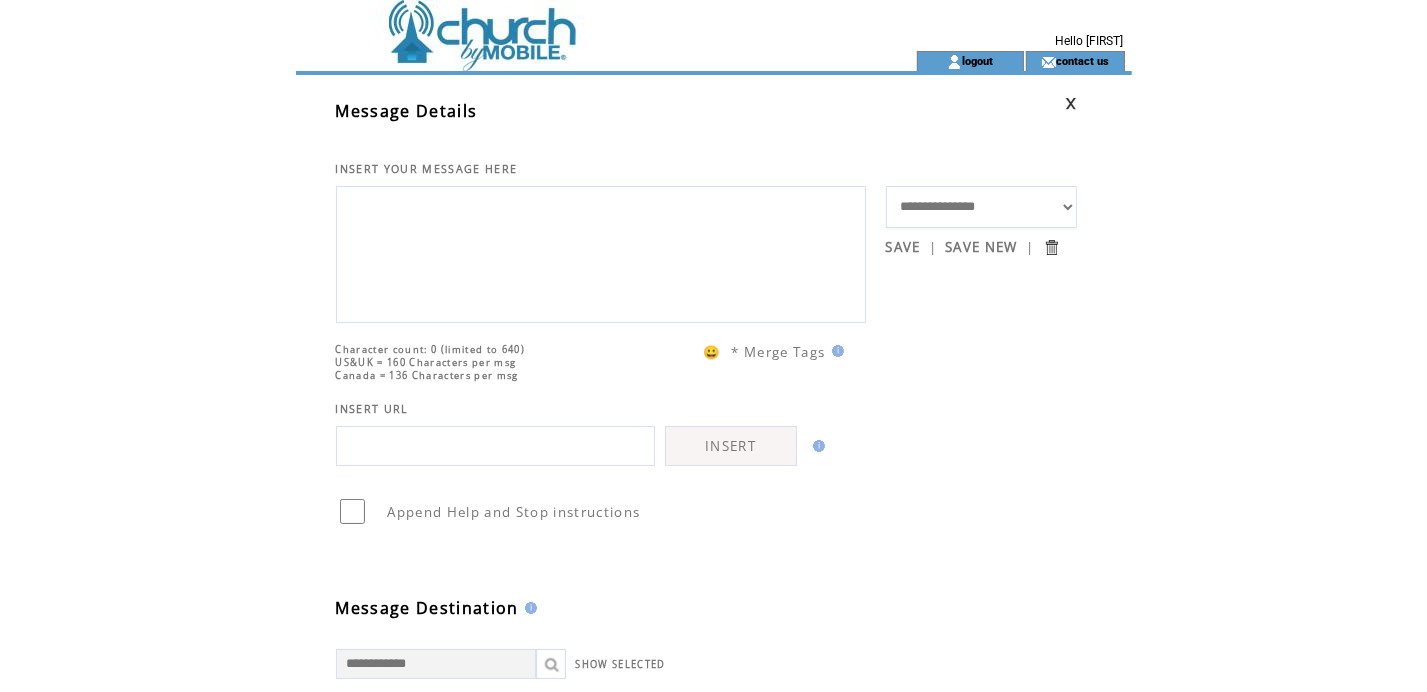 click at bounding box center [601, 252] 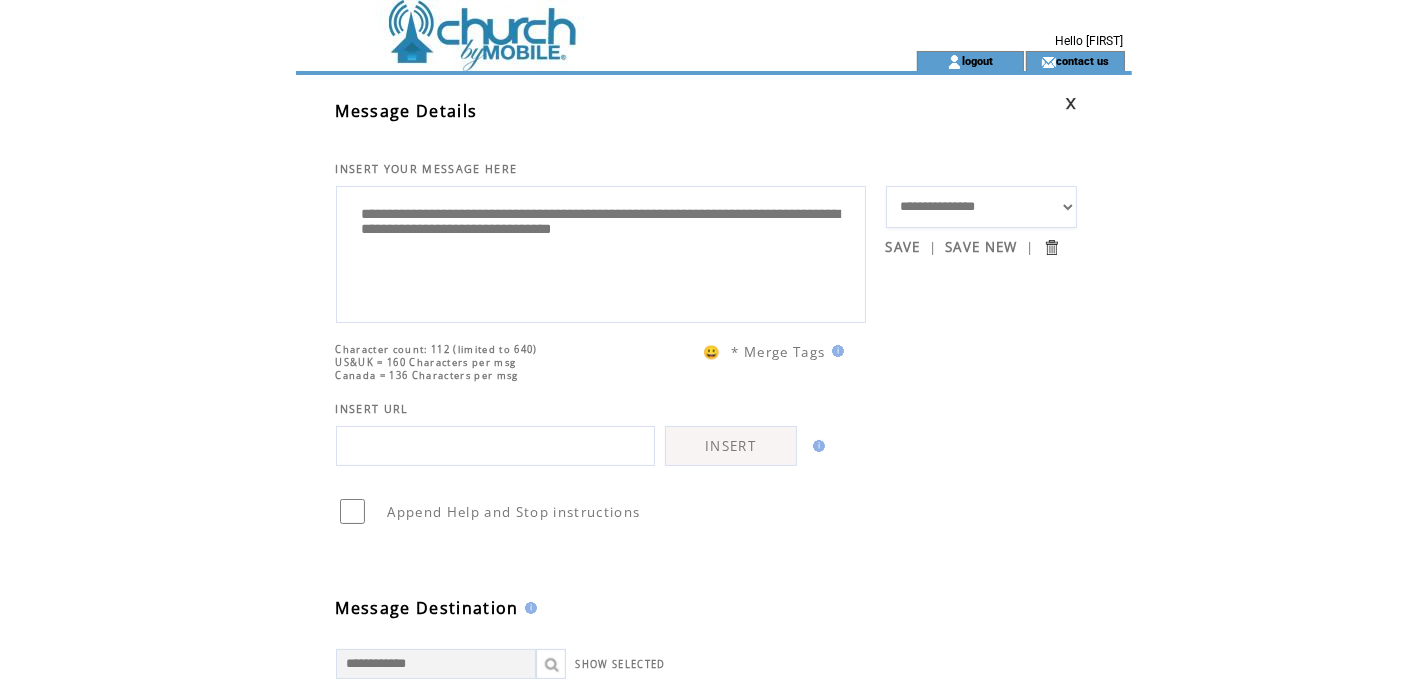 click on "**********" at bounding box center [601, 252] 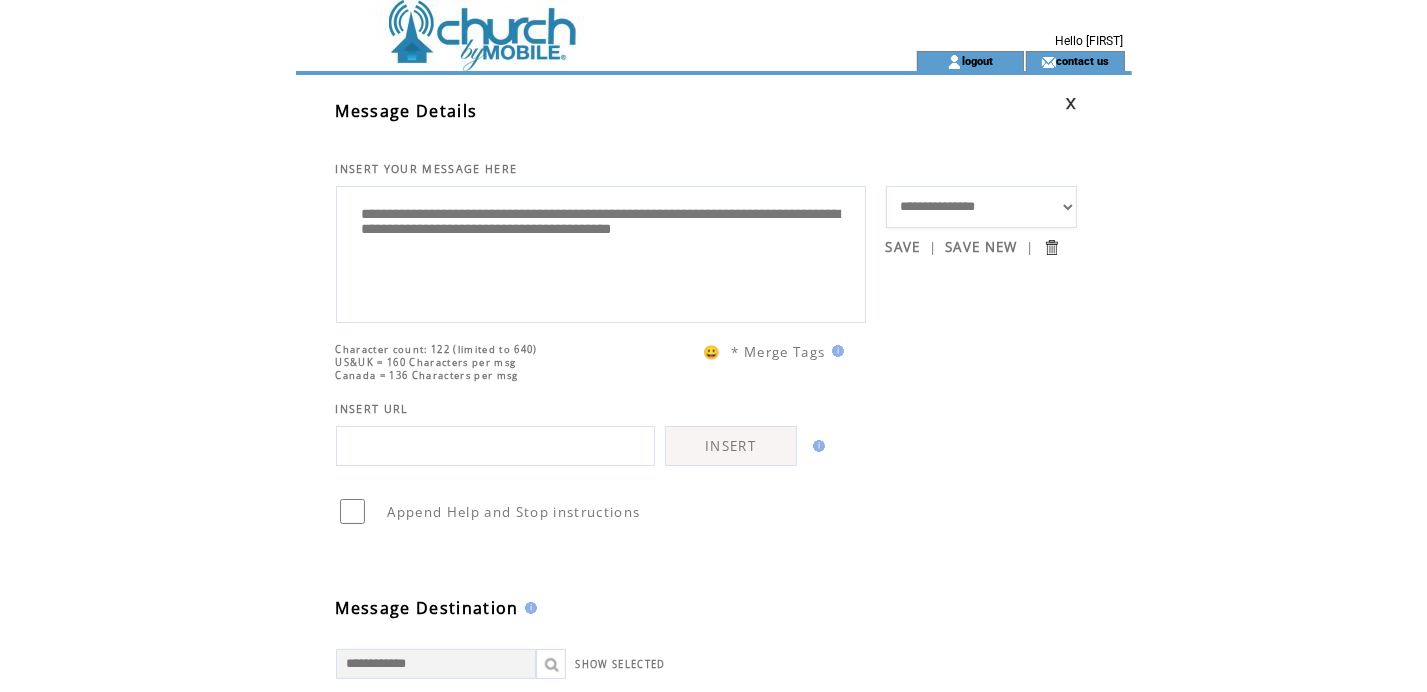 click on "**********" at bounding box center (601, 252) 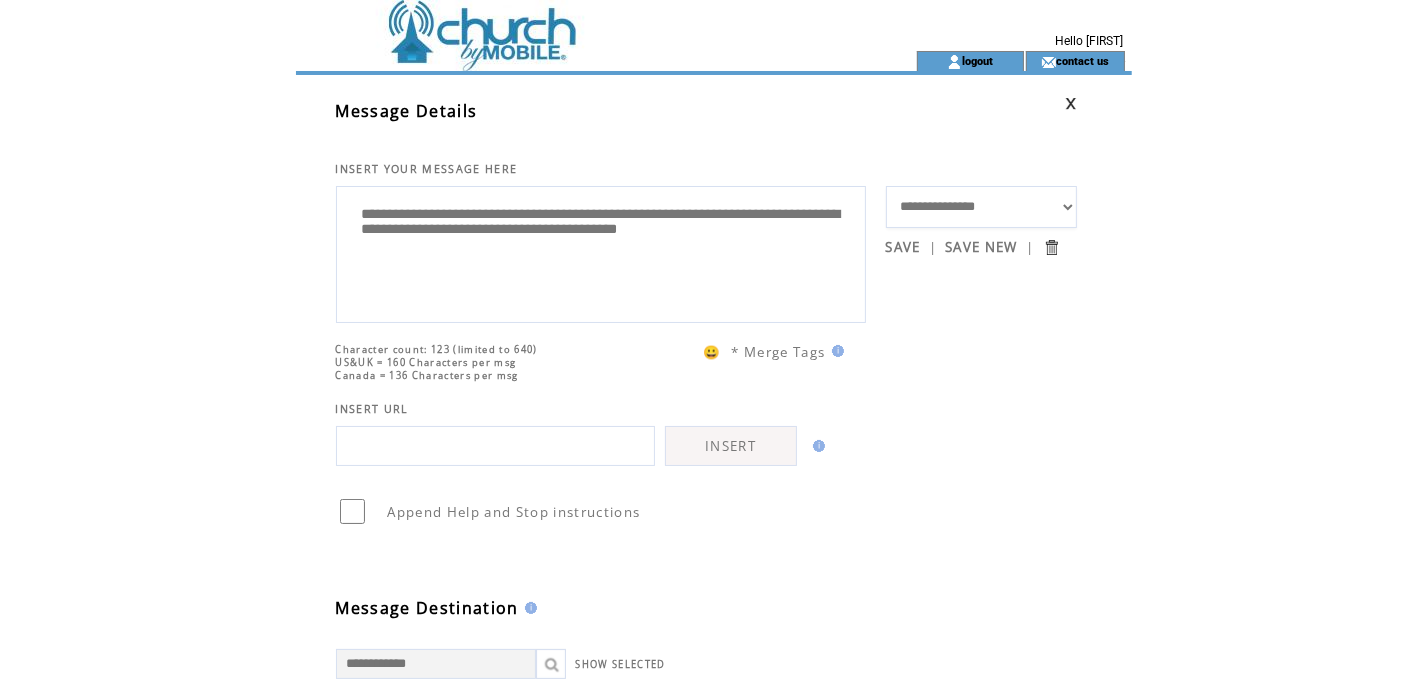 click on "**********" at bounding box center (601, 252) 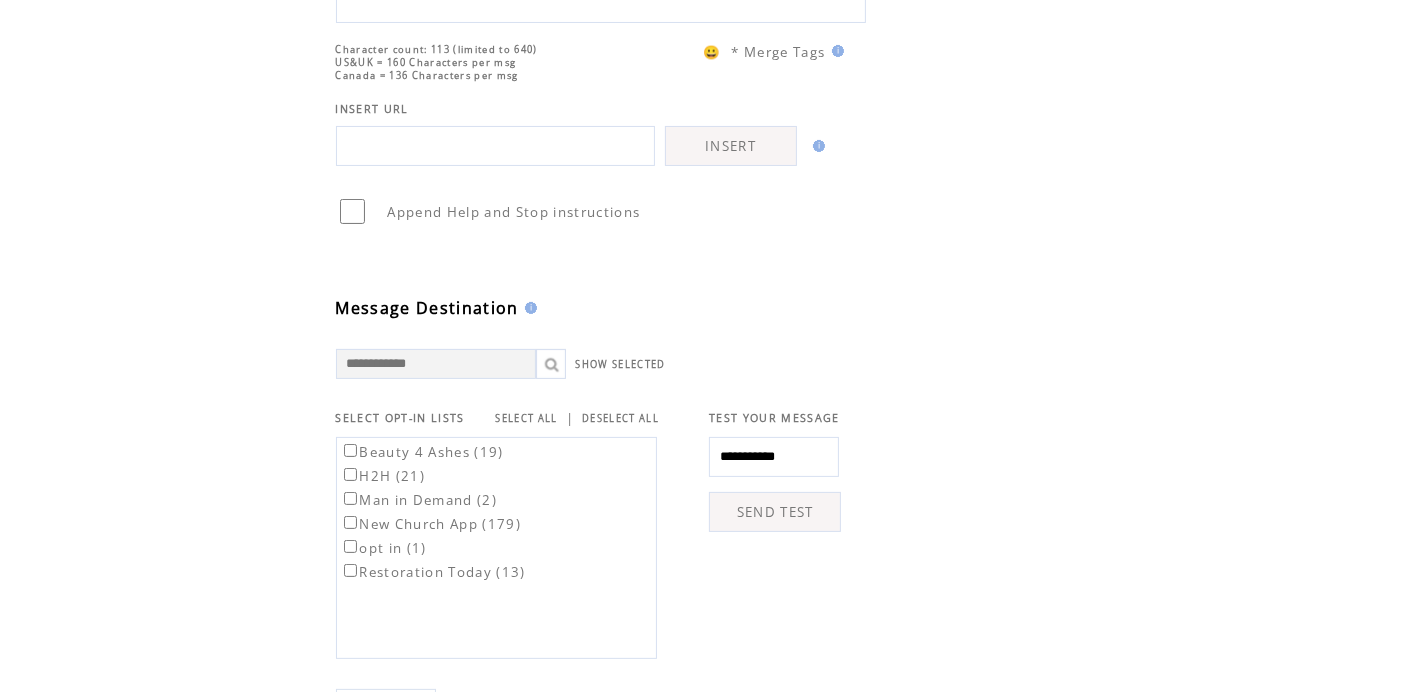 scroll, scrollTop: 600, scrollLeft: 0, axis: vertical 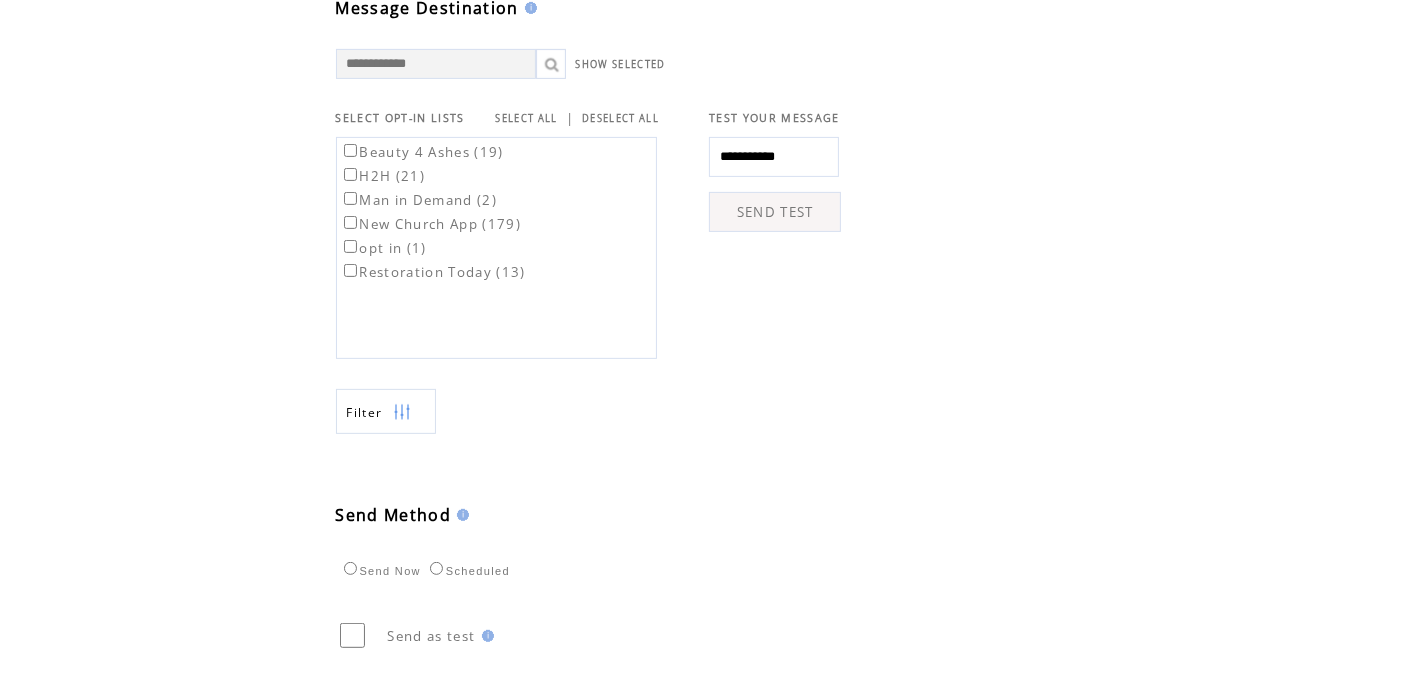 type on "**********" 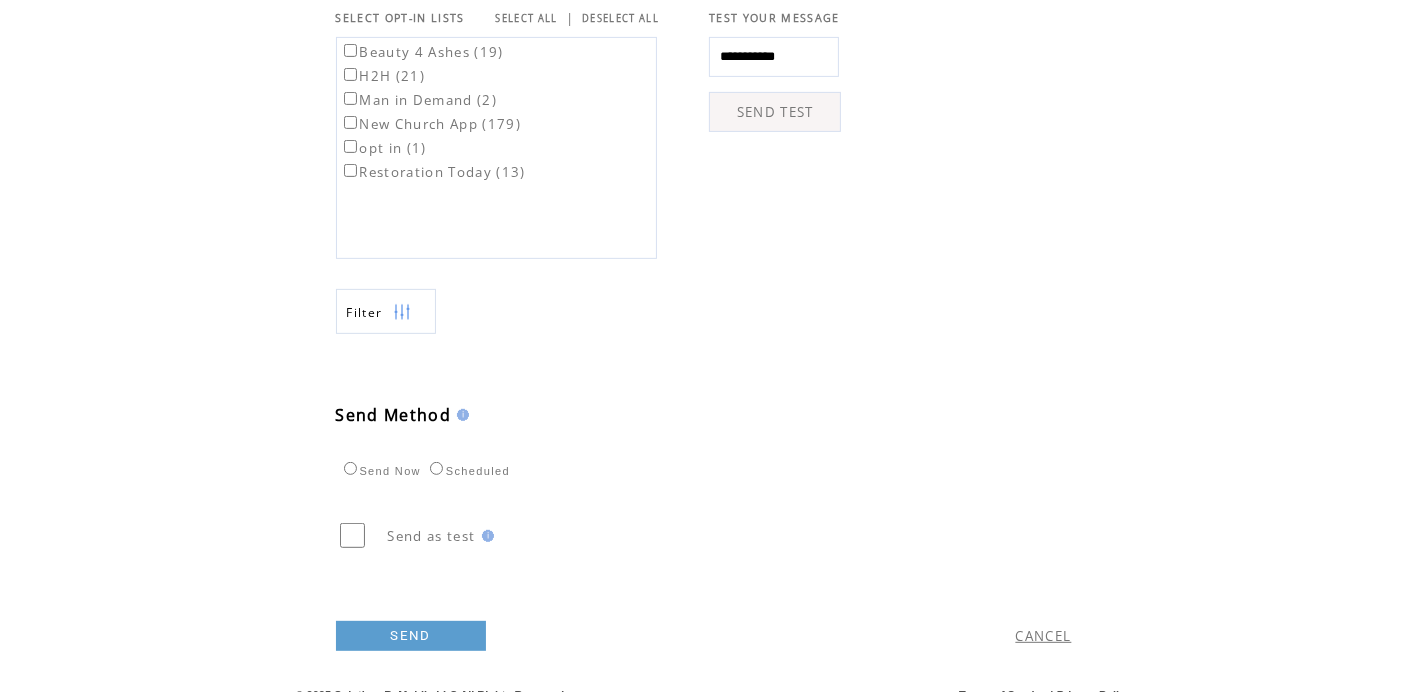 scroll, scrollTop: 745, scrollLeft: 0, axis: vertical 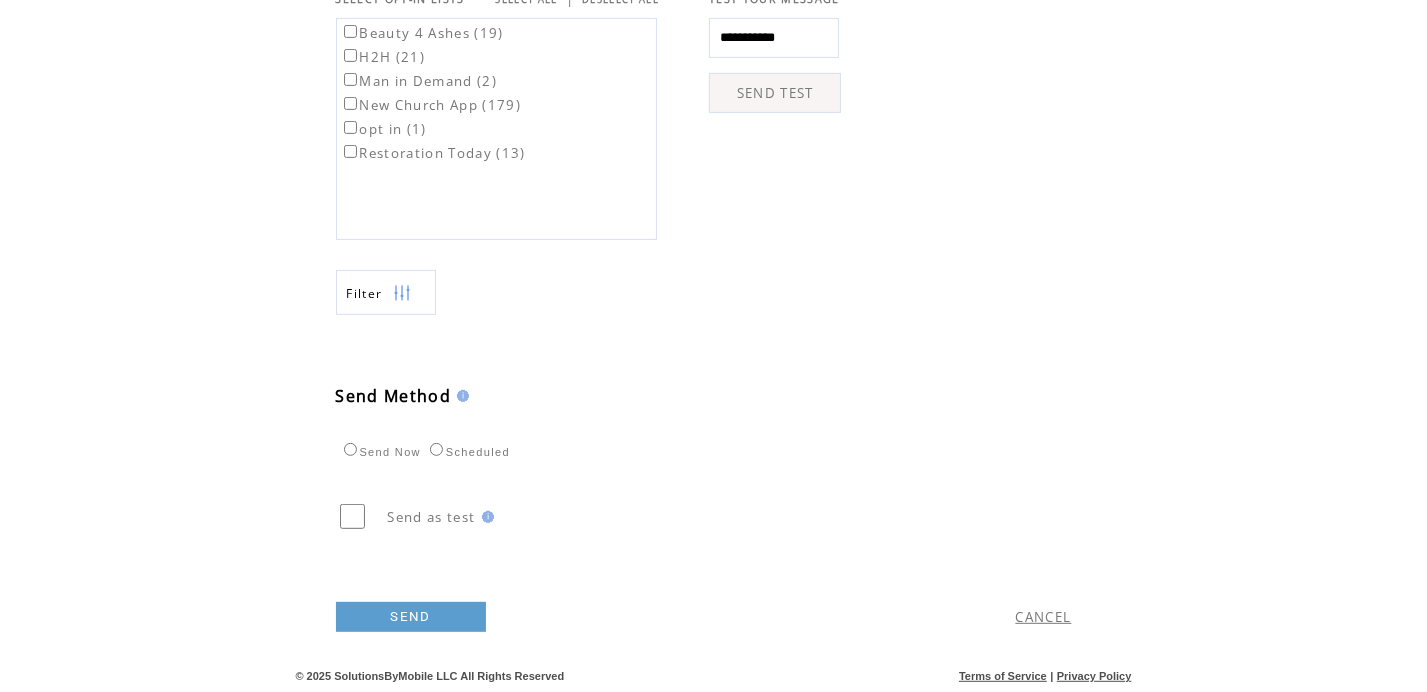 click on "SEND" at bounding box center [411, 617] 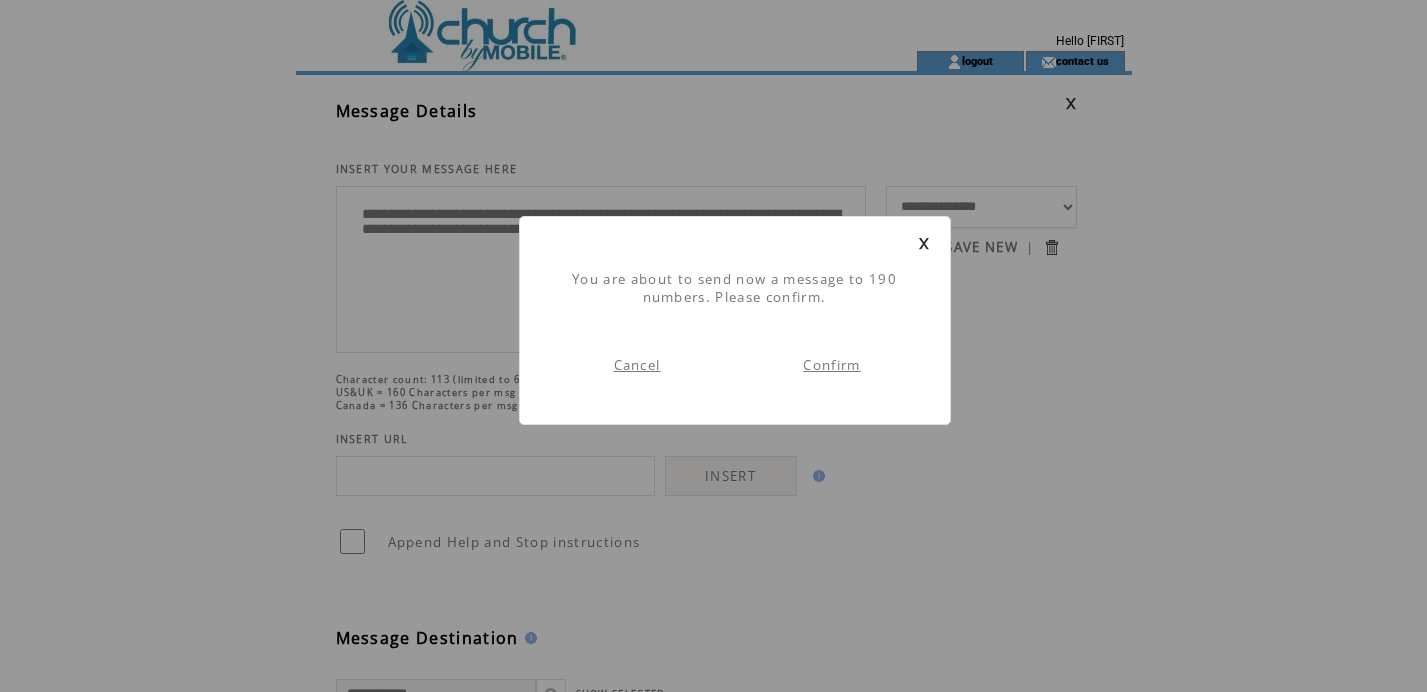 scroll, scrollTop: 0, scrollLeft: 0, axis: both 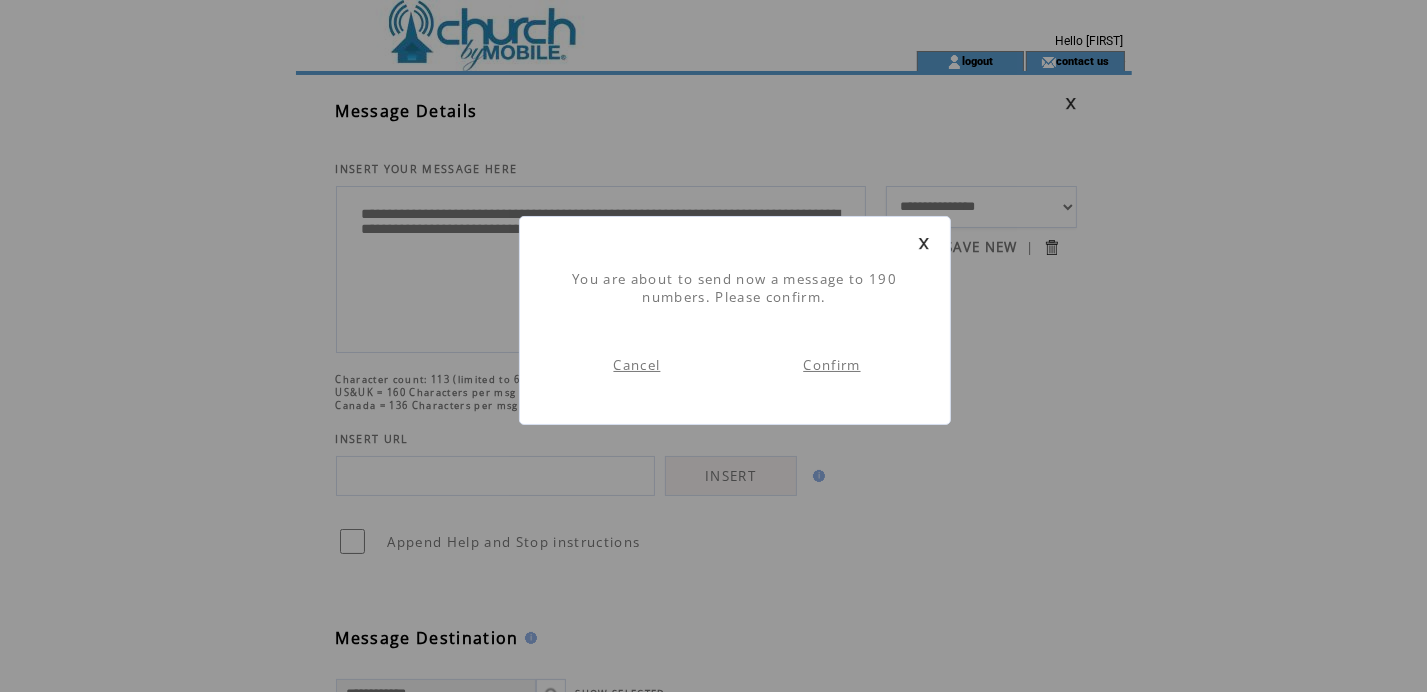 click on "Confirm" at bounding box center [831, 365] 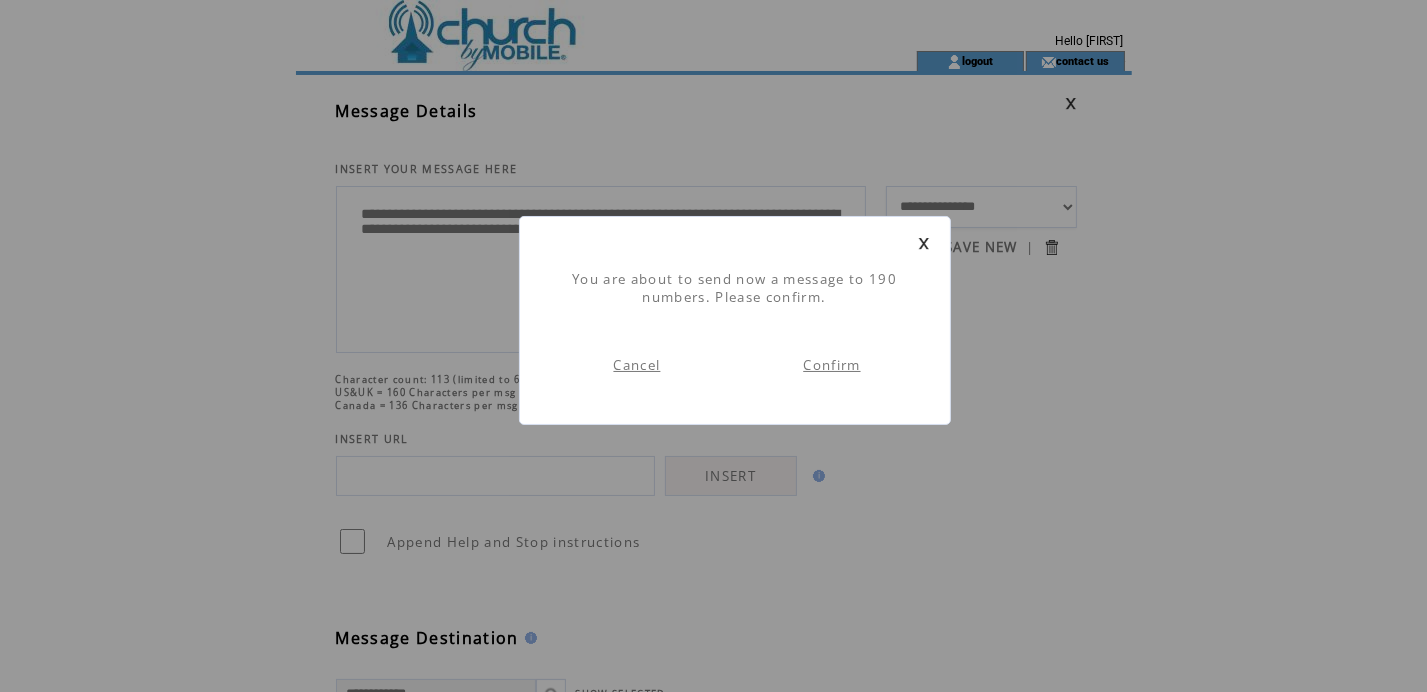 scroll, scrollTop: 0, scrollLeft: 0, axis: both 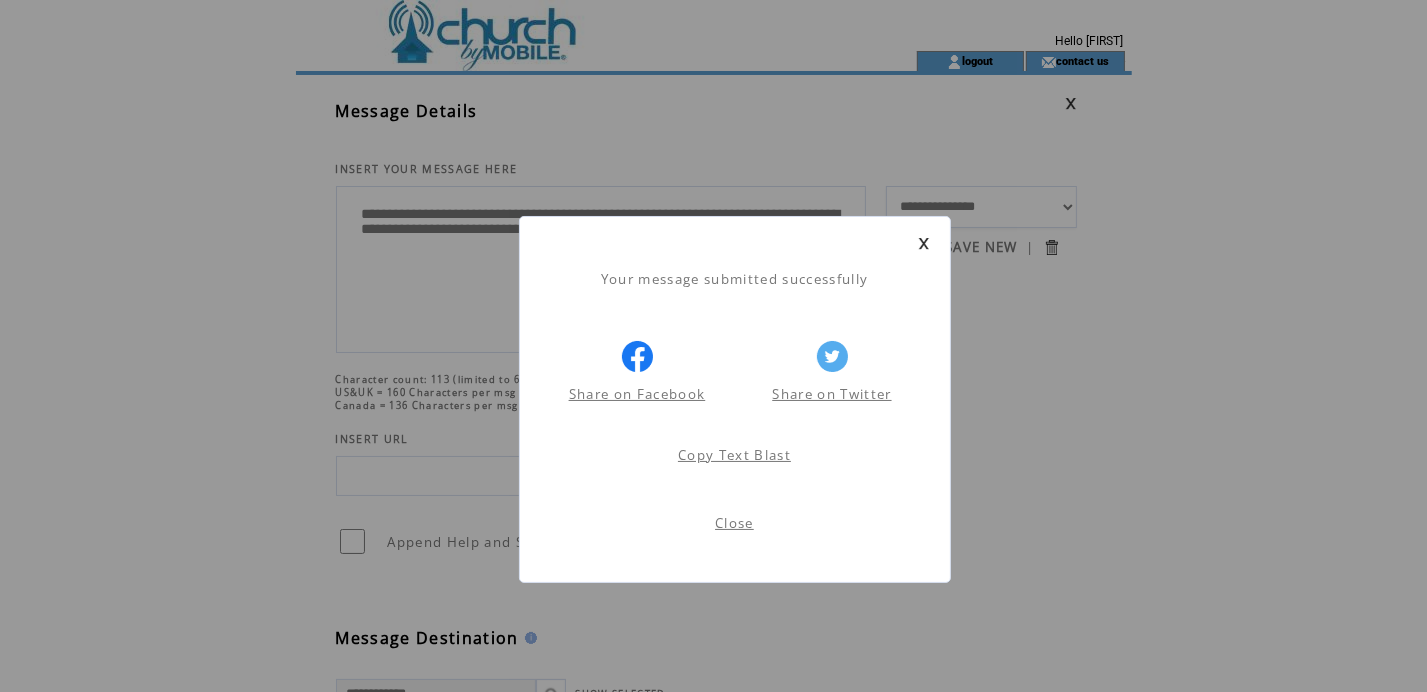 click on "Close" at bounding box center (734, 523) 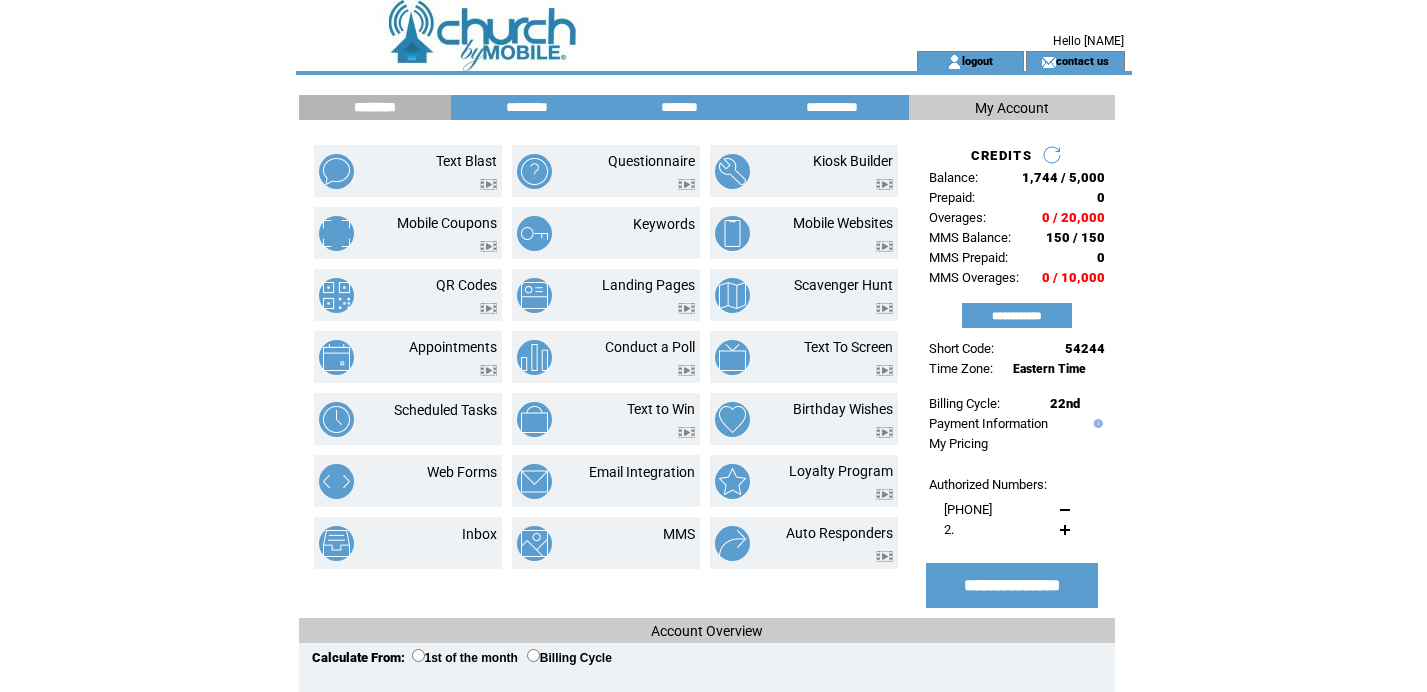 scroll, scrollTop: 0, scrollLeft: 0, axis: both 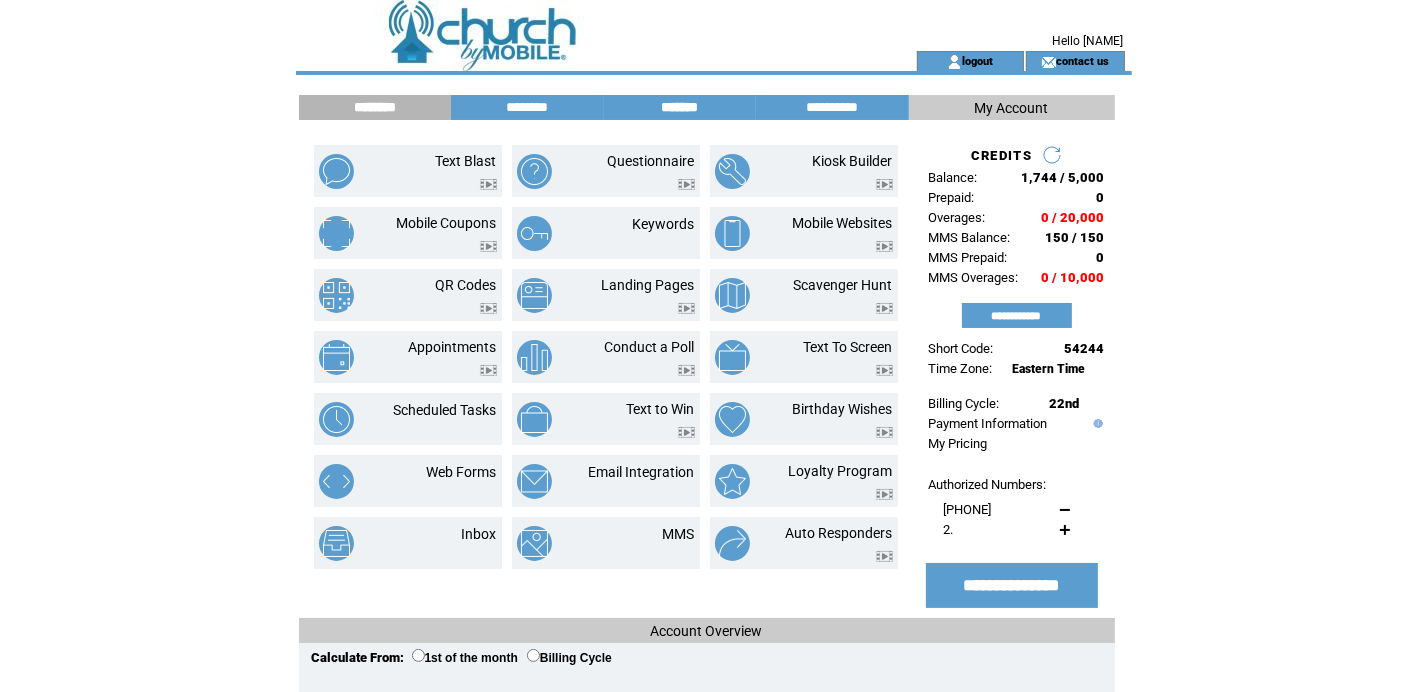 click on "*******" at bounding box center (680, 107) 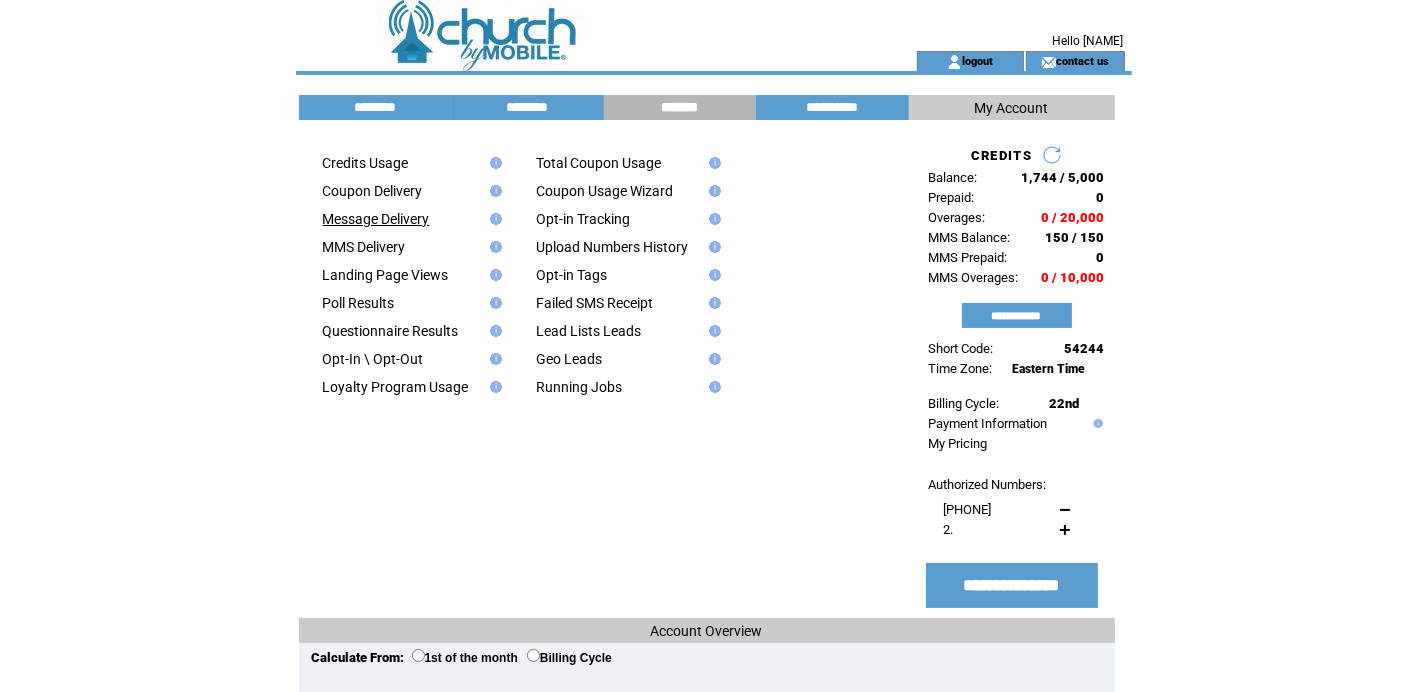 click on "Message Delivery" at bounding box center (376, 219) 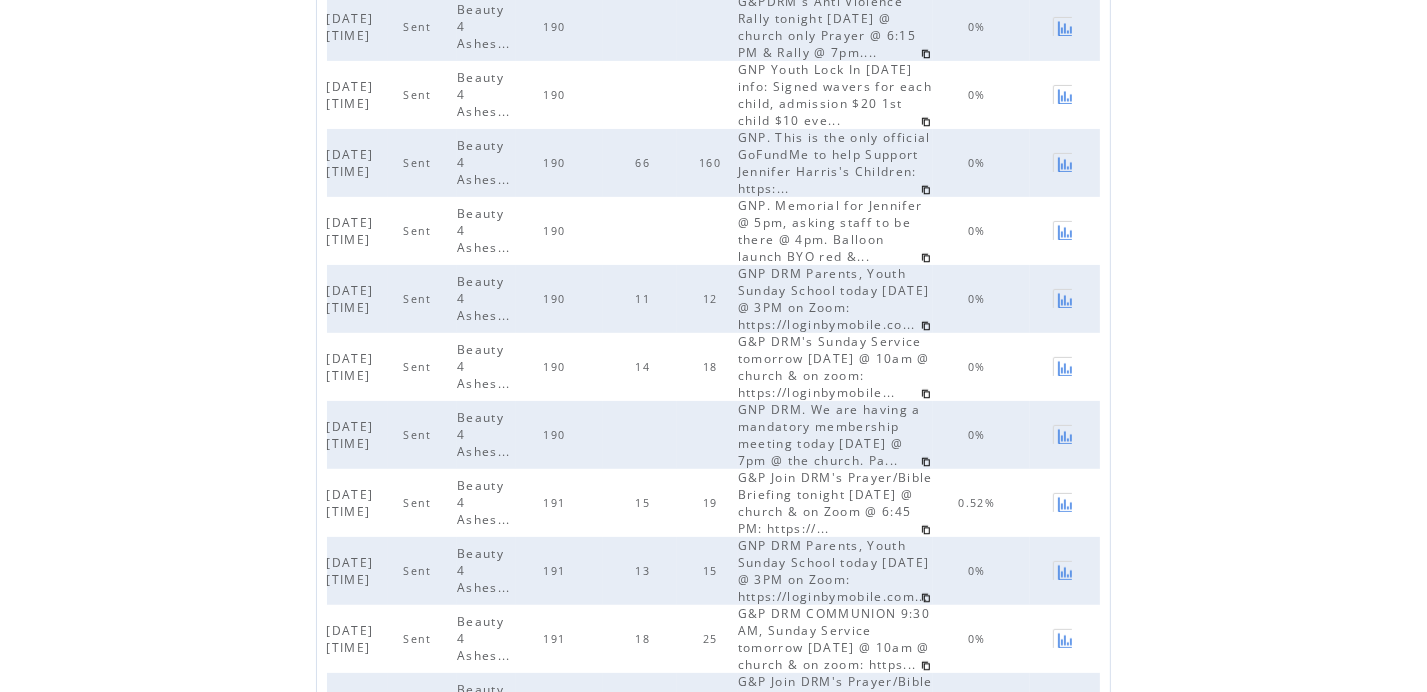 scroll, scrollTop: 0, scrollLeft: 0, axis: both 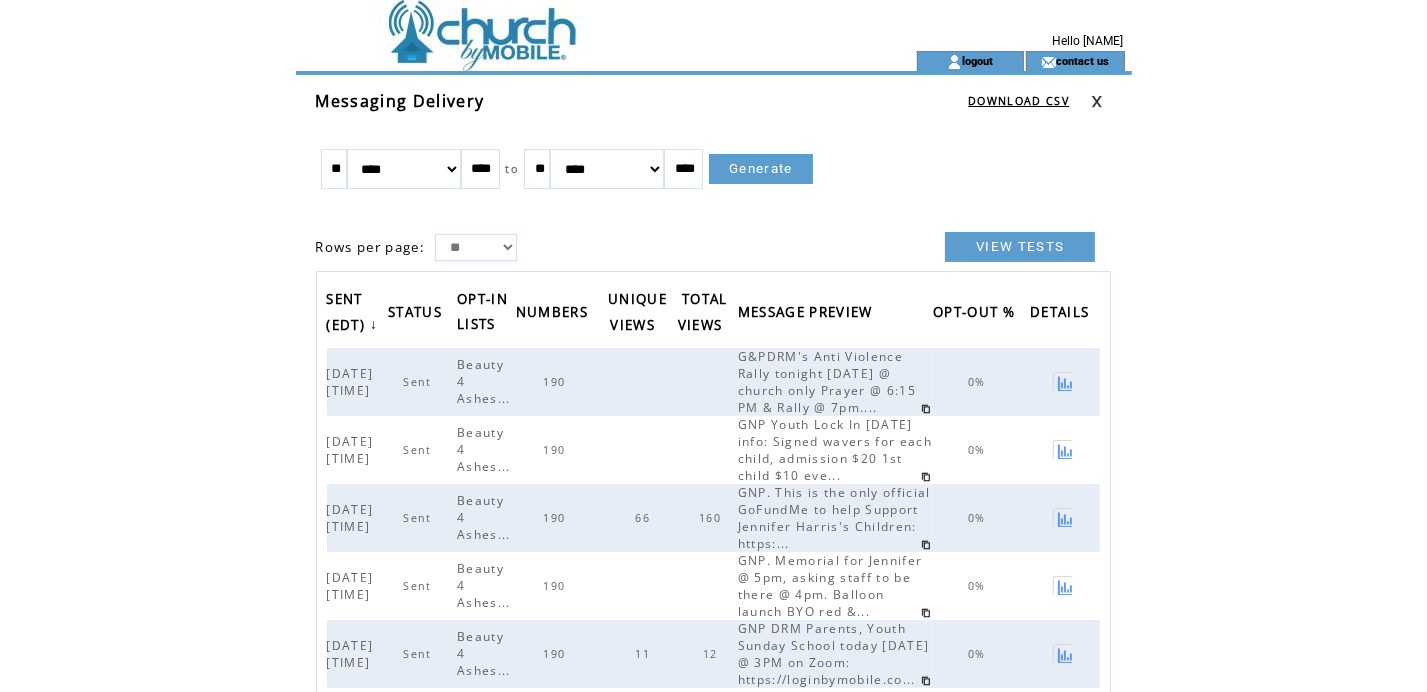 drag, startPoint x: 512, startPoint y: 31, endPoint x: 524, endPoint y: 27, distance: 12.649111 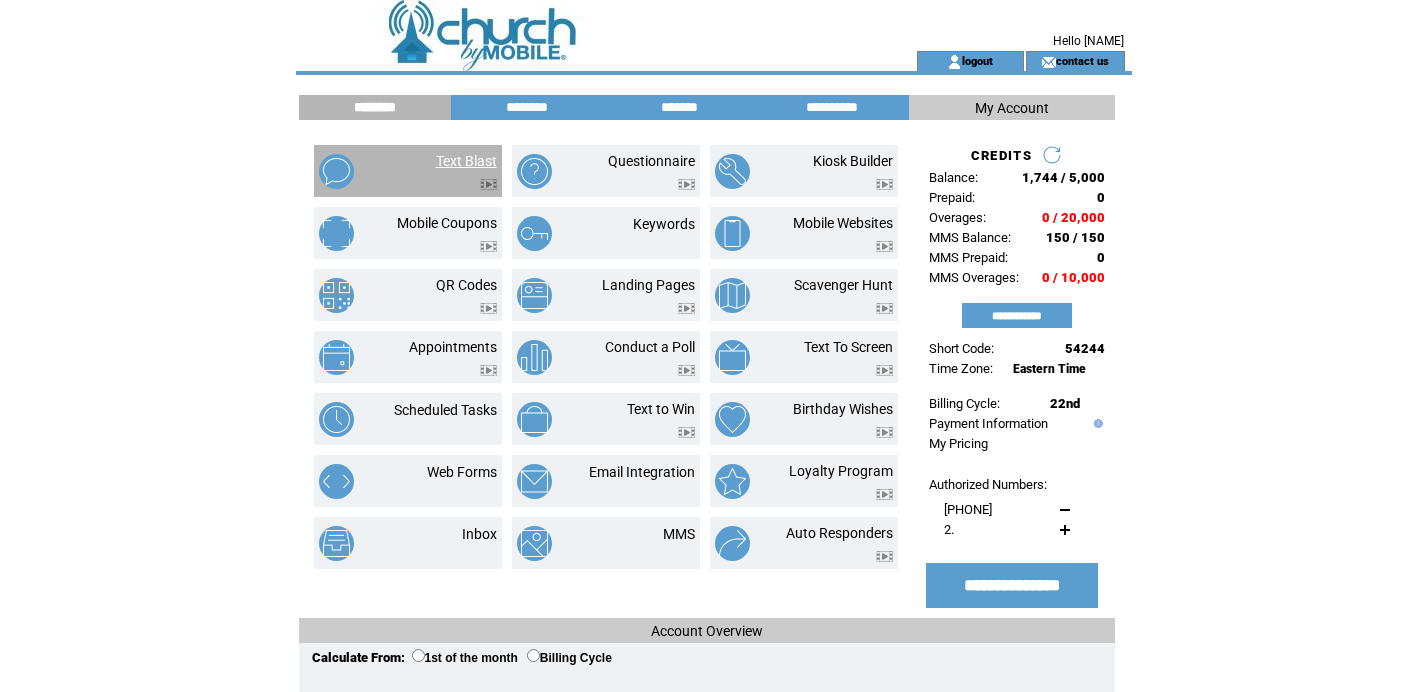 scroll, scrollTop: 0, scrollLeft: 0, axis: both 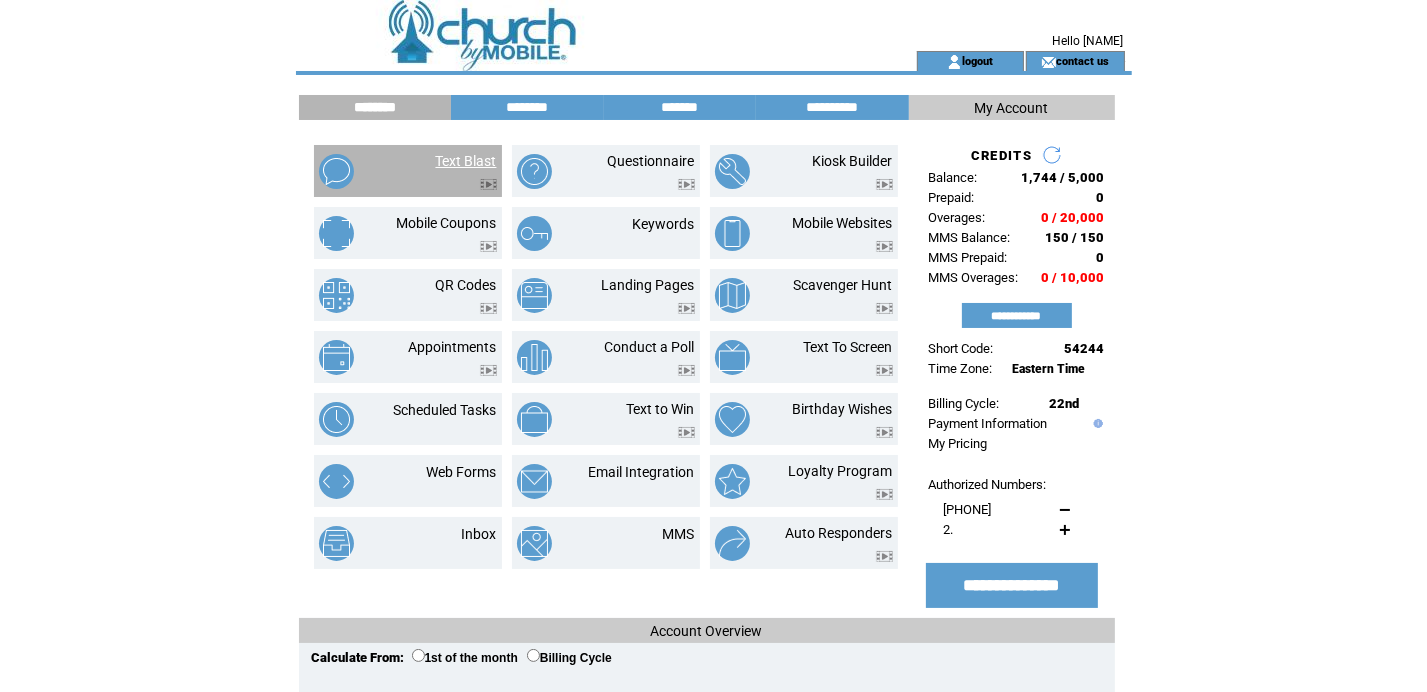 click on "Text Blast" at bounding box center (466, 161) 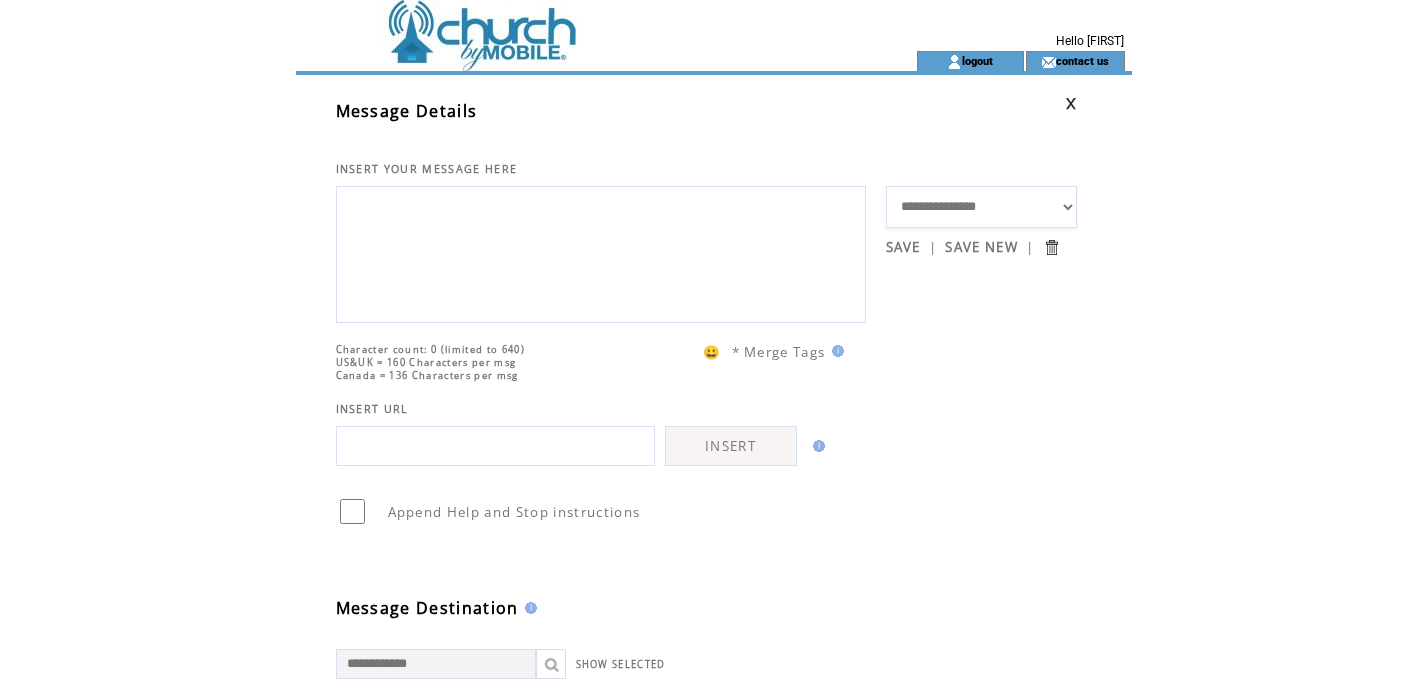 scroll, scrollTop: 0, scrollLeft: 0, axis: both 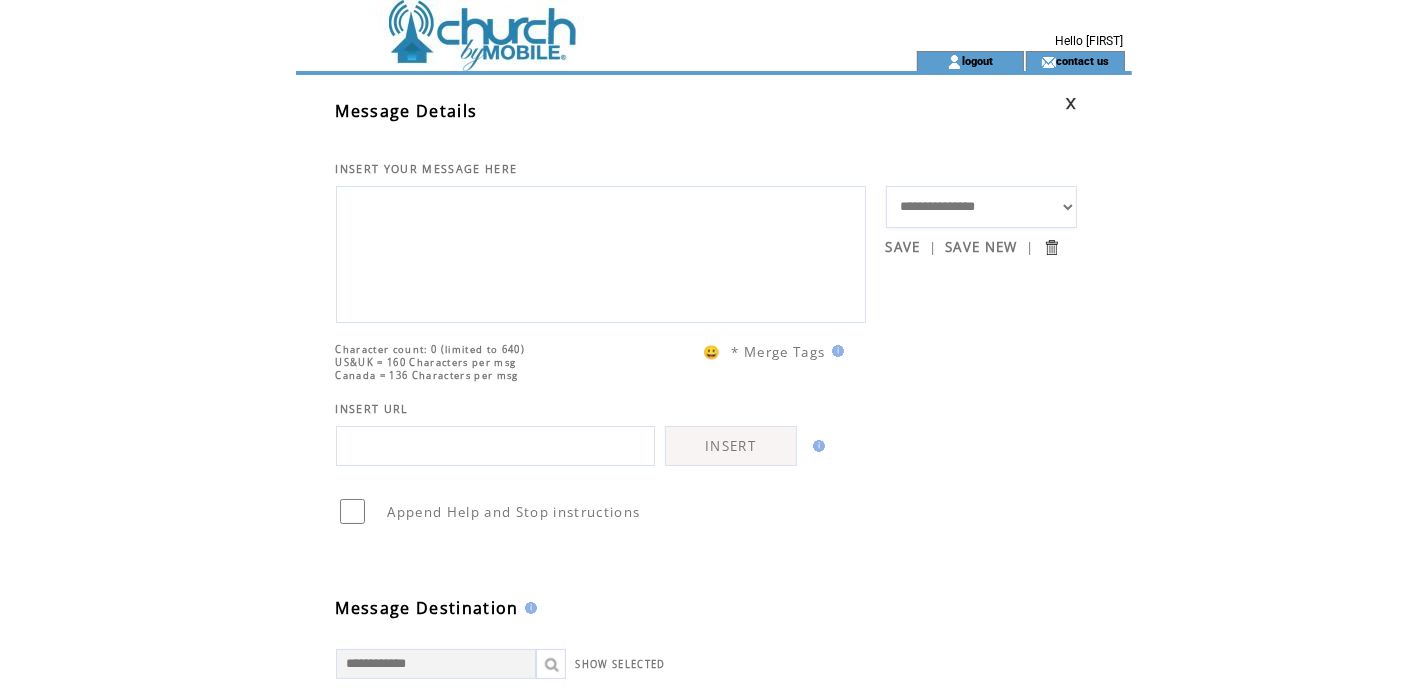 click at bounding box center [601, 252] 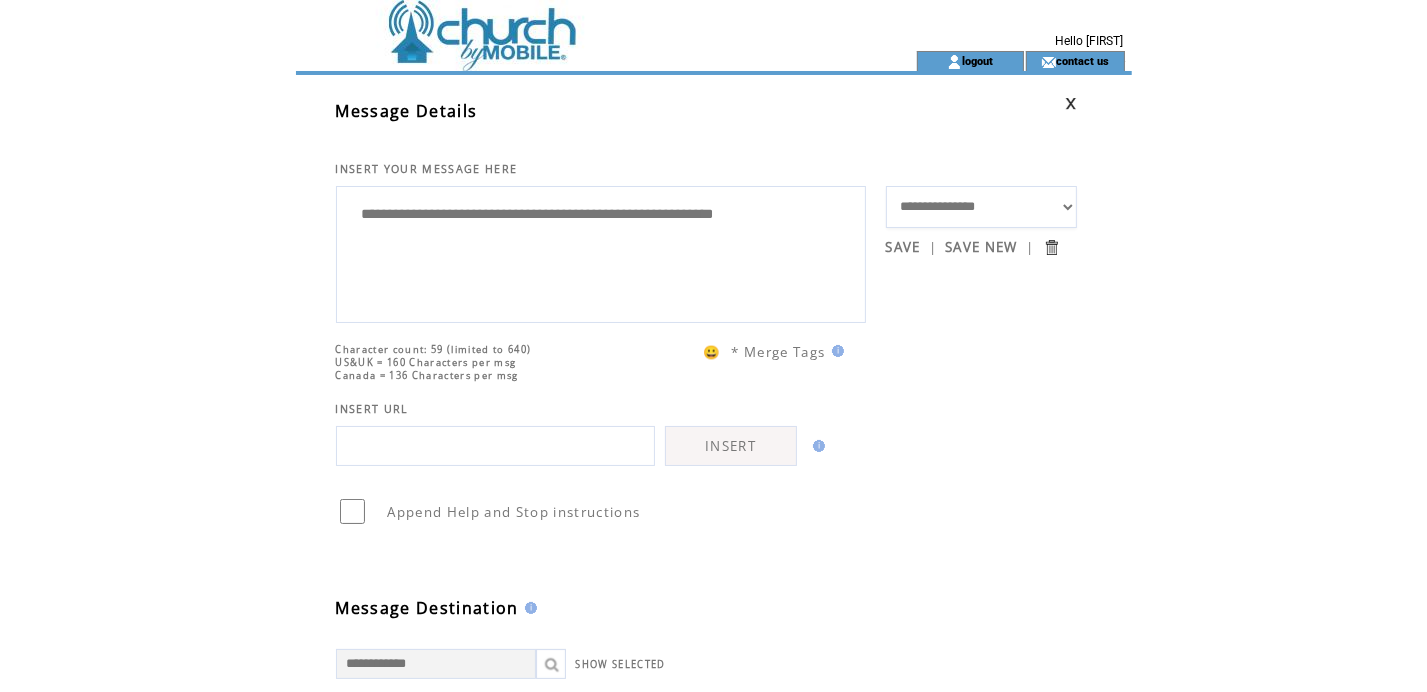 click on "**********" at bounding box center (601, 252) 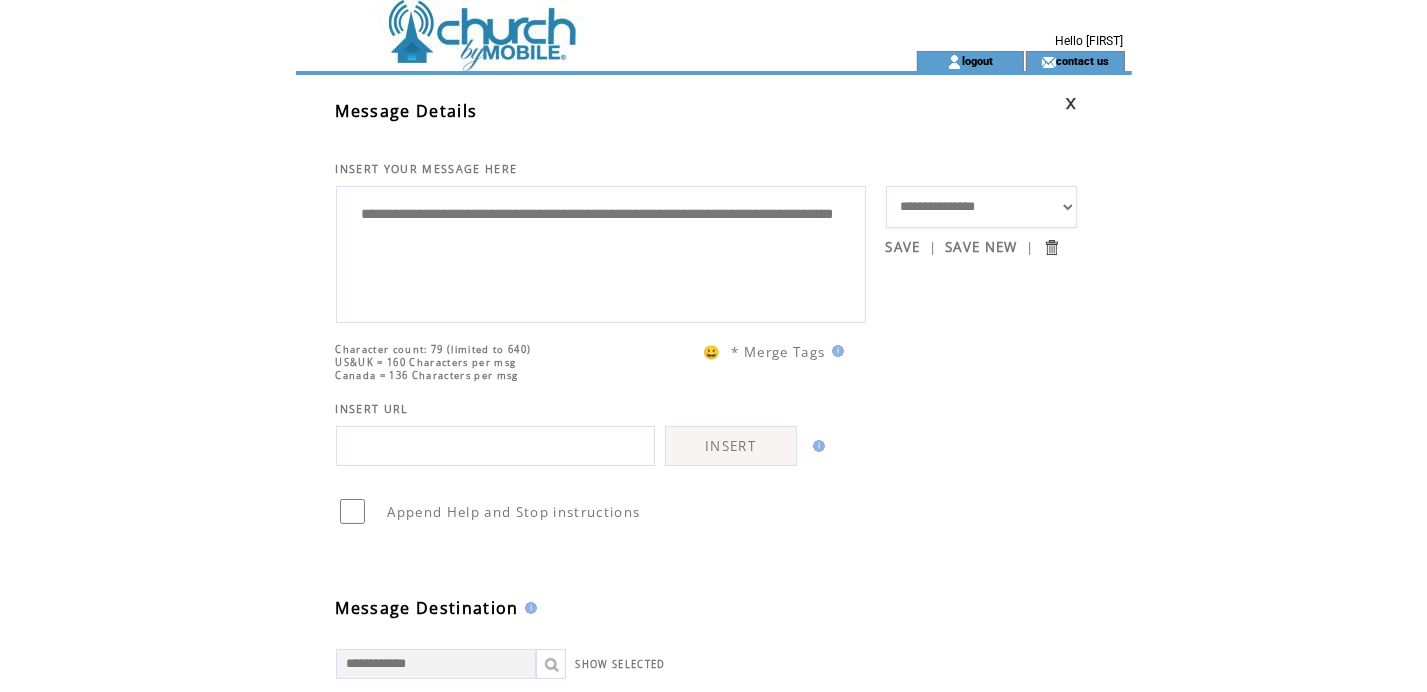 click on "**********" at bounding box center [601, 252] 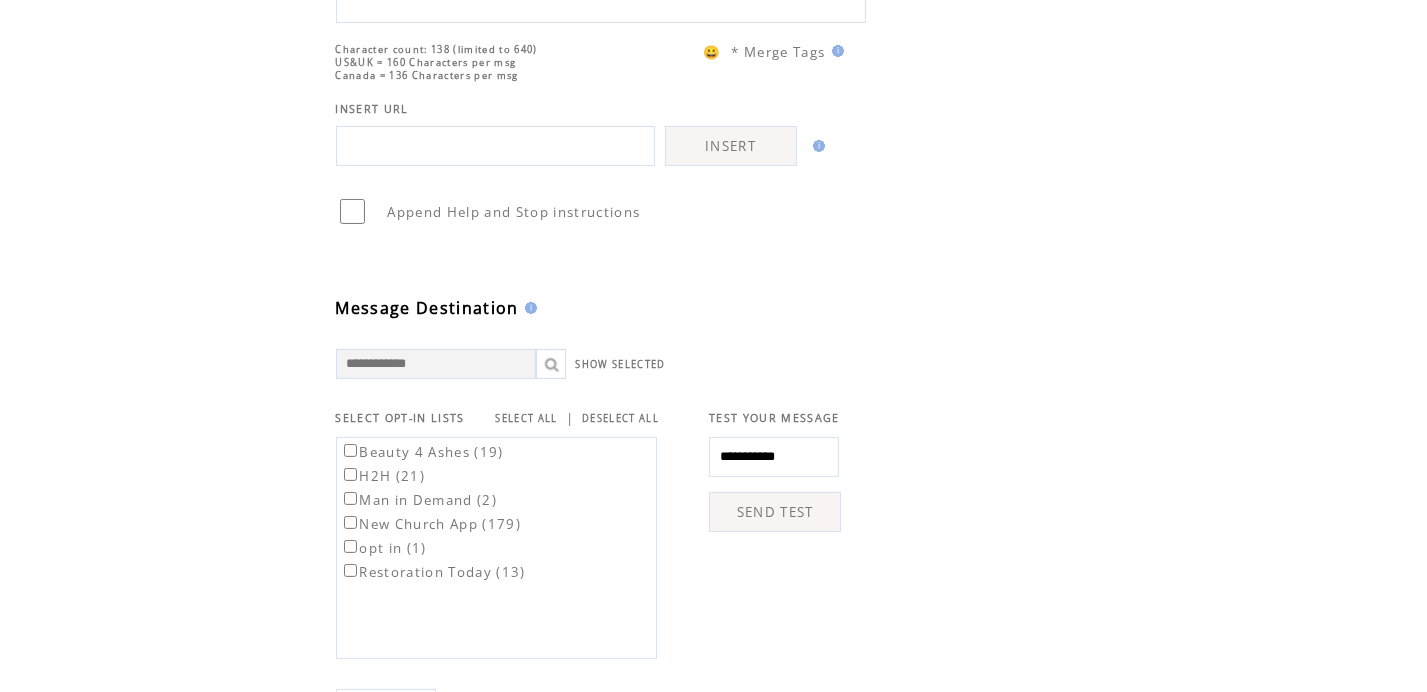 scroll, scrollTop: 0, scrollLeft: 0, axis: both 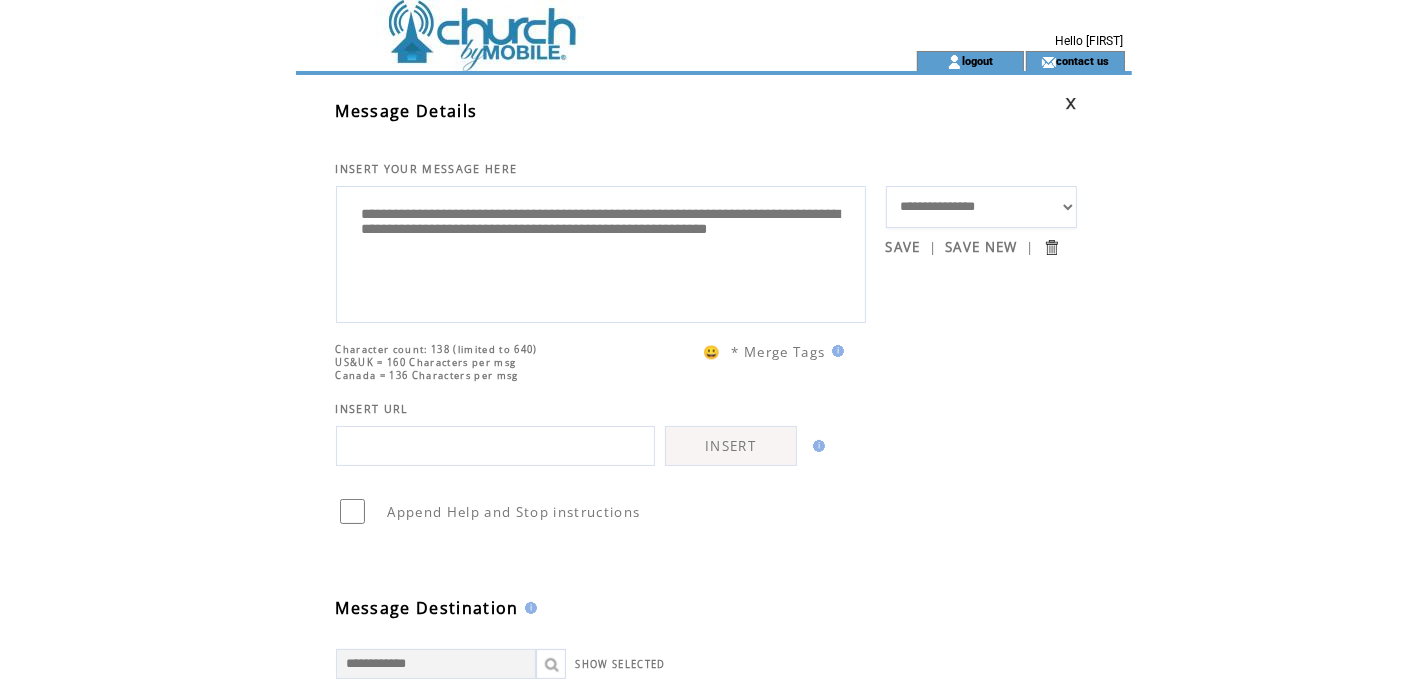 drag, startPoint x: 552, startPoint y: 268, endPoint x: 341, endPoint y: 220, distance: 216.39085 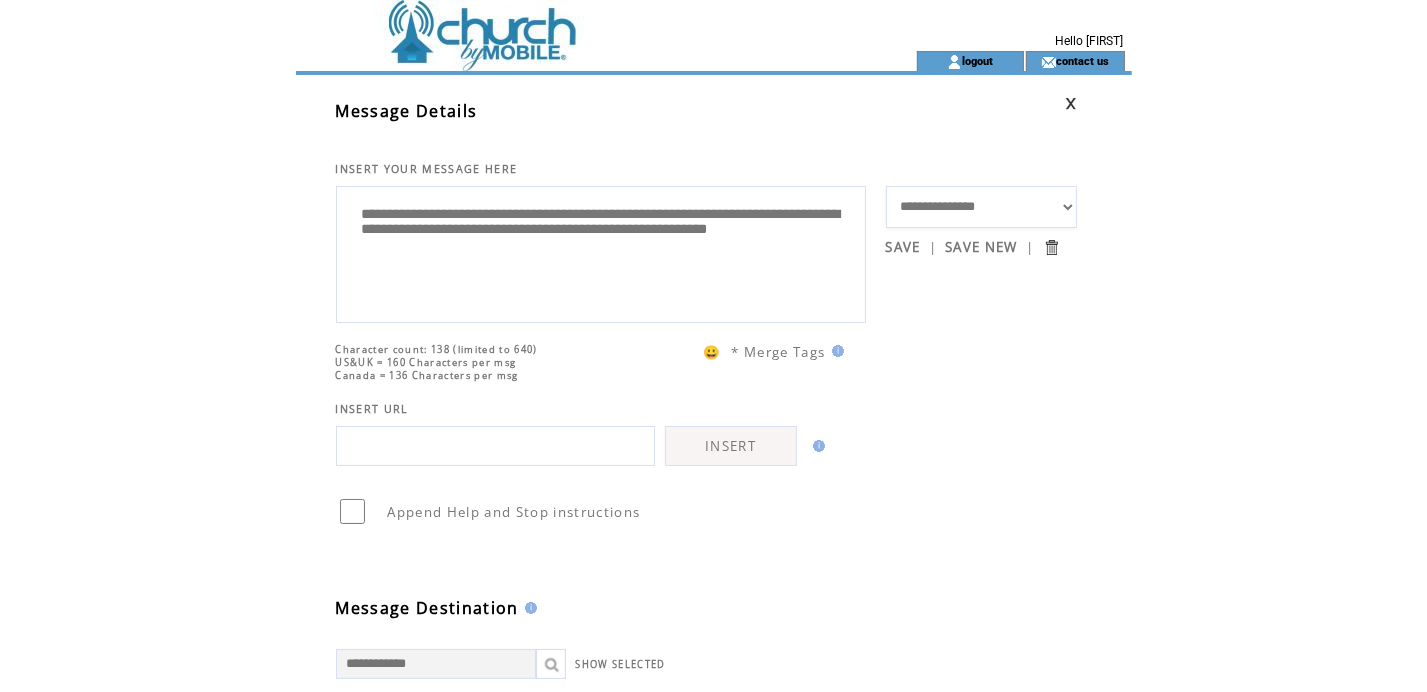 click on "**********" at bounding box center (601, 254) 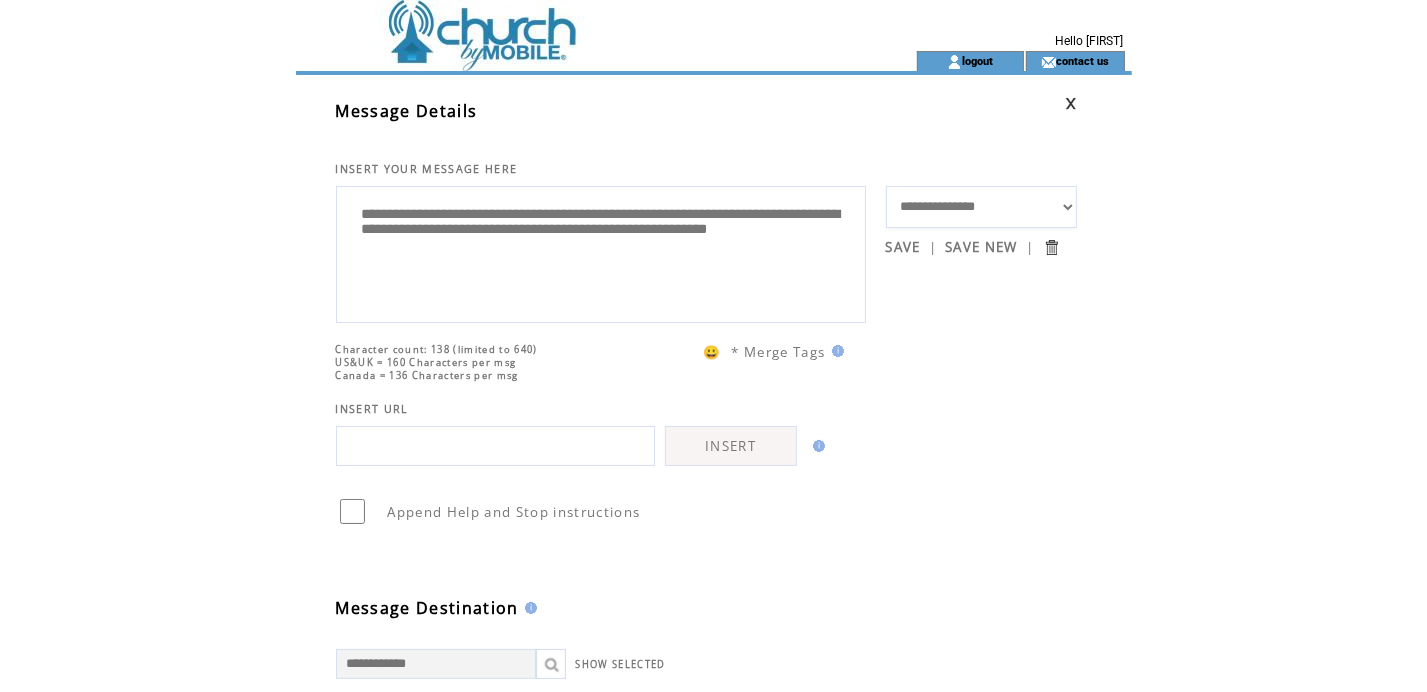 click on "**********" at bounding box center (601, 252) 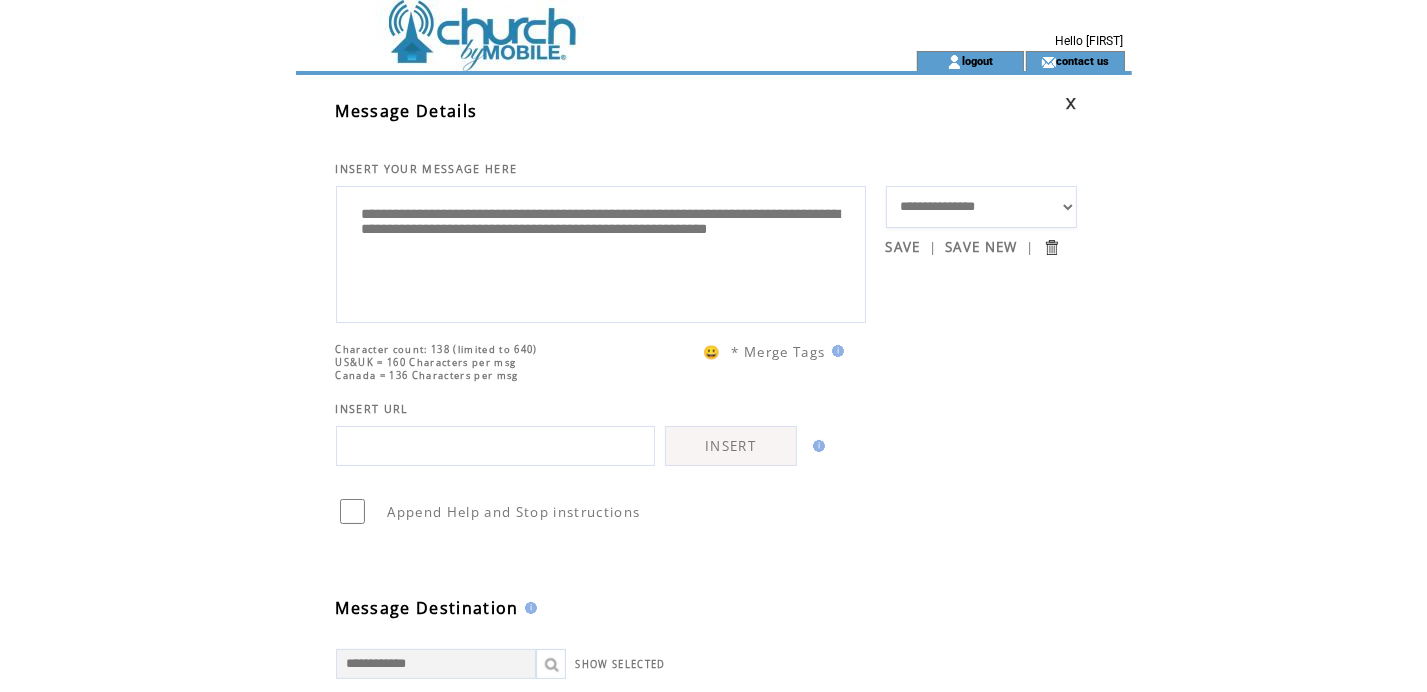 scroll, scrollTop: 500, scrollLeft: 0, axis: vertical 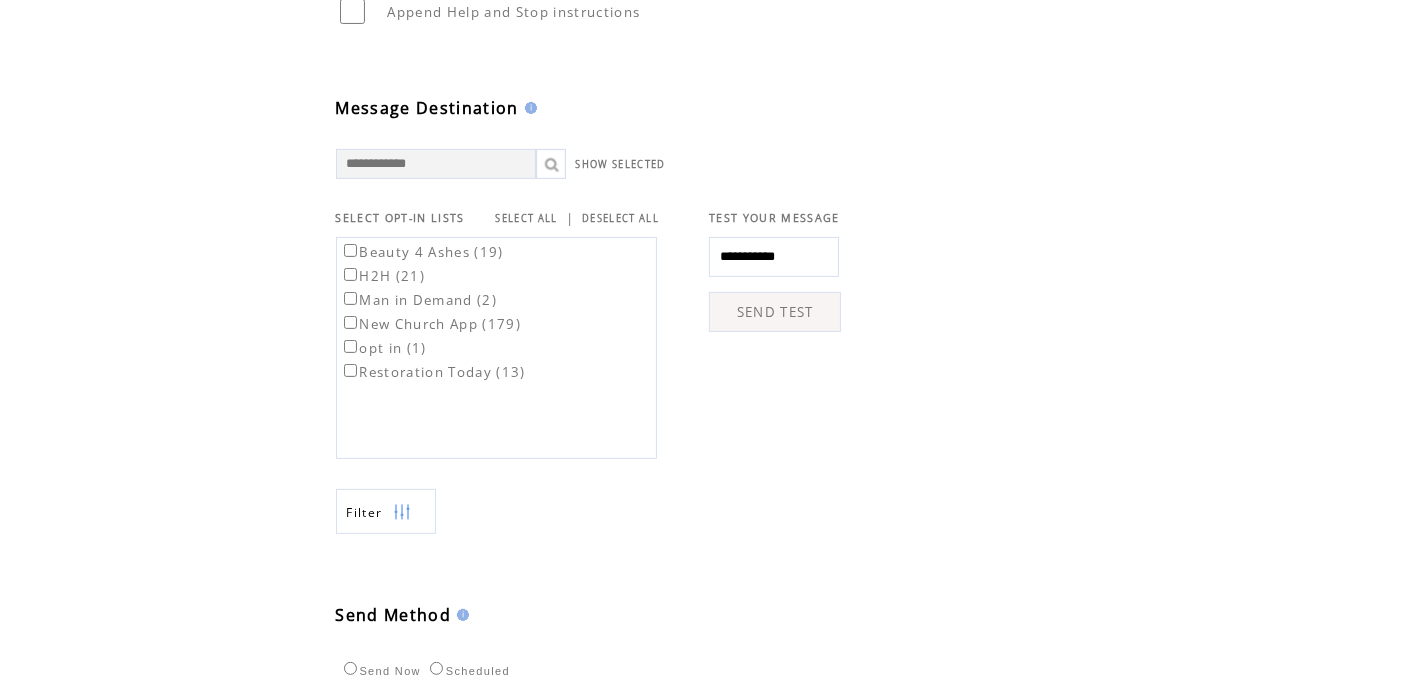 type on "**********" 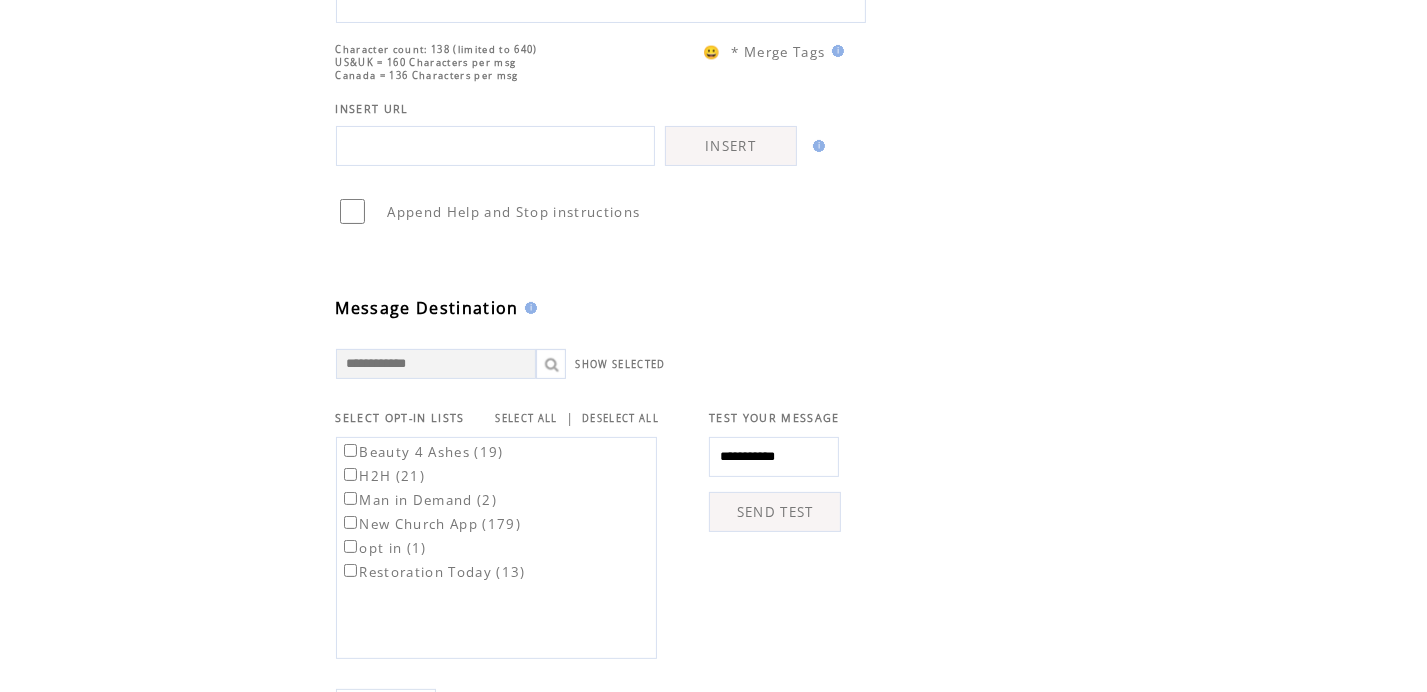 scroll, scrollTop: 745, scrollLeft: 0, axis: vertical 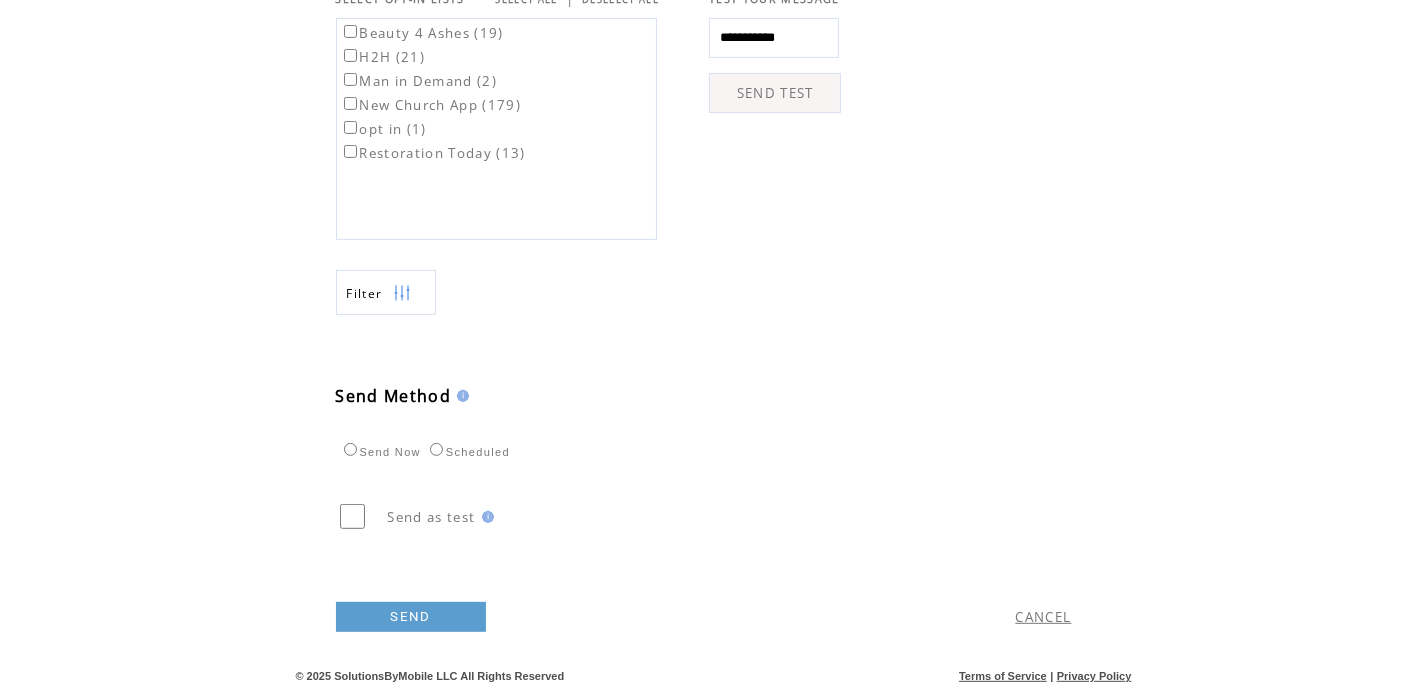 click on "SEND" at bounding box center [411, 617] 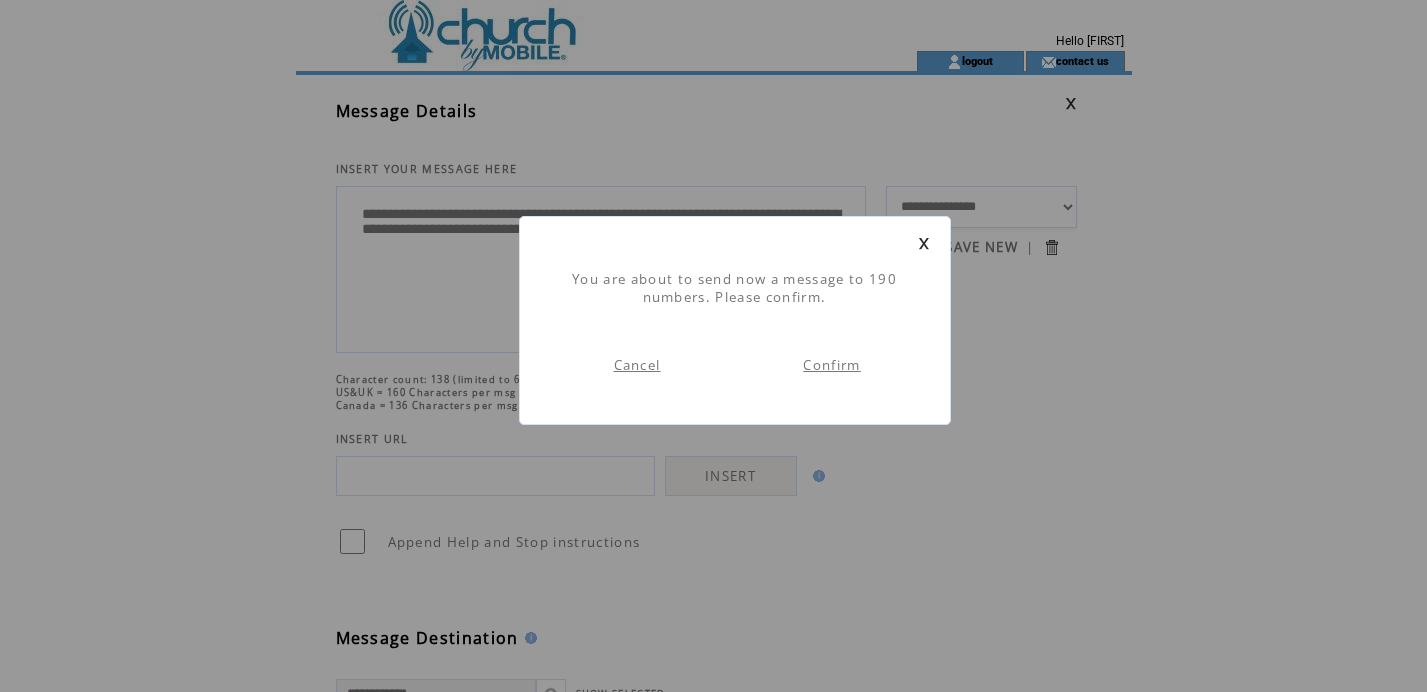 scroll, scrollTop: 0, scrollLeft: 0, axis: both 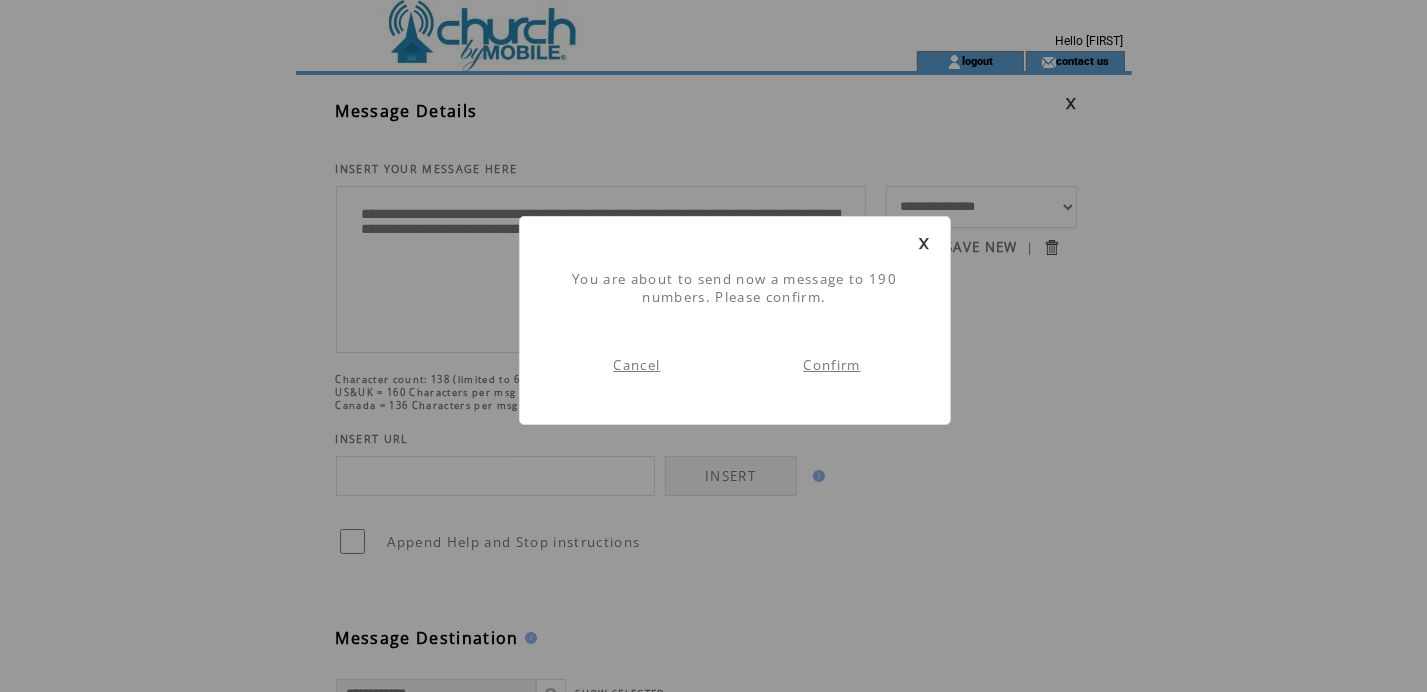 click on "Confirm" at bounding box center (831, 365) 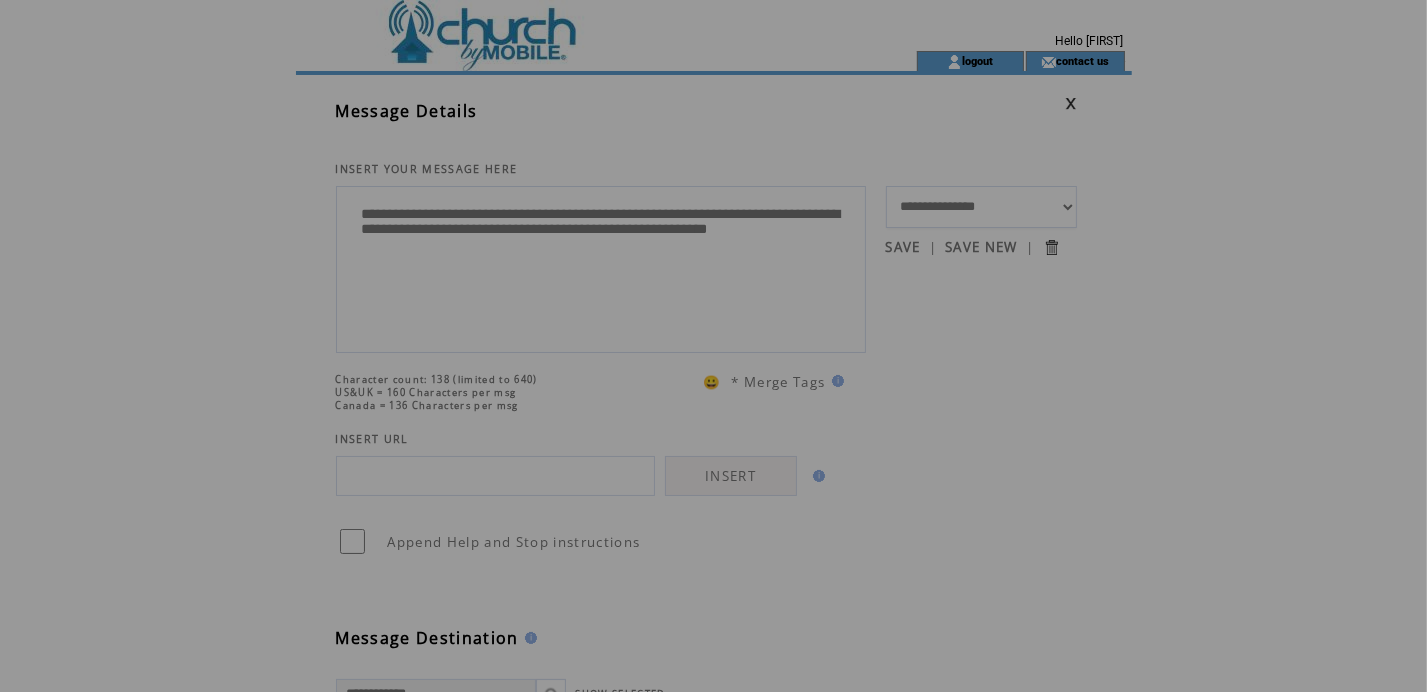 scroll, scrollTop: 0, scrollLeft: 0, axis: both 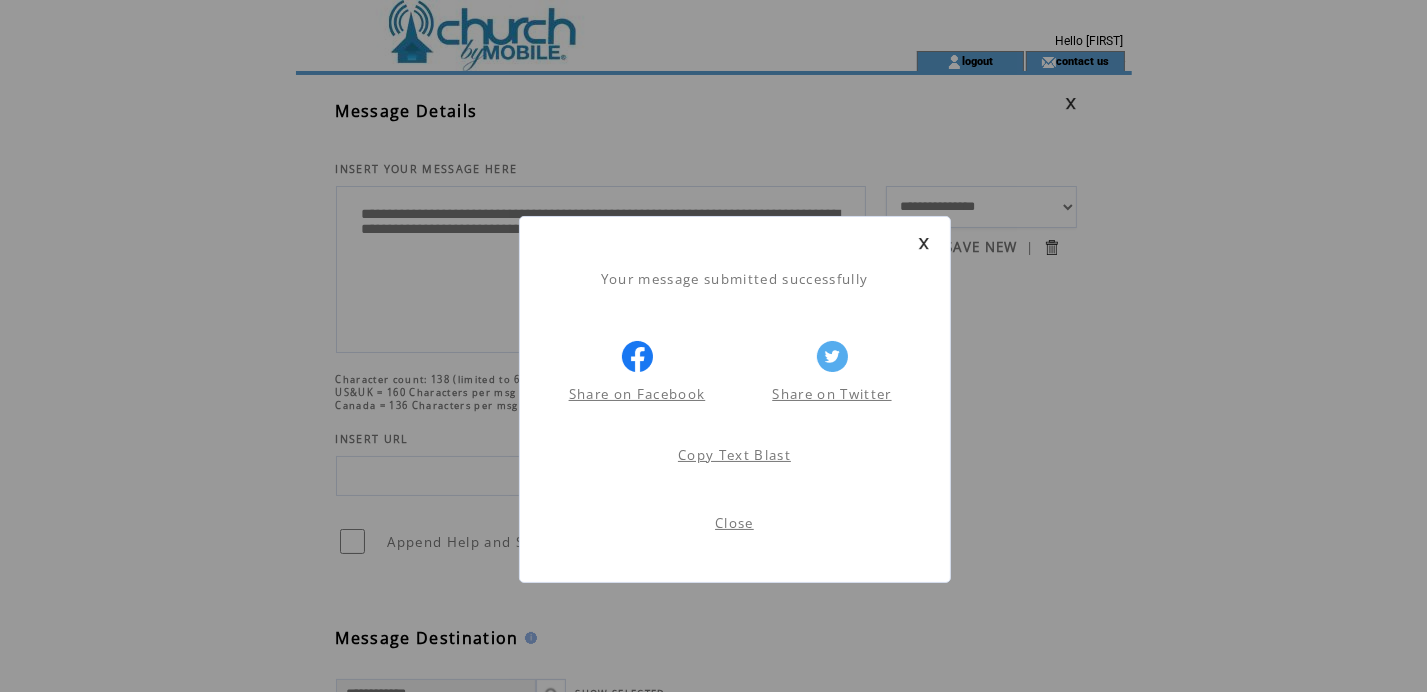 click on "Close" at bounding box center (734, 523) 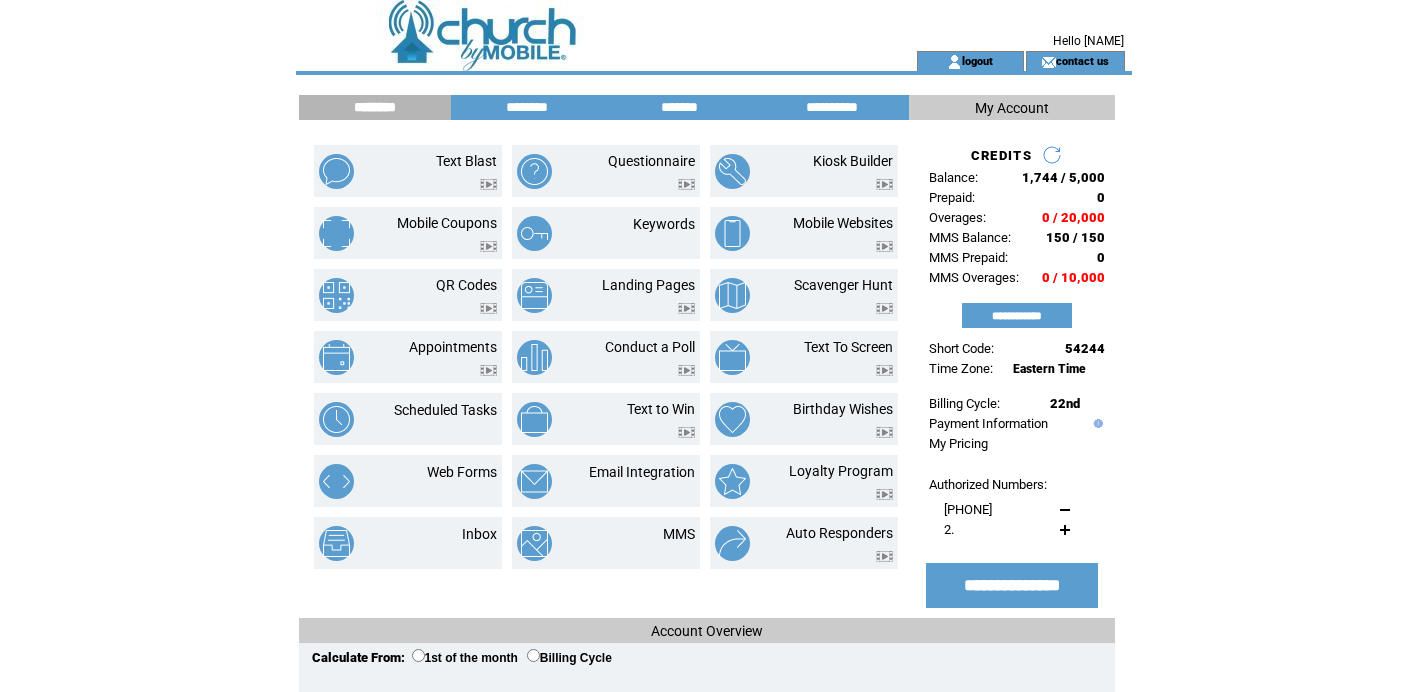 scroll, scrollTop: 0, scrollLeft: 0, axis: both 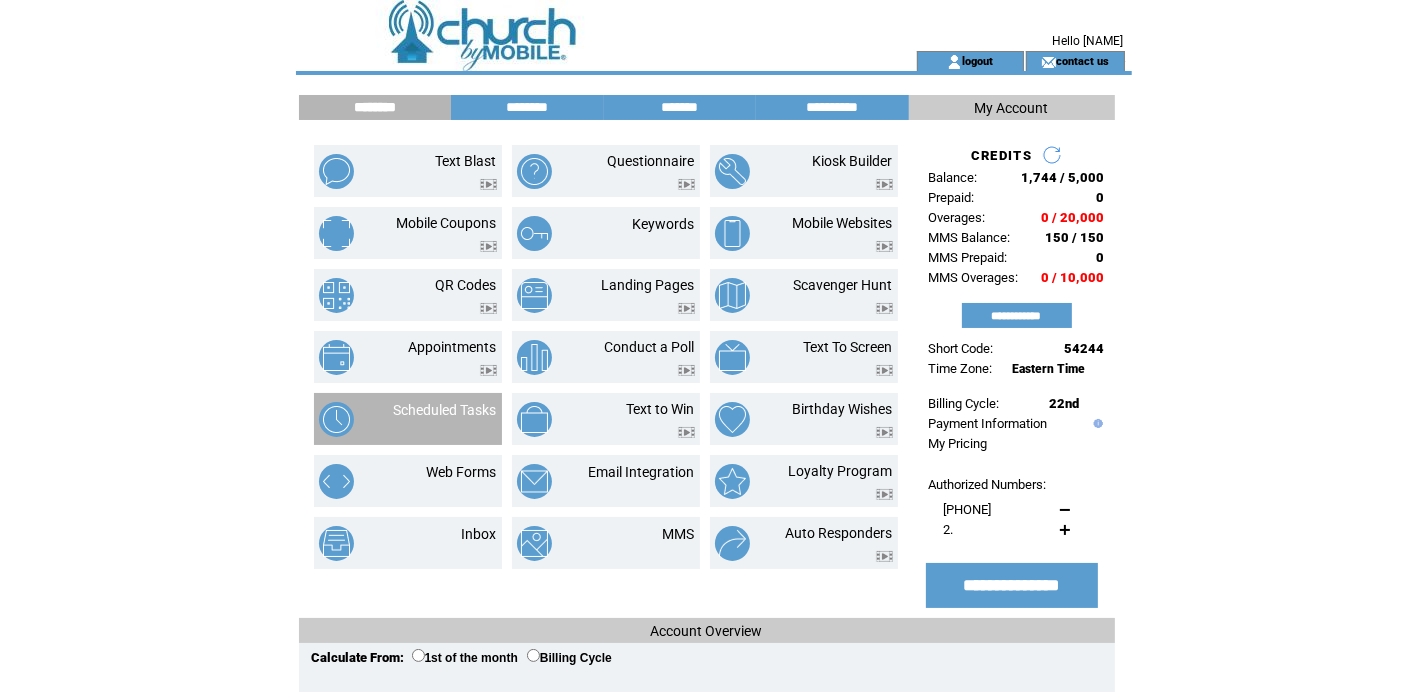 click at bounding box center (445, 421) 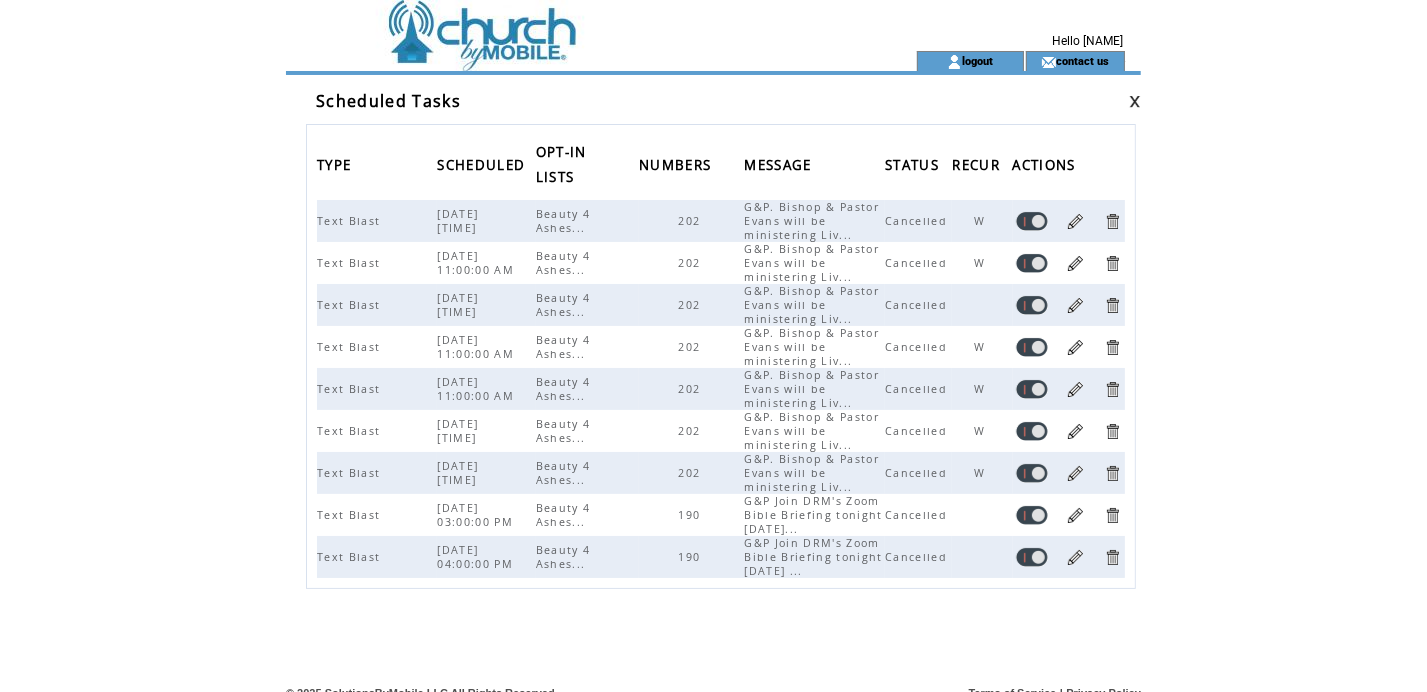 scroll, scrollTop: 28, scrollLeft: 0, axis: vertical 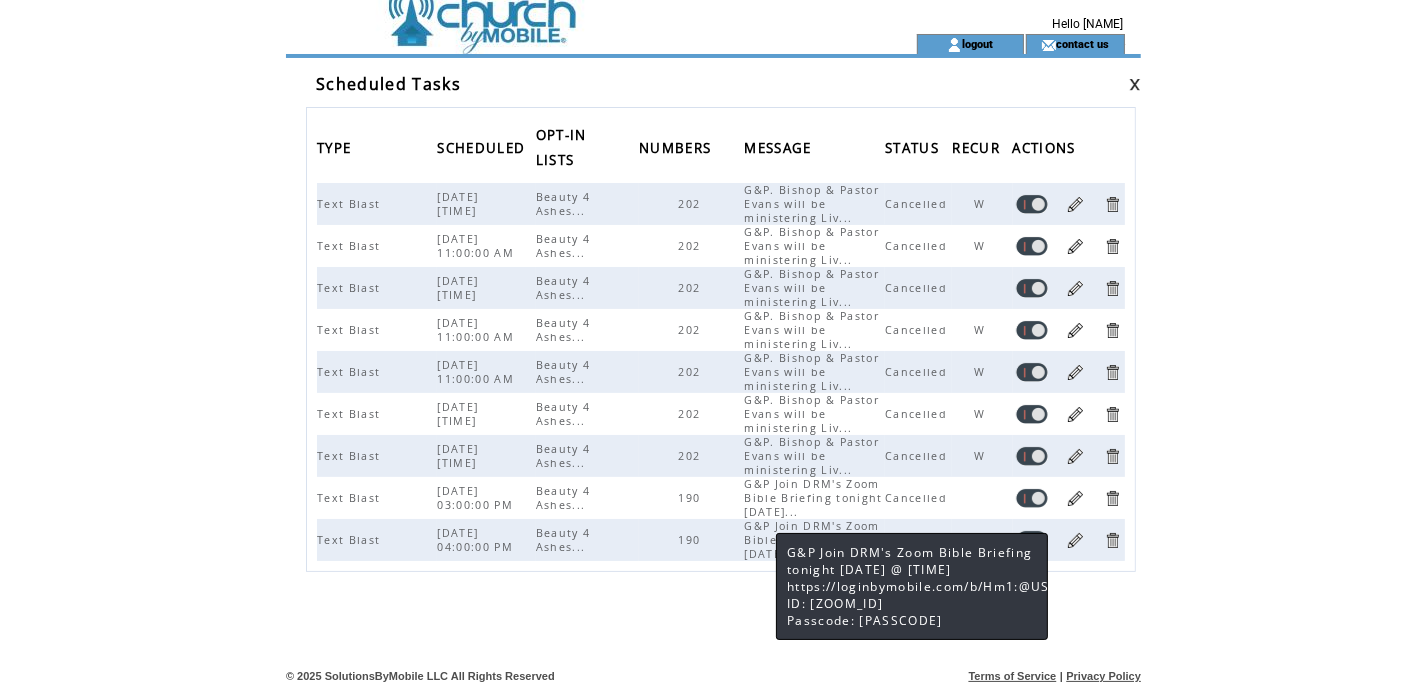 drag, startPoint x: 756, startPoint y: 527, endPoint x: 183, endPoint y: 309, distance: 613.0685 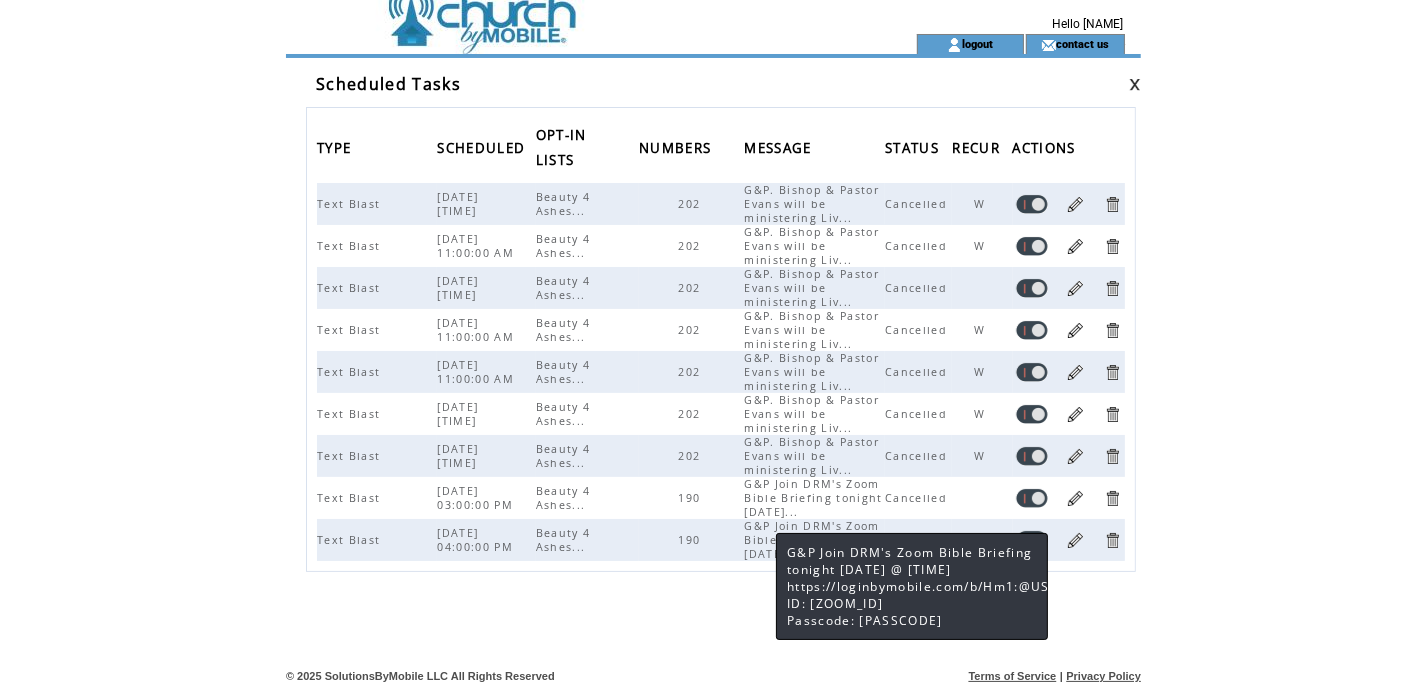 click on "**********" 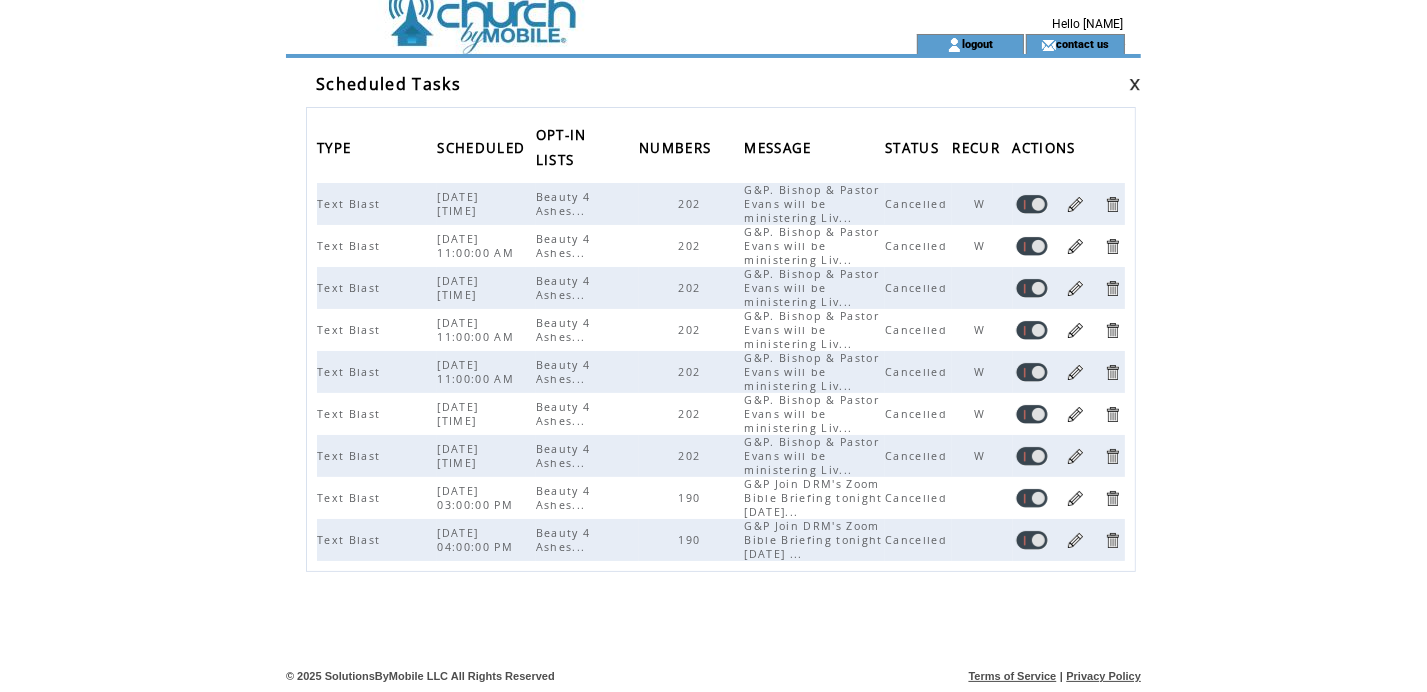 click on "**********" 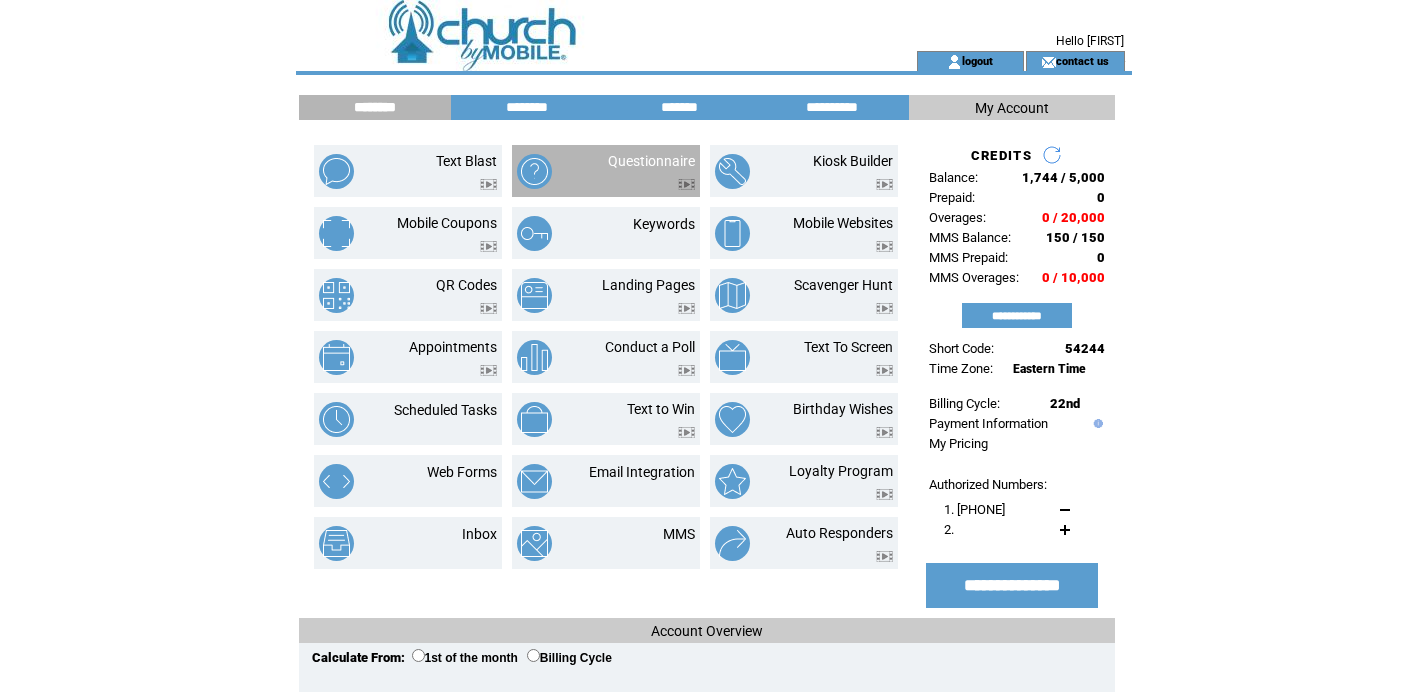 scroll, scrollTop: 0, scrollLeft: 0, axis: both 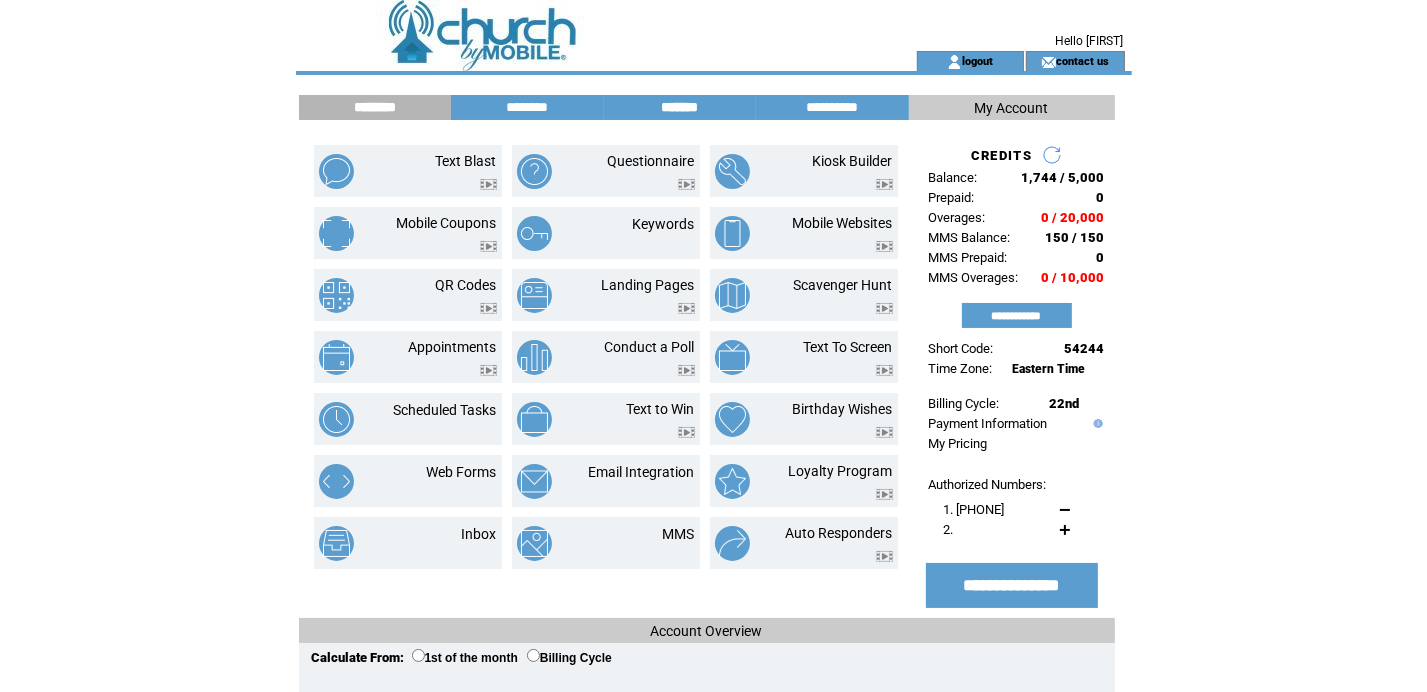 click on "*******" at bounding box center (680, 107) 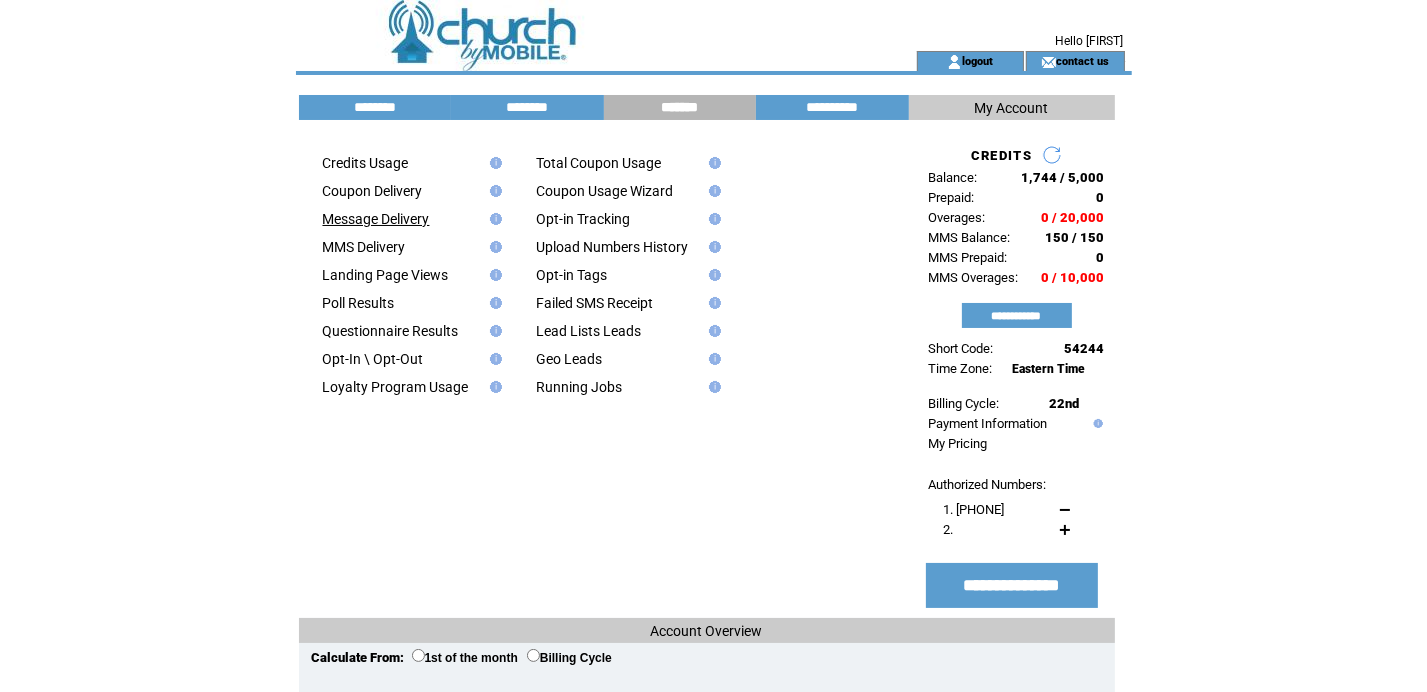 click on "Message Delivery" at bounding box center (376, 219) 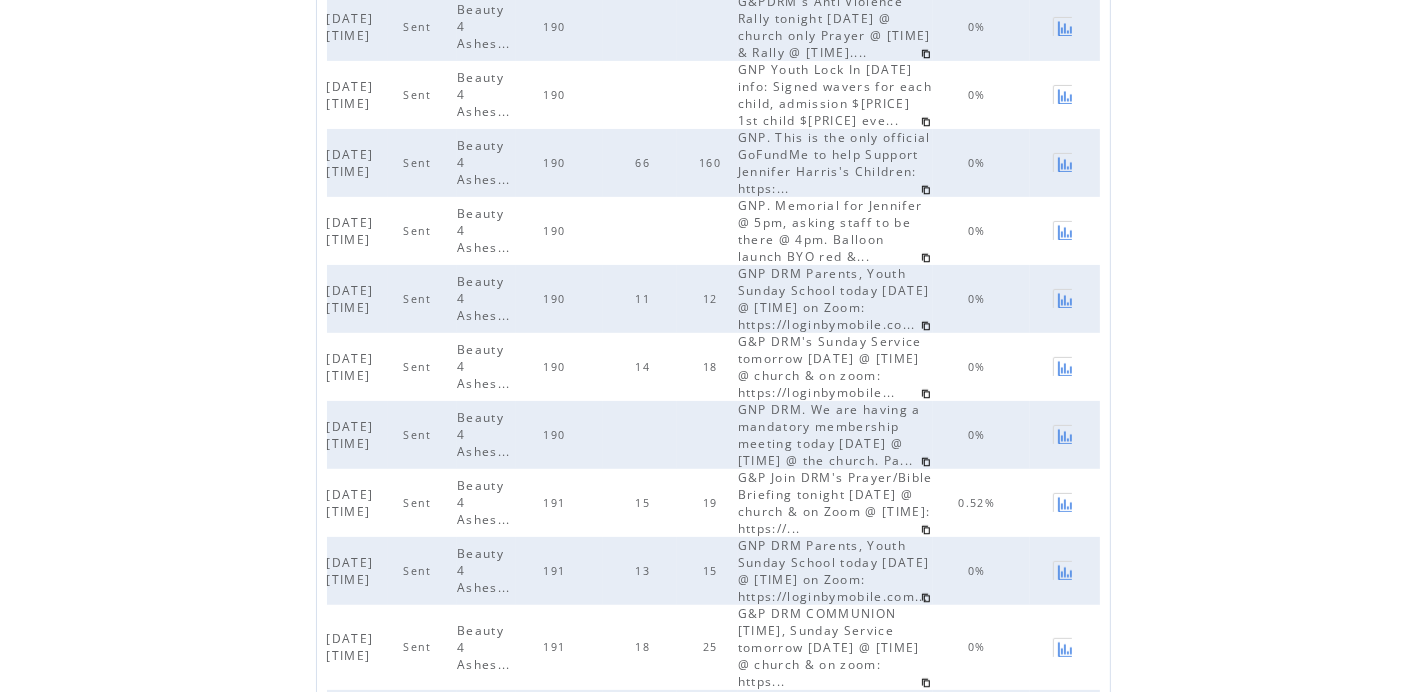 scroll, scrollTop: 0, scrollLeft: 0, axis: both 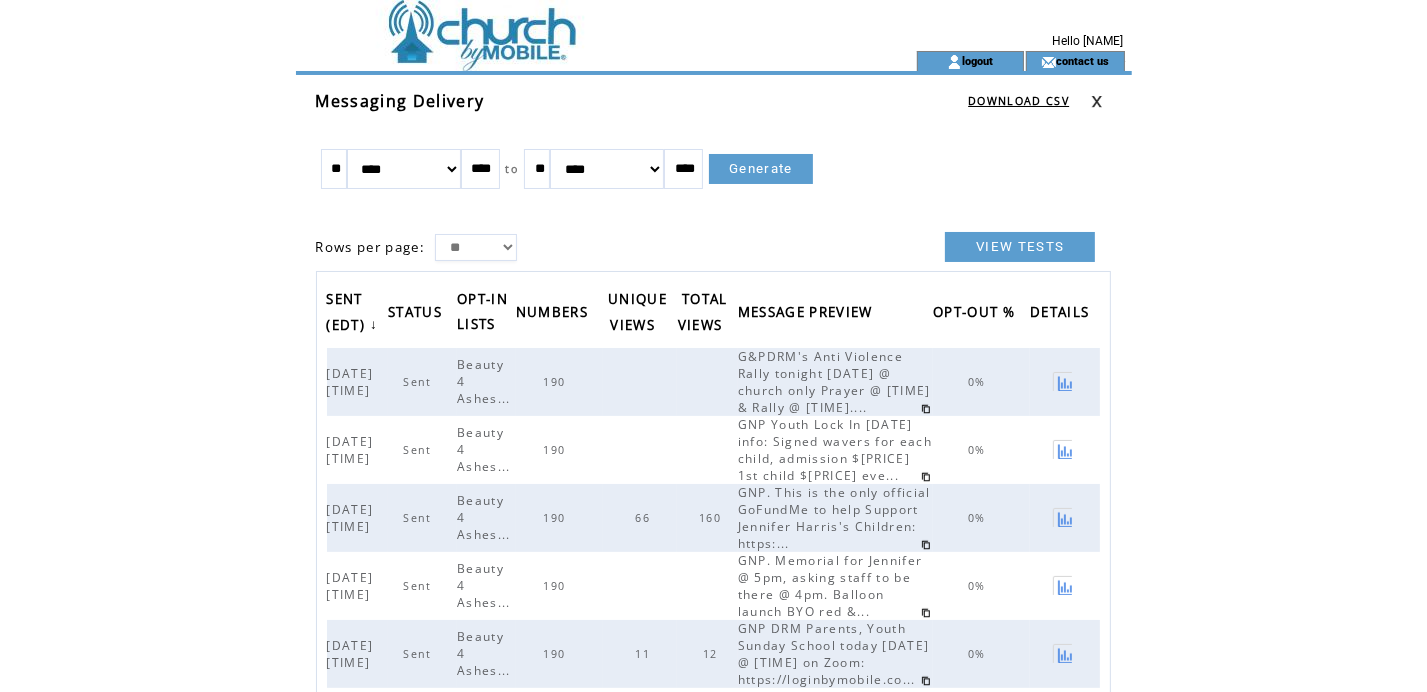 drag, startPoint x: 466, startPoint y: 37, endPoint x: 459, endPoint y: 29, distance: 10.630146 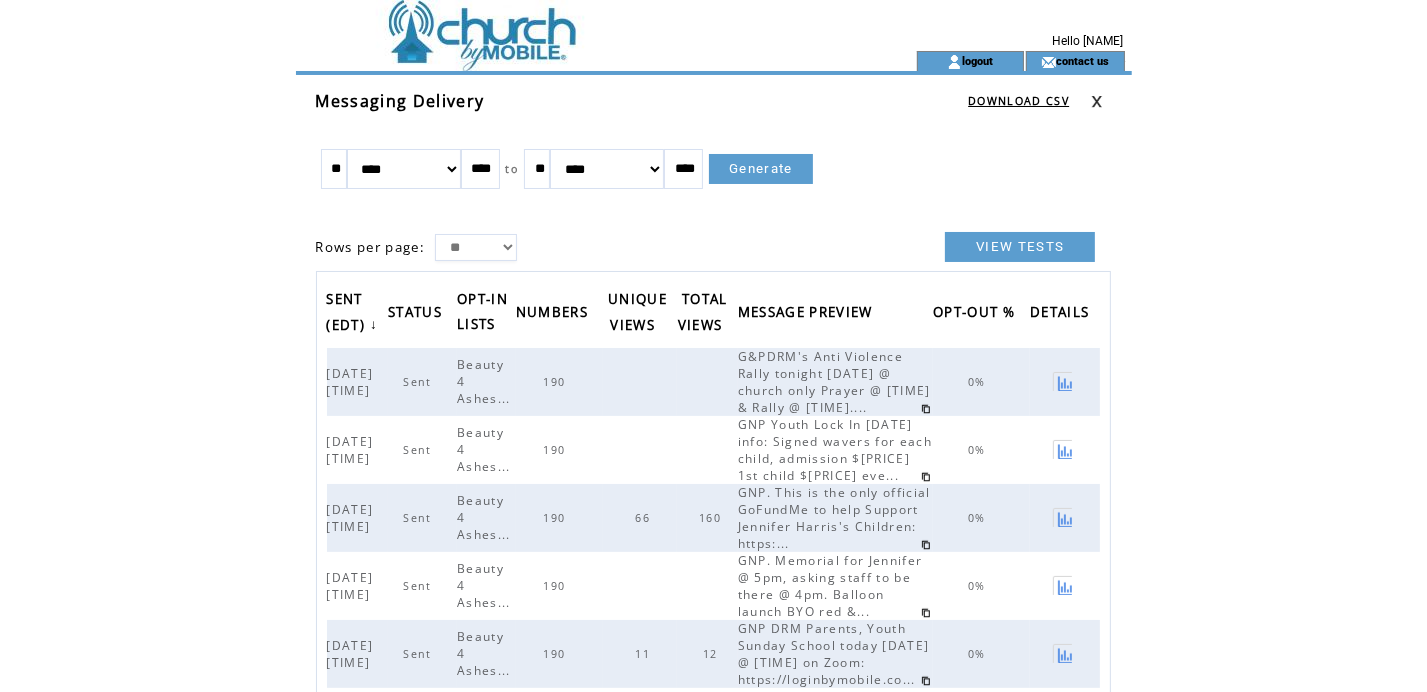 click at bounding box center (570, 25) 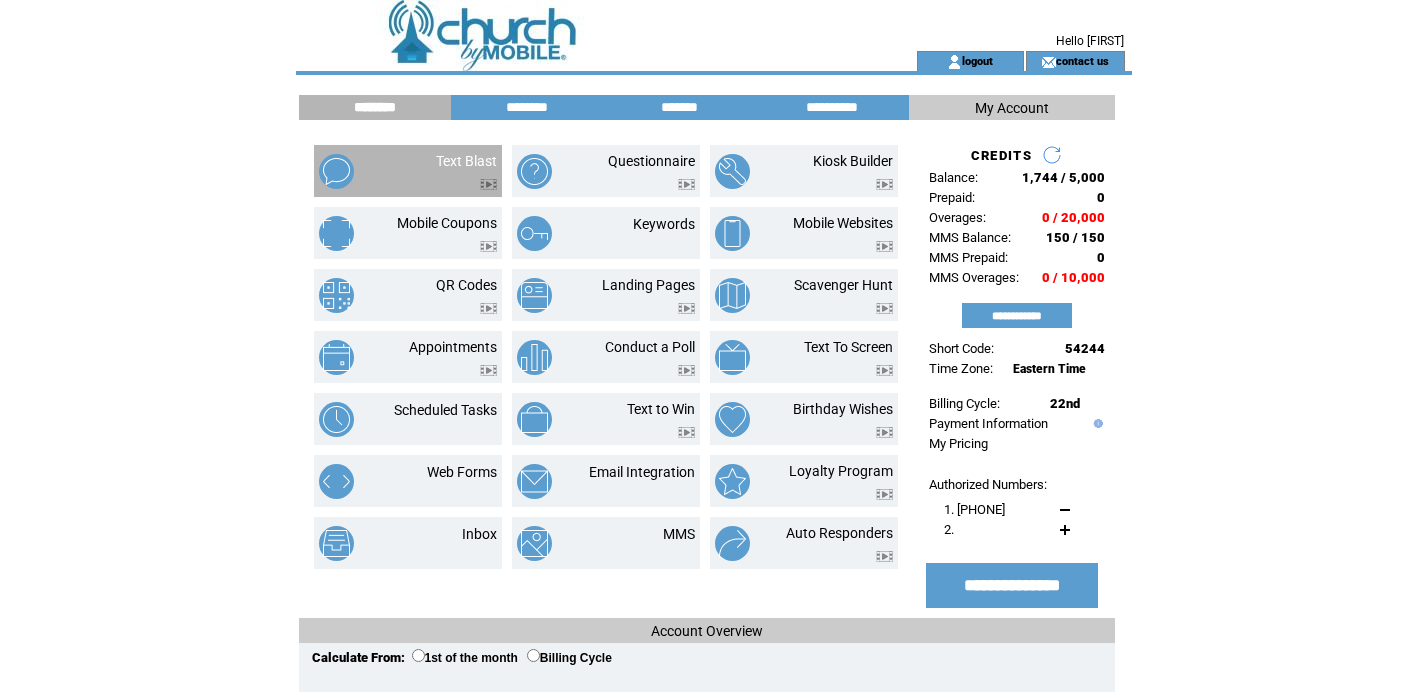 scroll, scrollTop: 0, scrollLeft: 0, axis: both 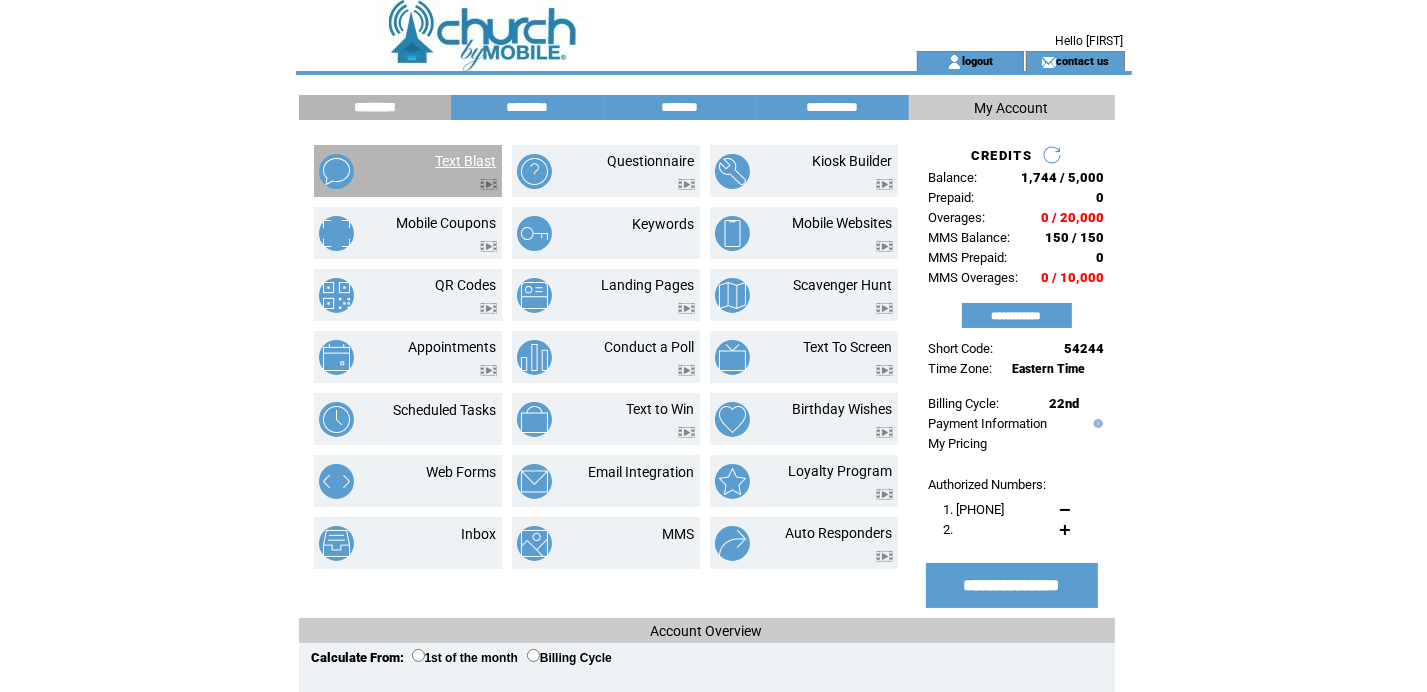 click on "Text Blast" at bounding box center (466, 161) 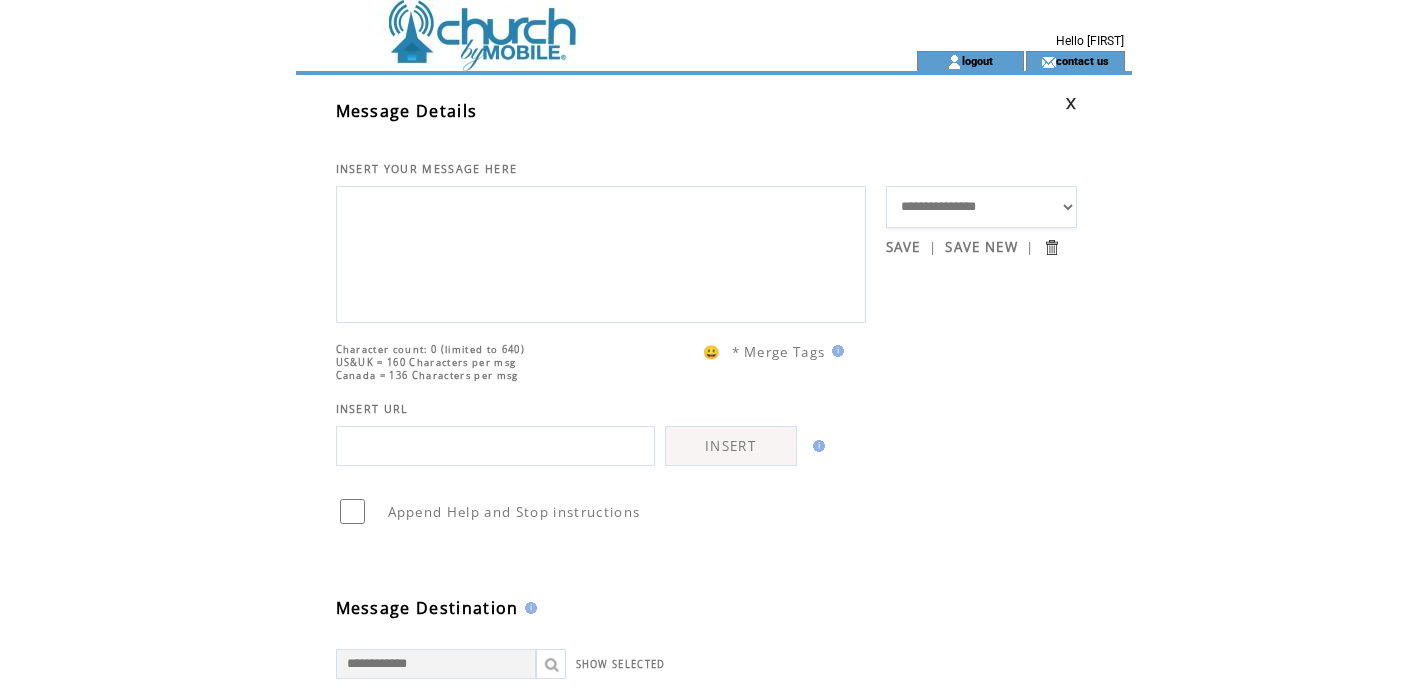 scroll, scrollTop: 0, scrollLeft: 0, axis: both 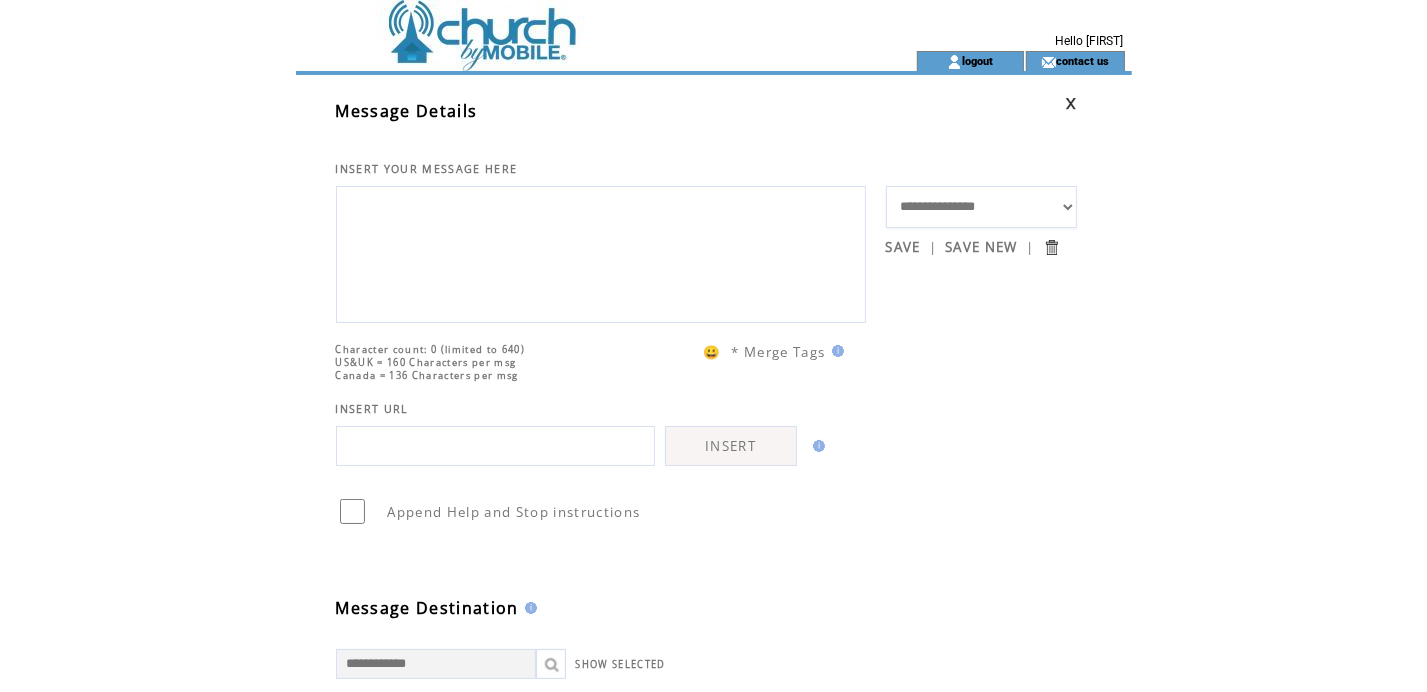 click at bounding box center (601, 252) 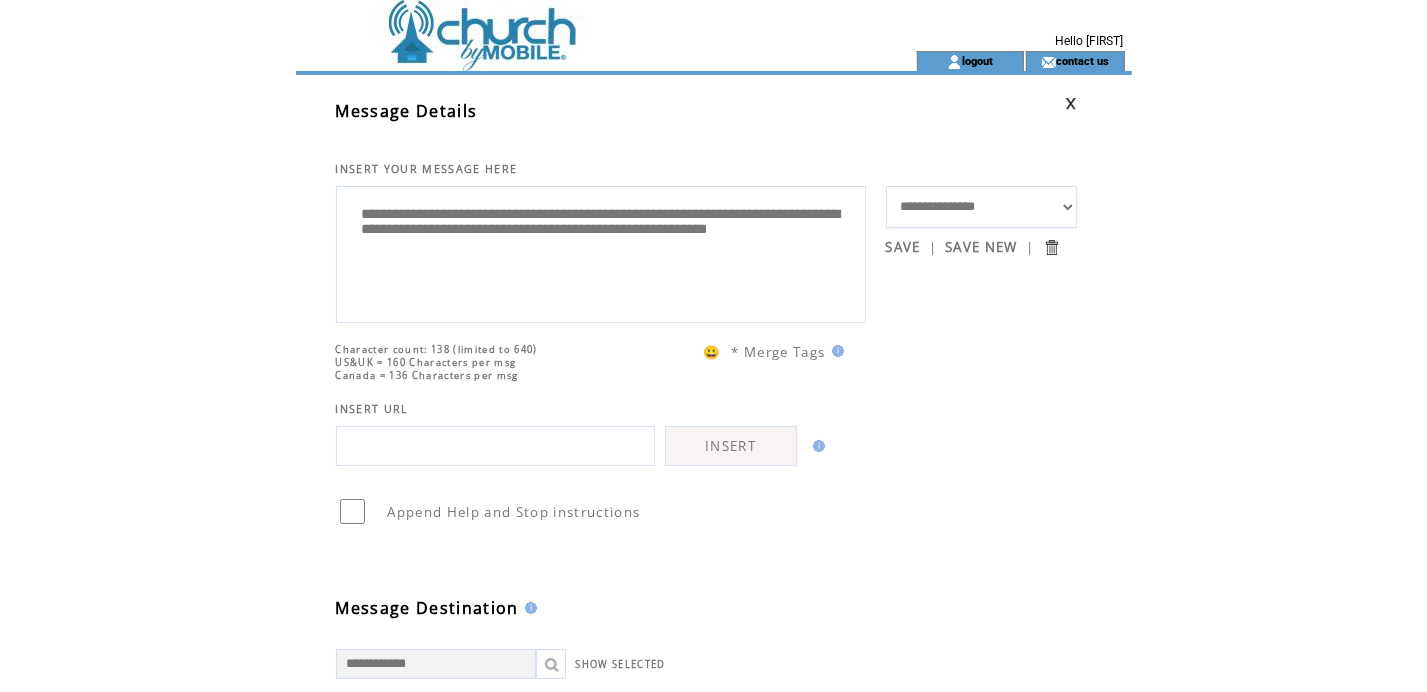 scroll, scrollTop: 400, scrollLeft: 0, axis: vertical 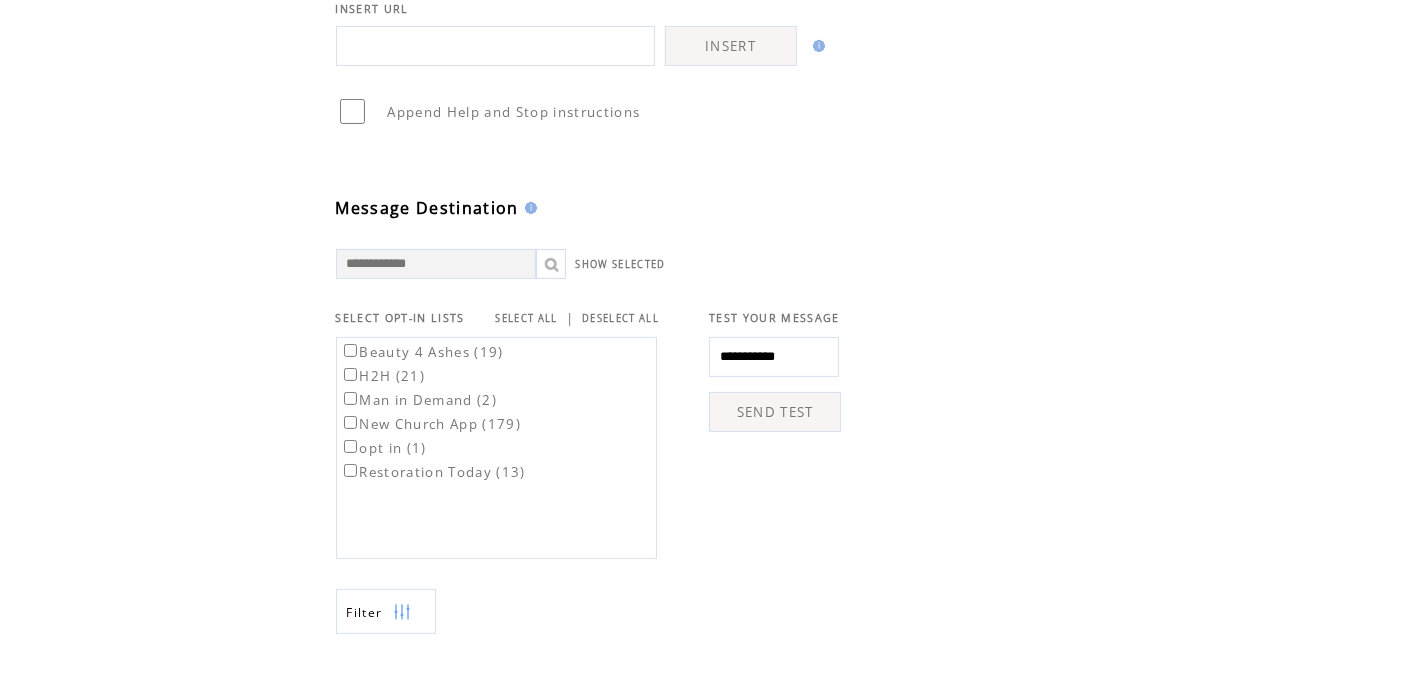 type on "**********" 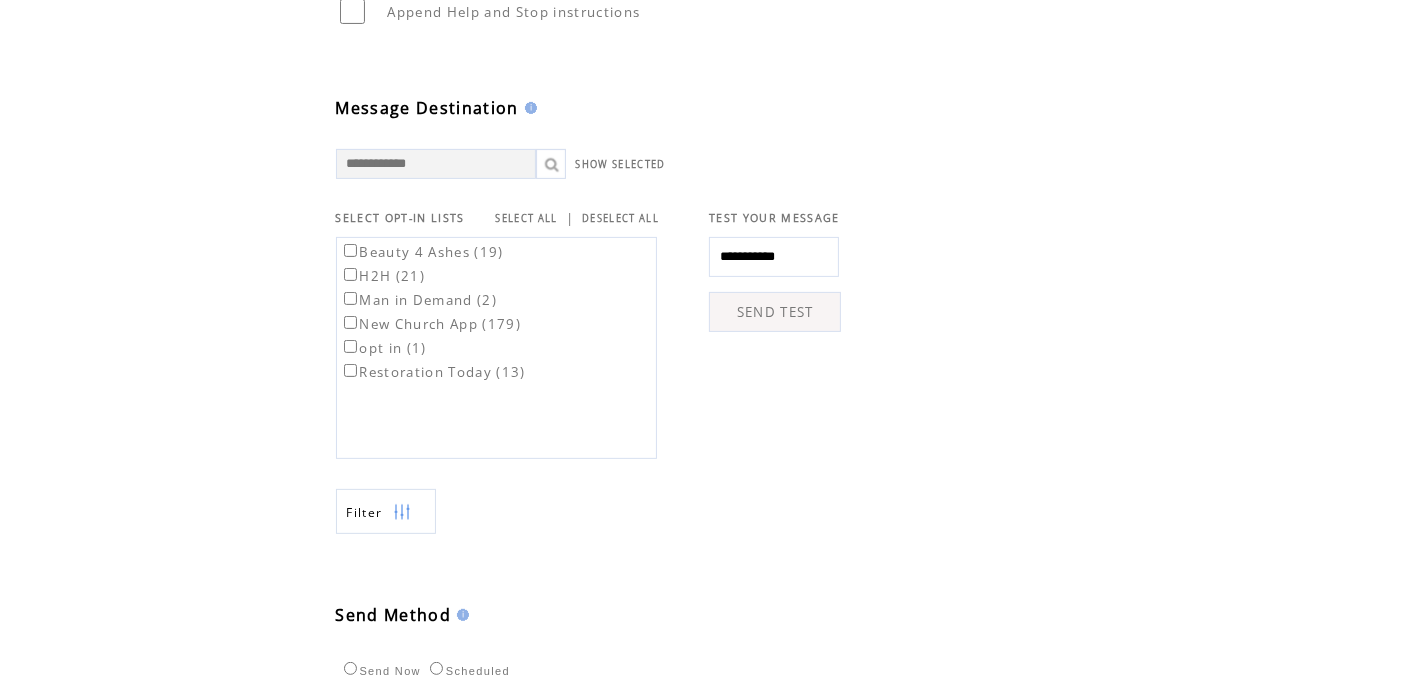 scroll, scrollTop: 745, scrollLeft: 0, axis: vertical 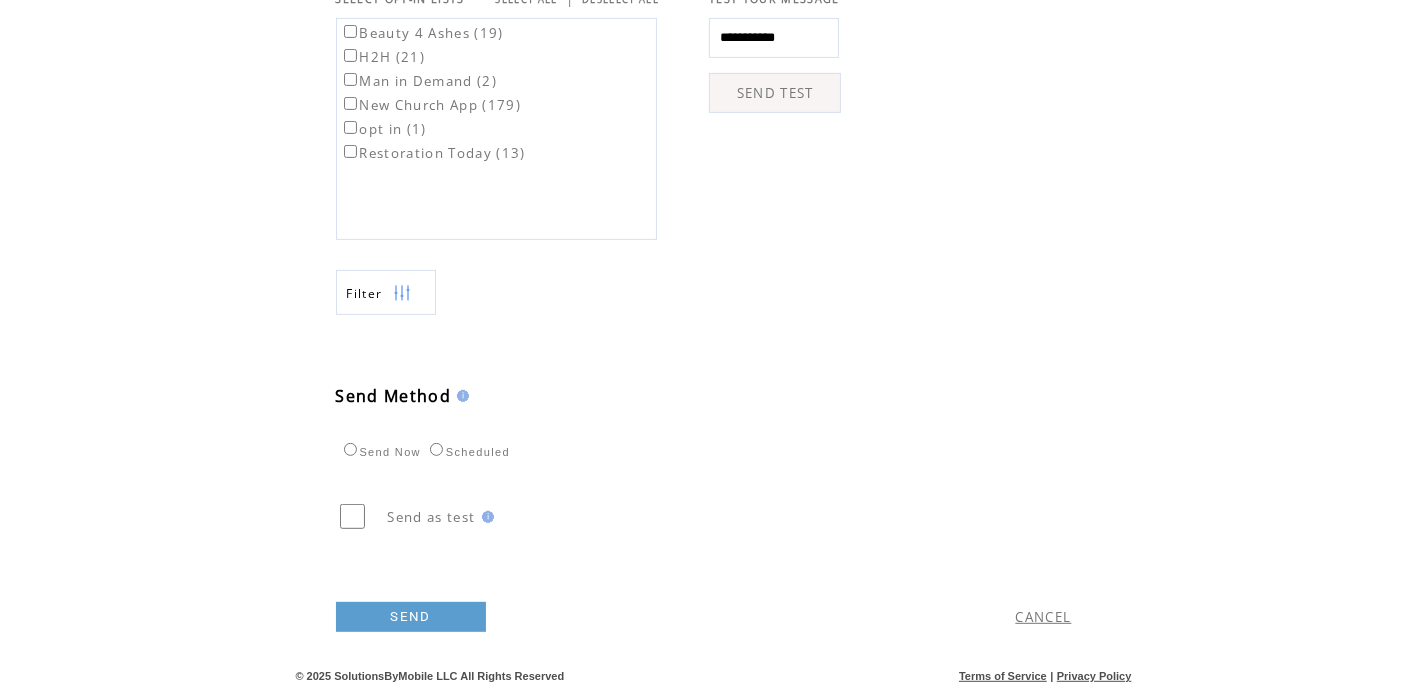 click on "SEND" at bounding box center [411, 617] 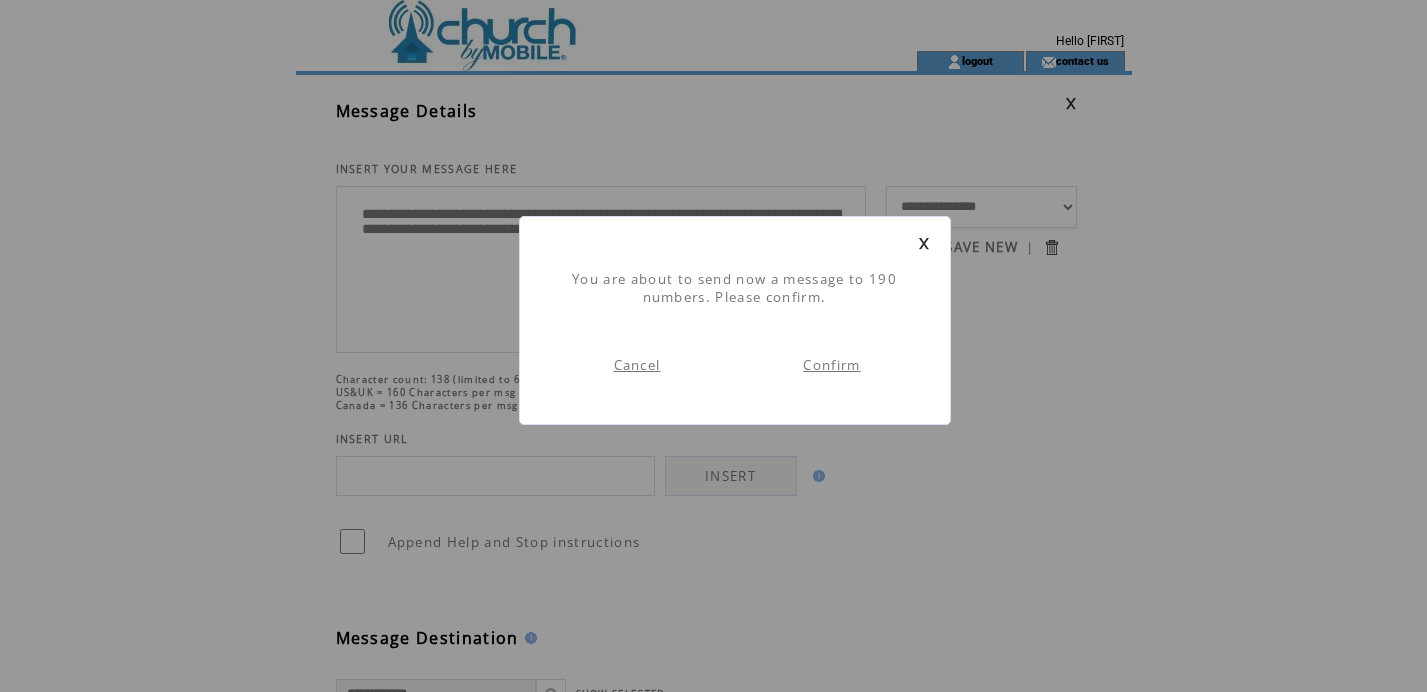 scroll, scrollTop: 0, scrollLeft: 0, axis: both 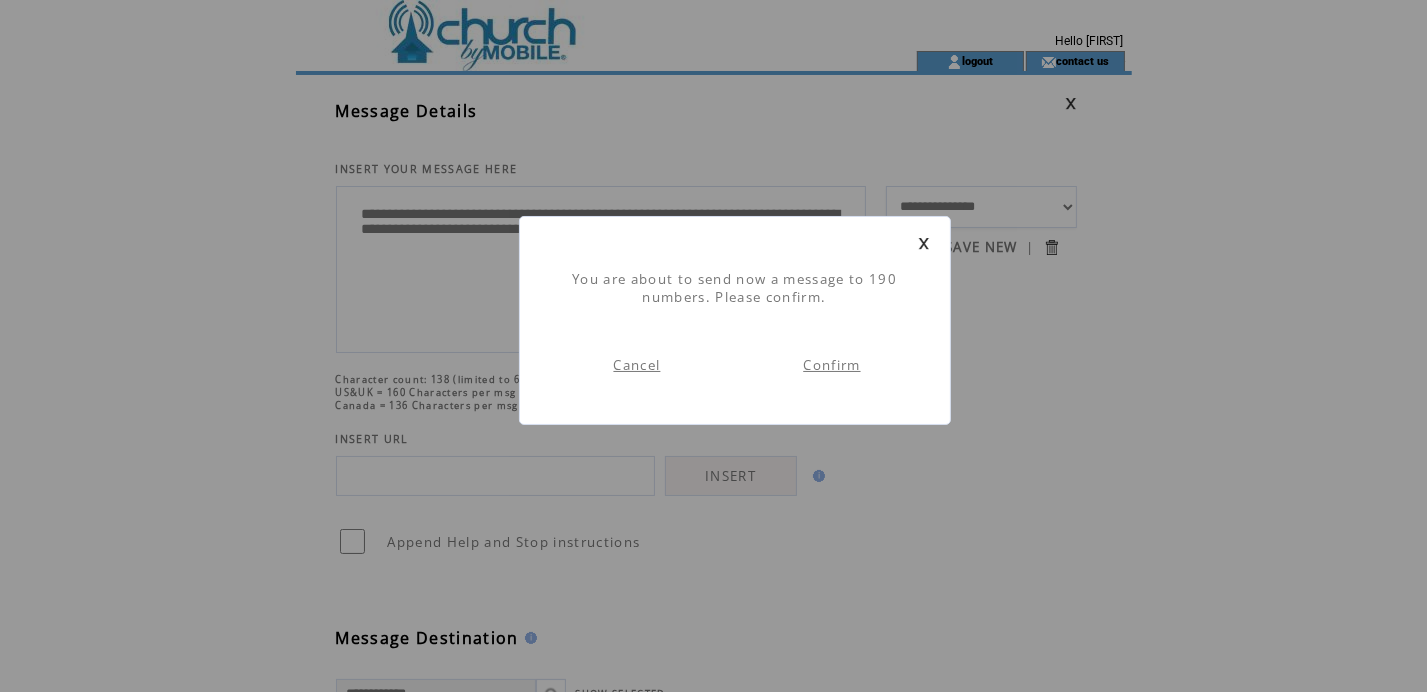 click on "Confirm" at bounding box center (831, 365) 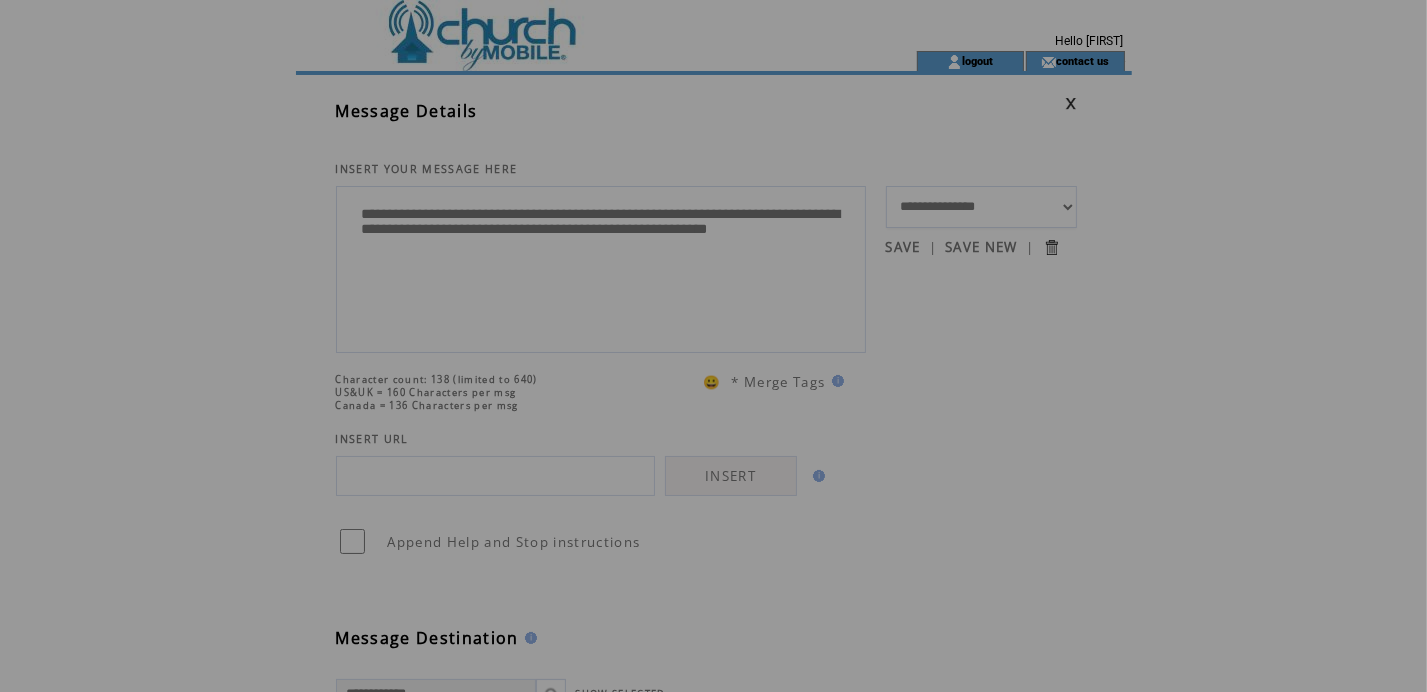 scroll, scrollTop: 0, scrollLeft: 0, axis: both 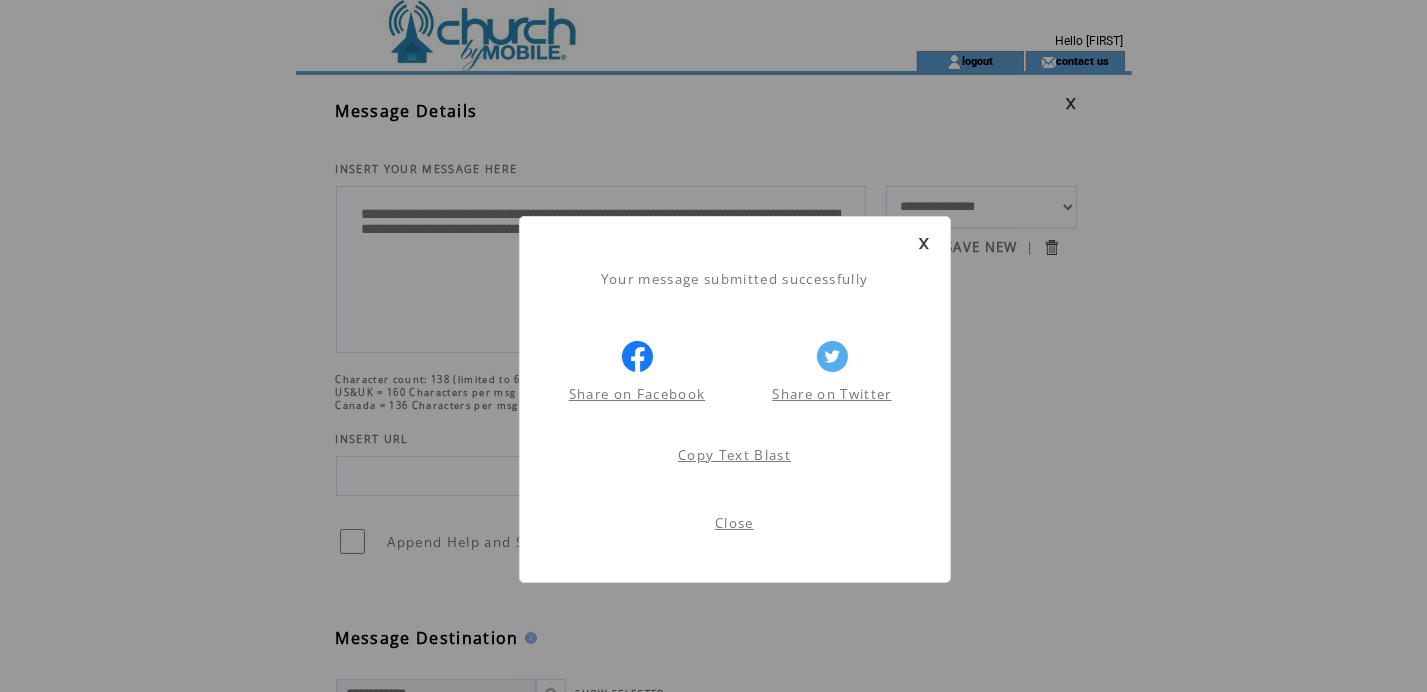 click on "Close" at bounding box center (734, 523) 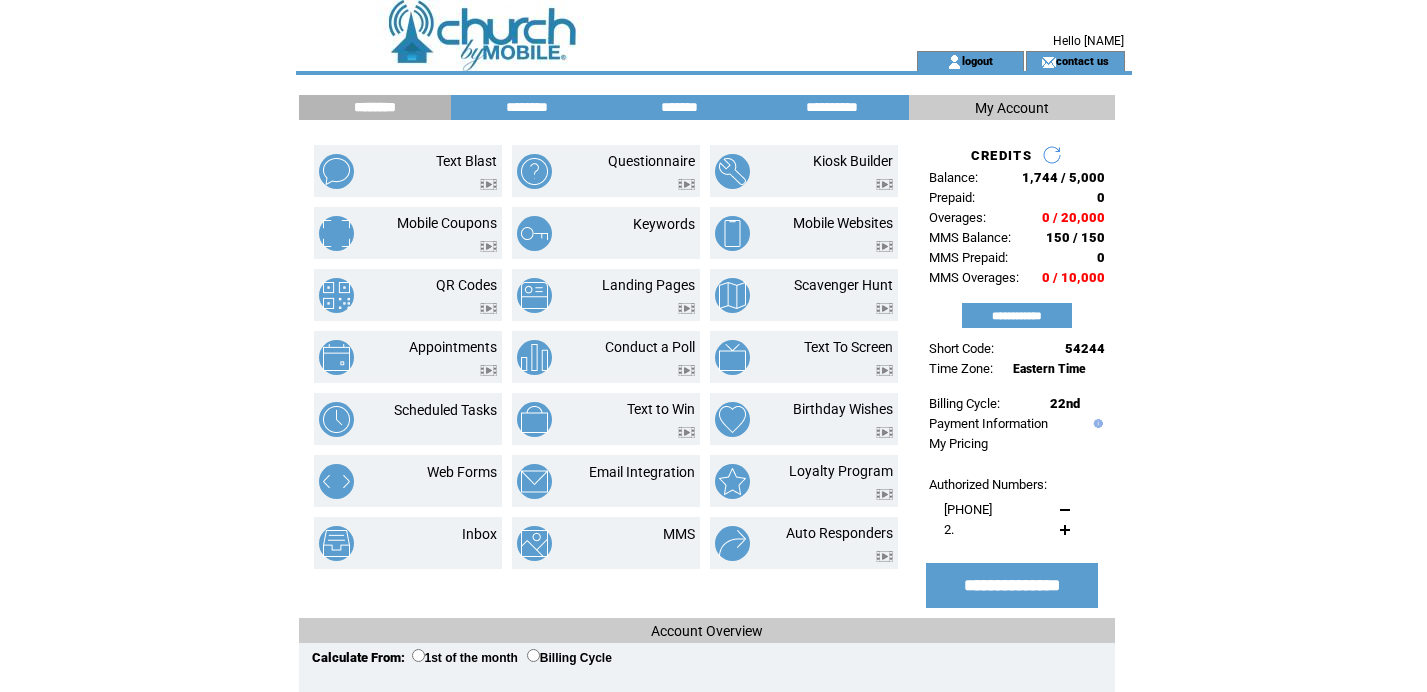 scroll, scrollTop: 0, scrollLeft: 0, axis: both 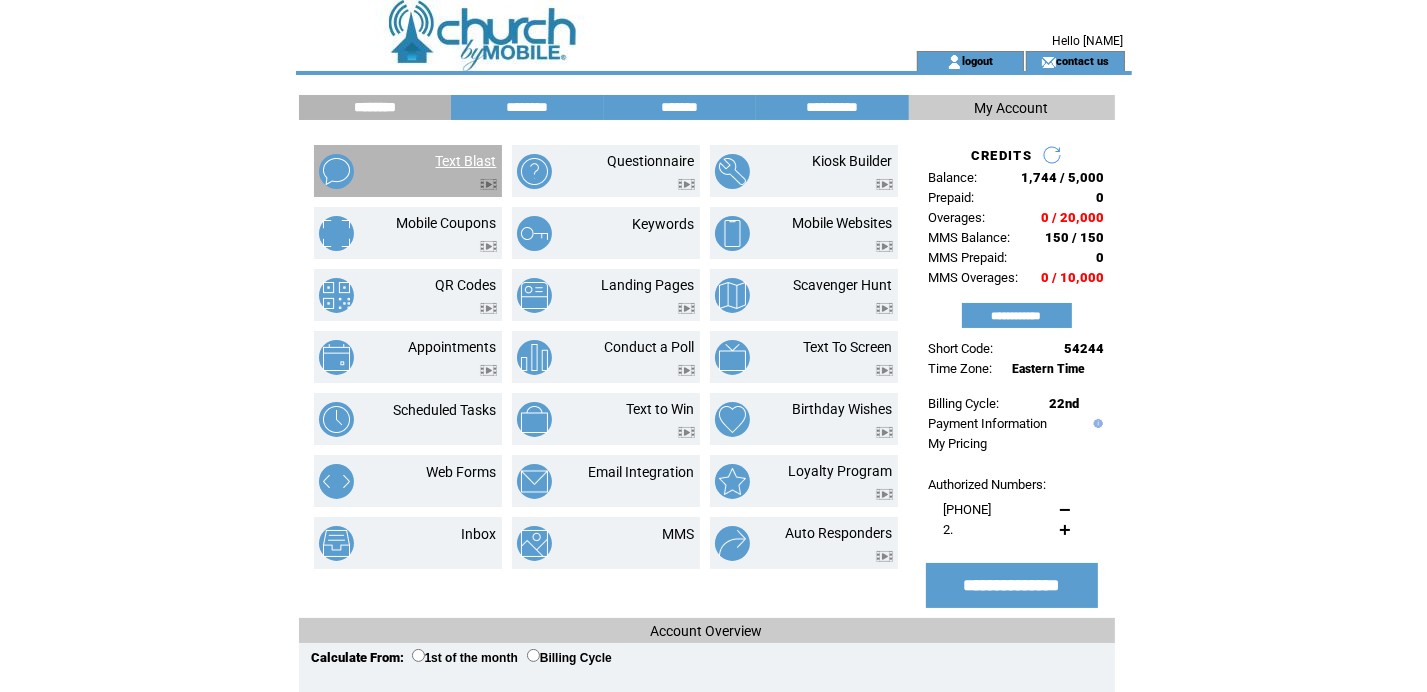 click on "Text Blast" at bounding box center (466, 161) 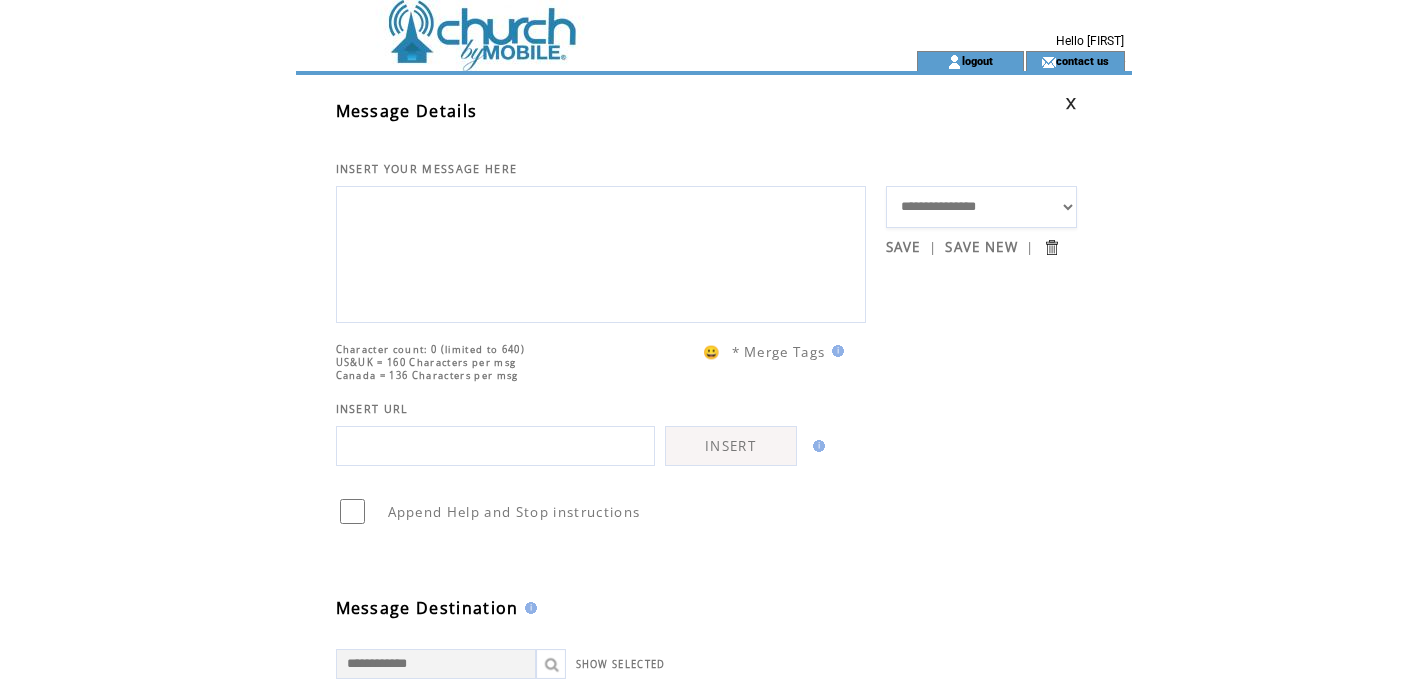 scroll, scrollTop: 0, scrollLeft: 0, axis: both 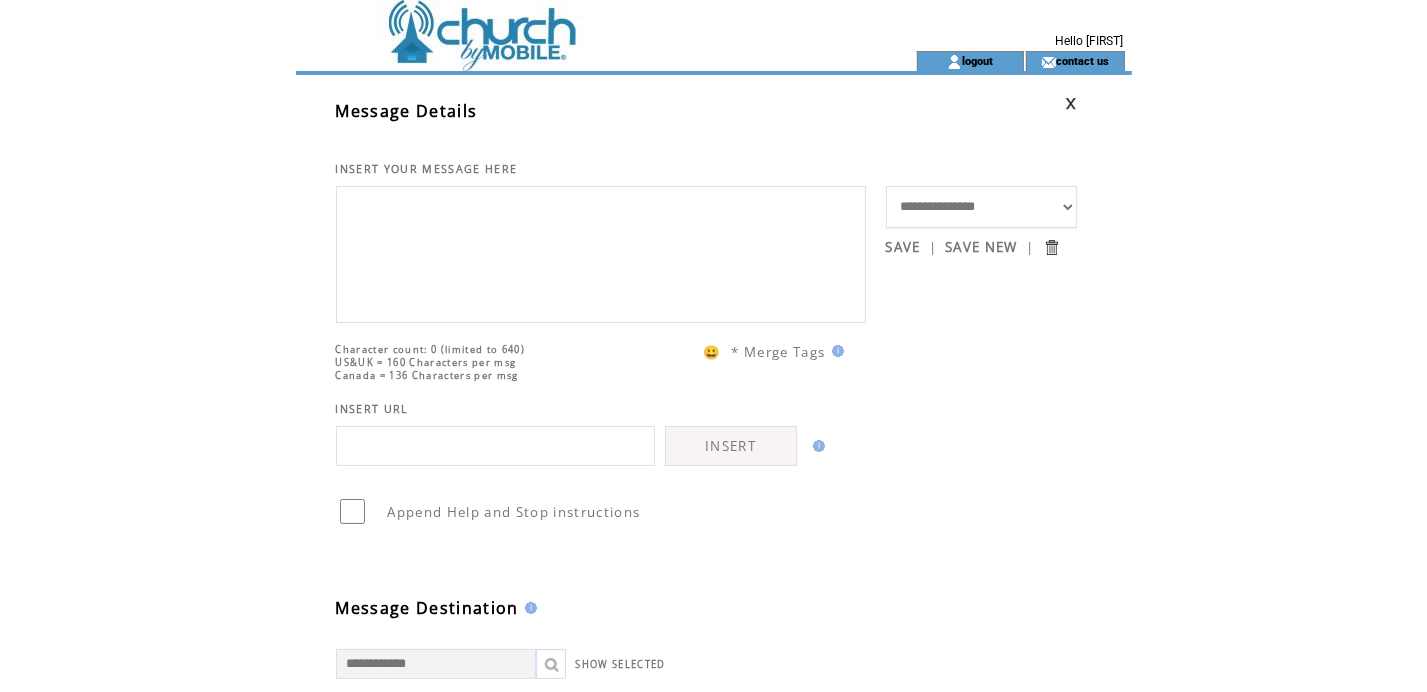 click at bounding box center (601, 252) 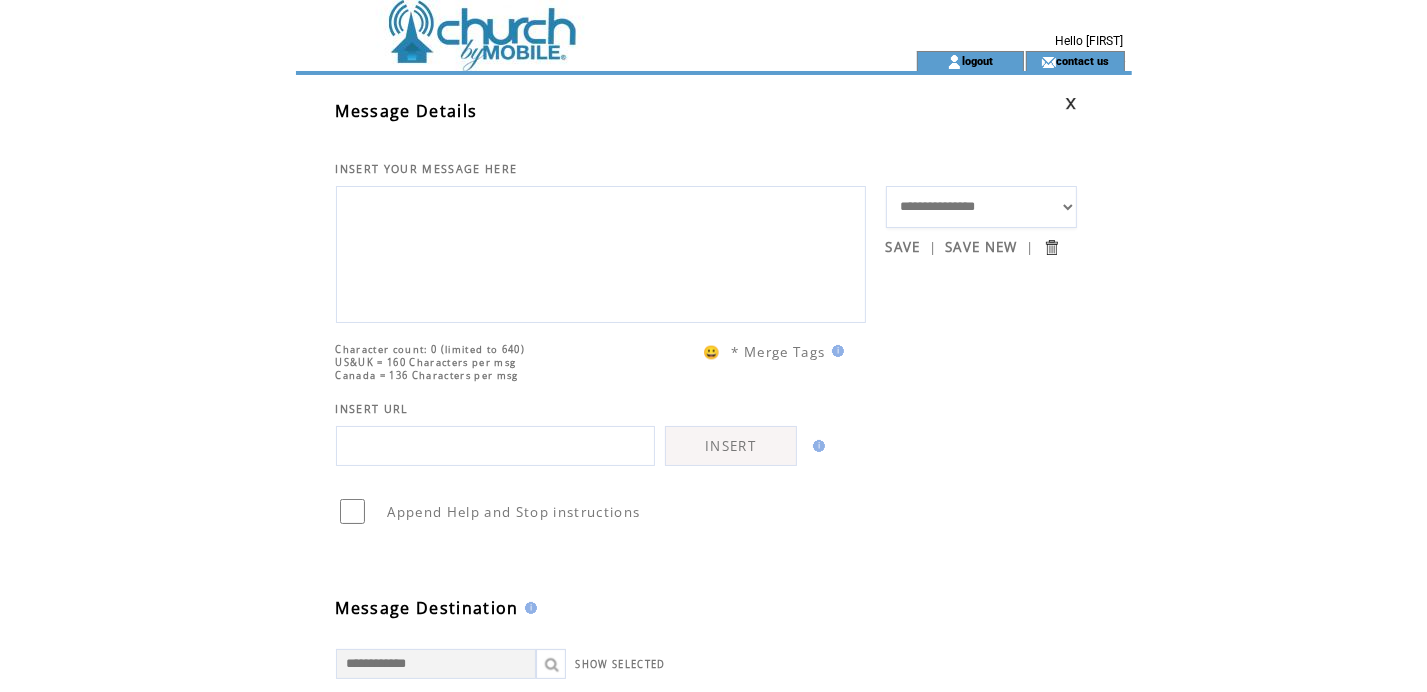 paste on "**********" 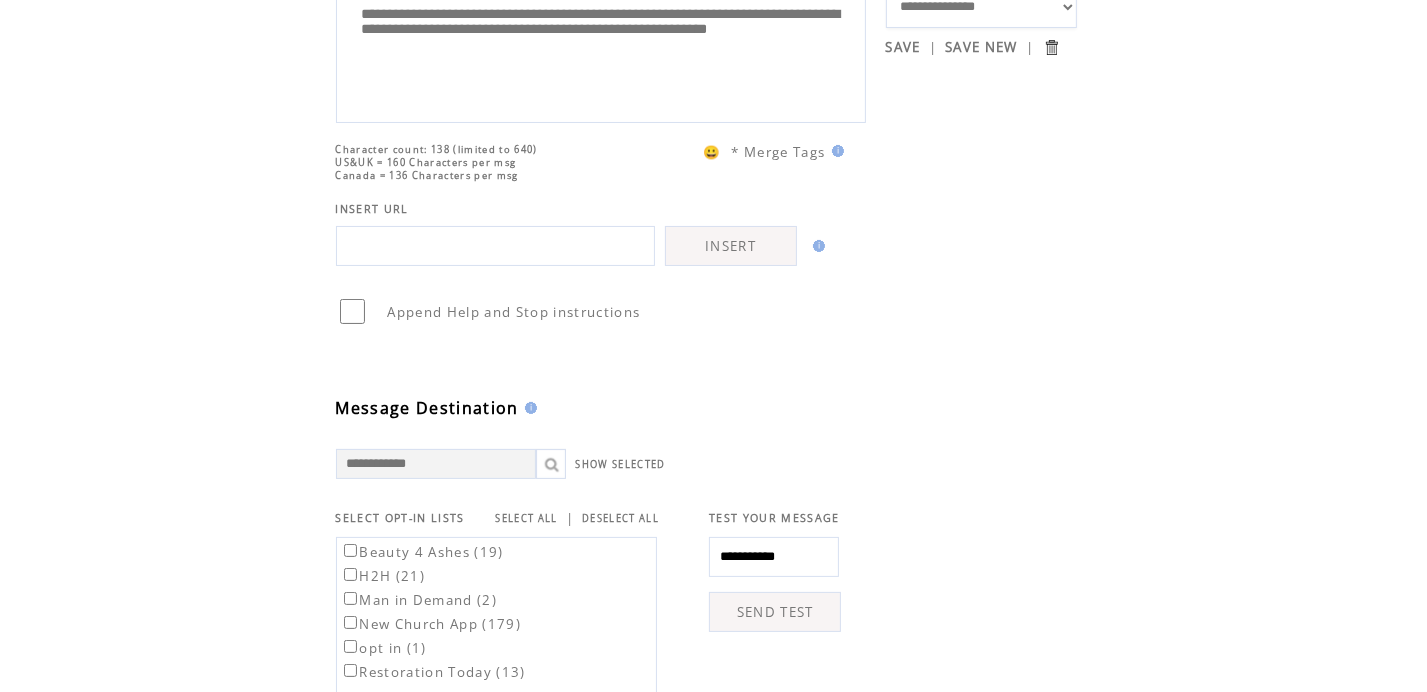 scroll, scrollTop: 500, scrollLeft: 0, axis: vertical 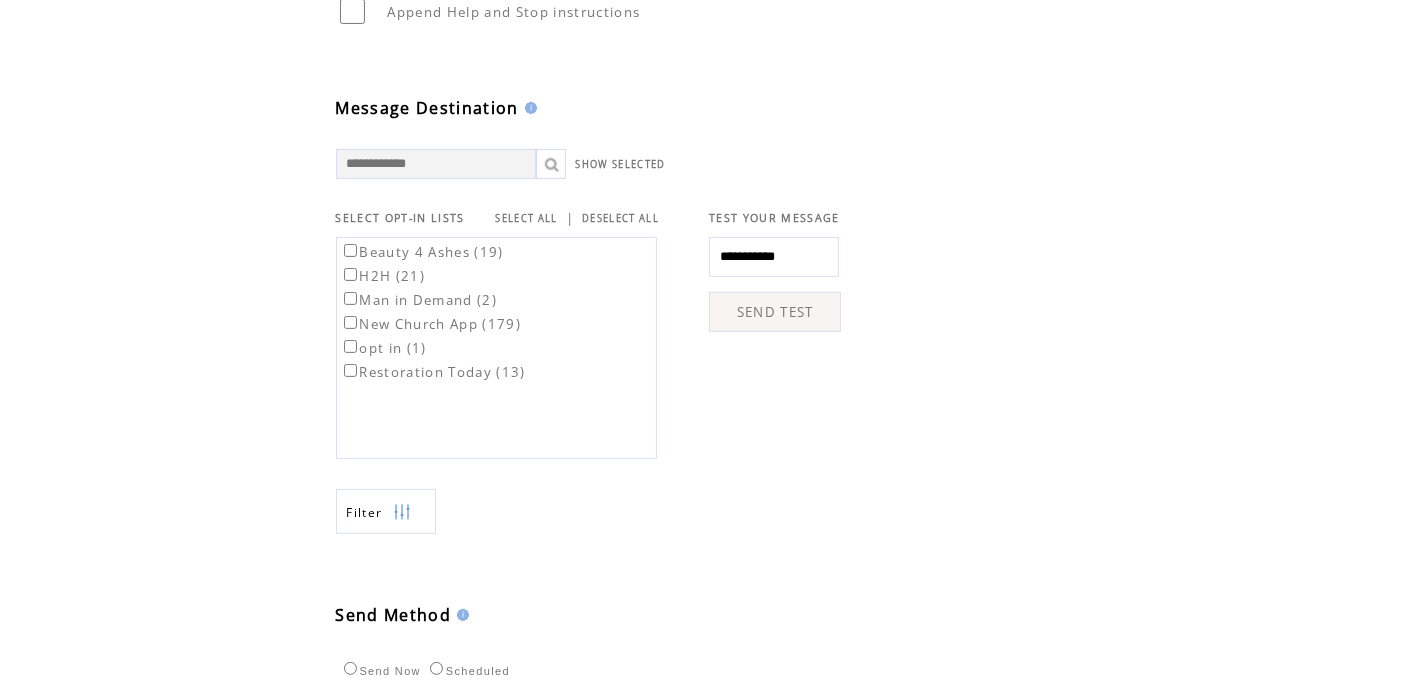 type on "**********" 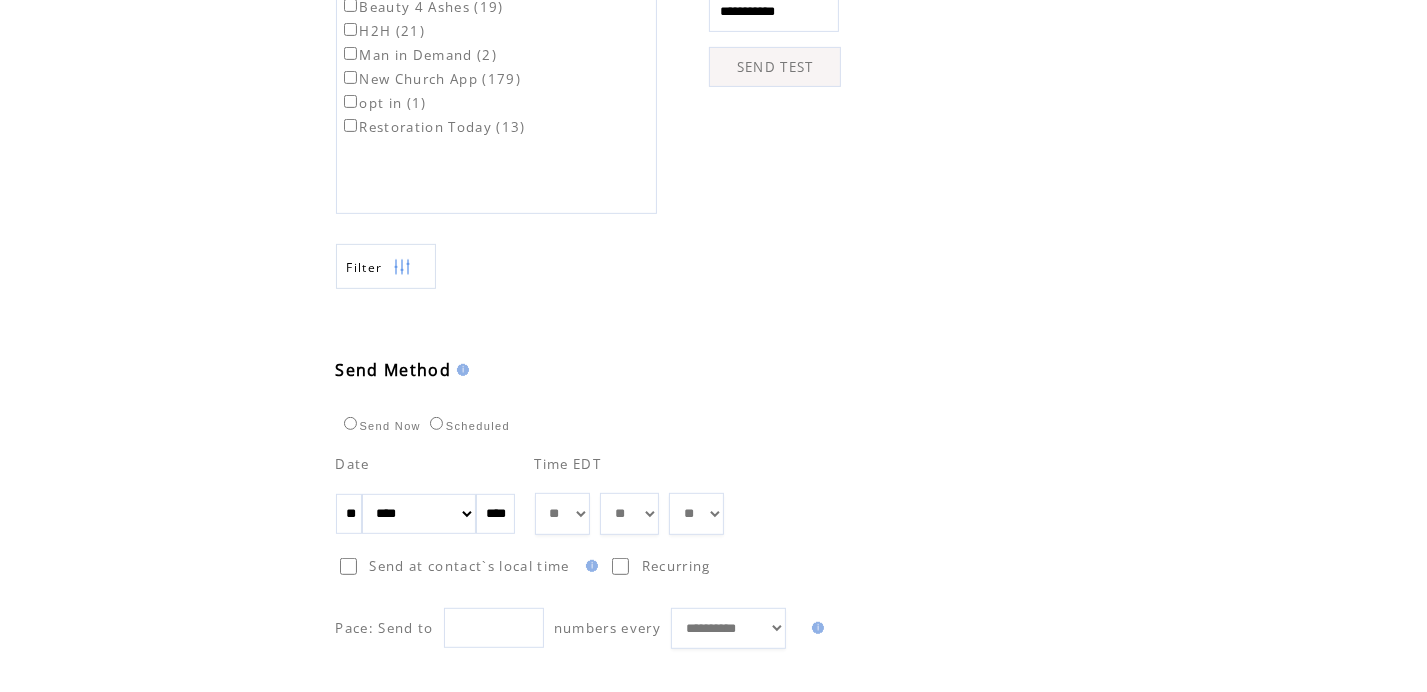 scroll, scrollTop: 945, scrollLeft: 0, axis: vertical 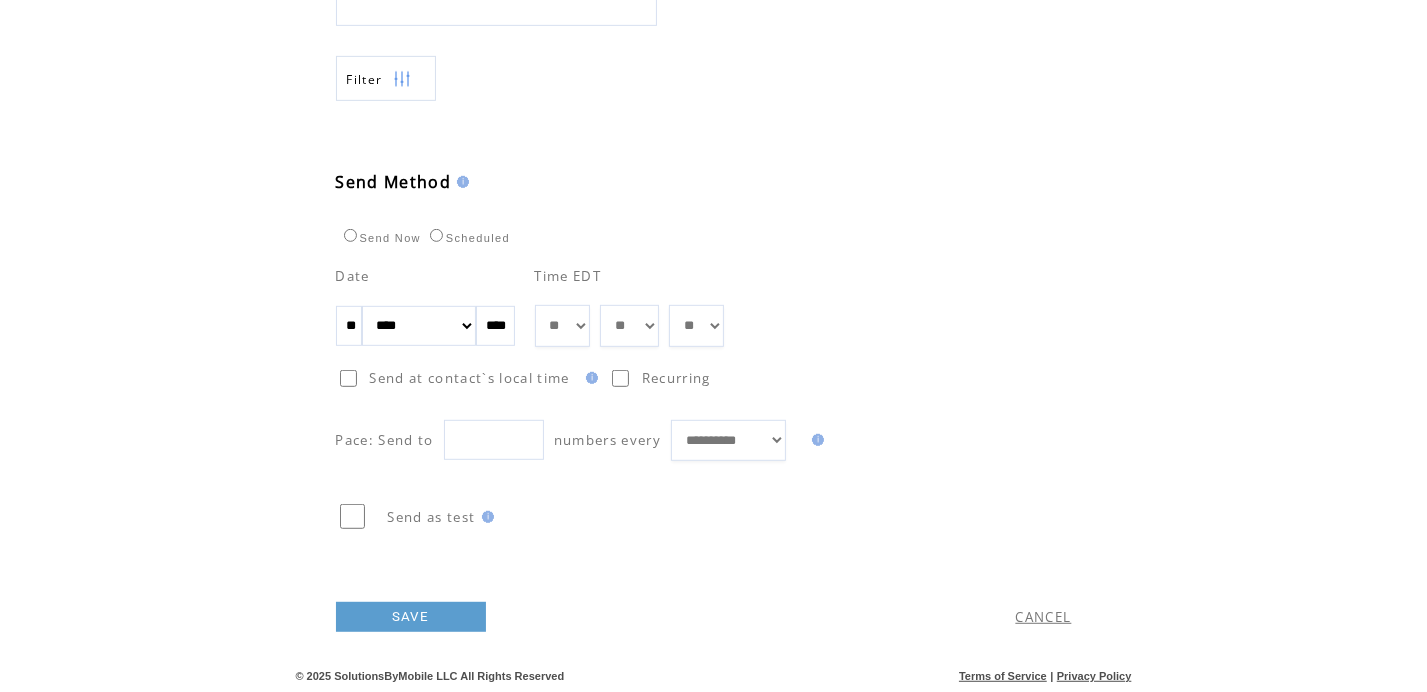 click on "** 	 ** 	 ** 	 ** 	 ** 	 ** 	 ** 	 ** 	 ** 	 ** 	 ** 	 ** 	 **" at bounding box center (563, 326) 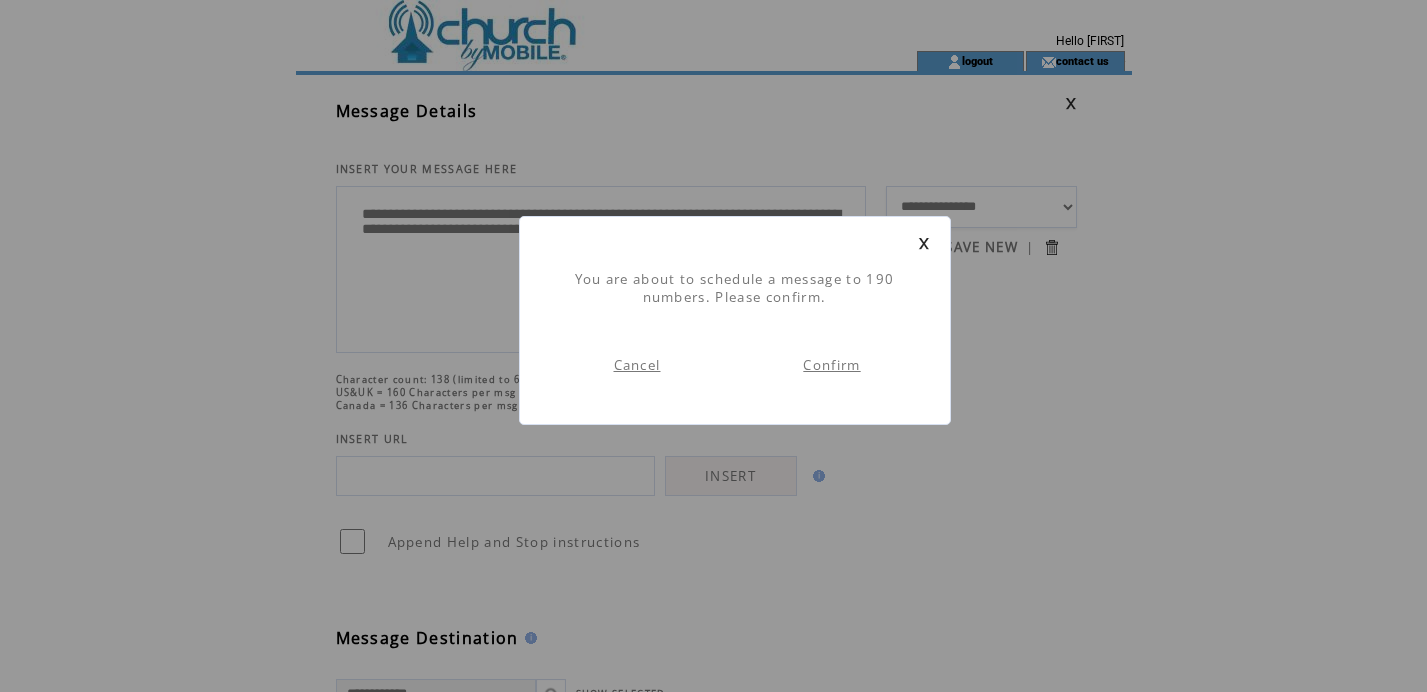 scroll, scrollTop: 0, scrollLeft: 0, axis: both 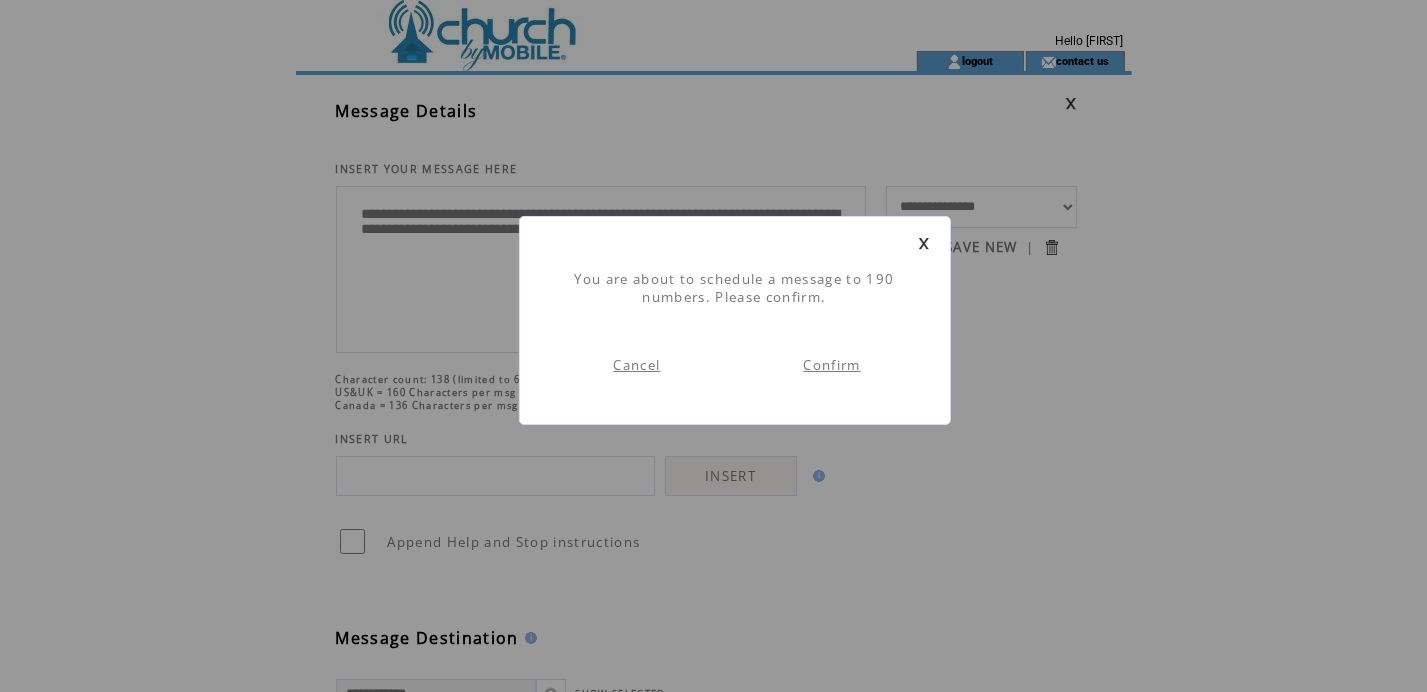 click on "Confirm" at bounding box center [831, 365] 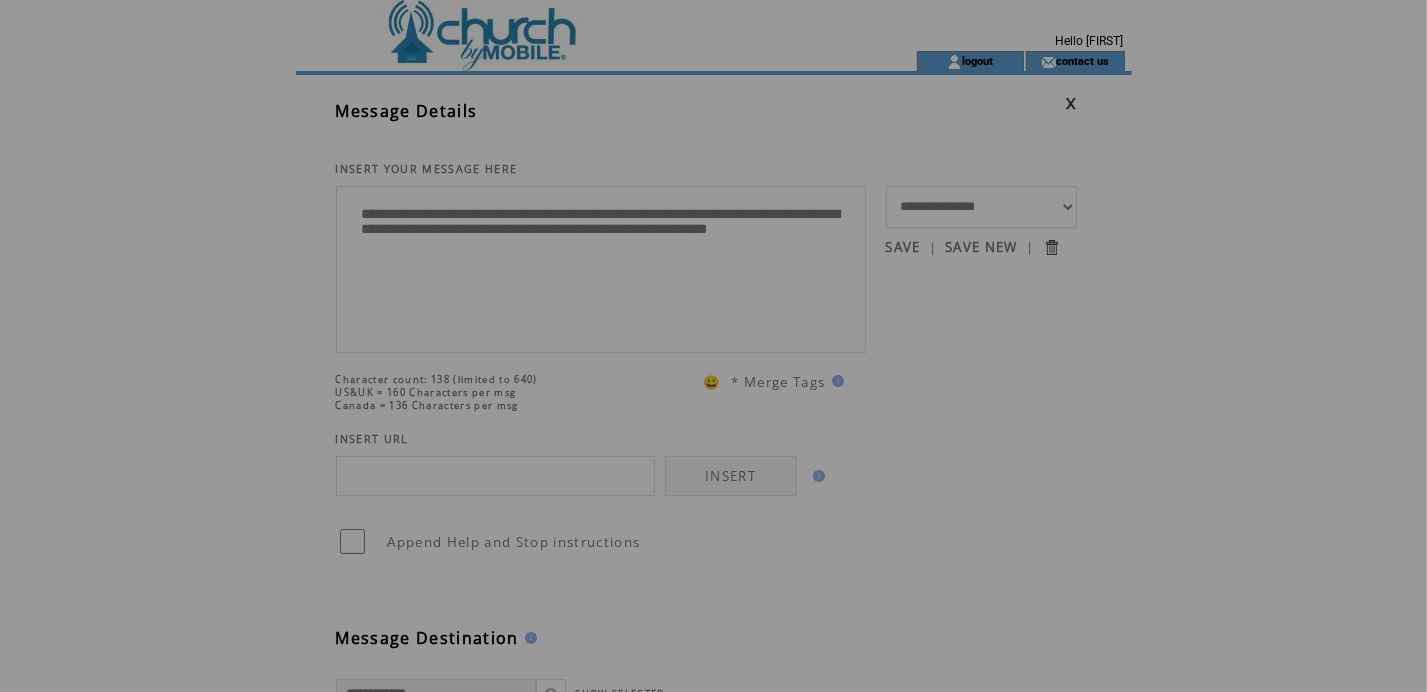 scroll, scrollTop: 0, scrollLeft: 0, axis: both 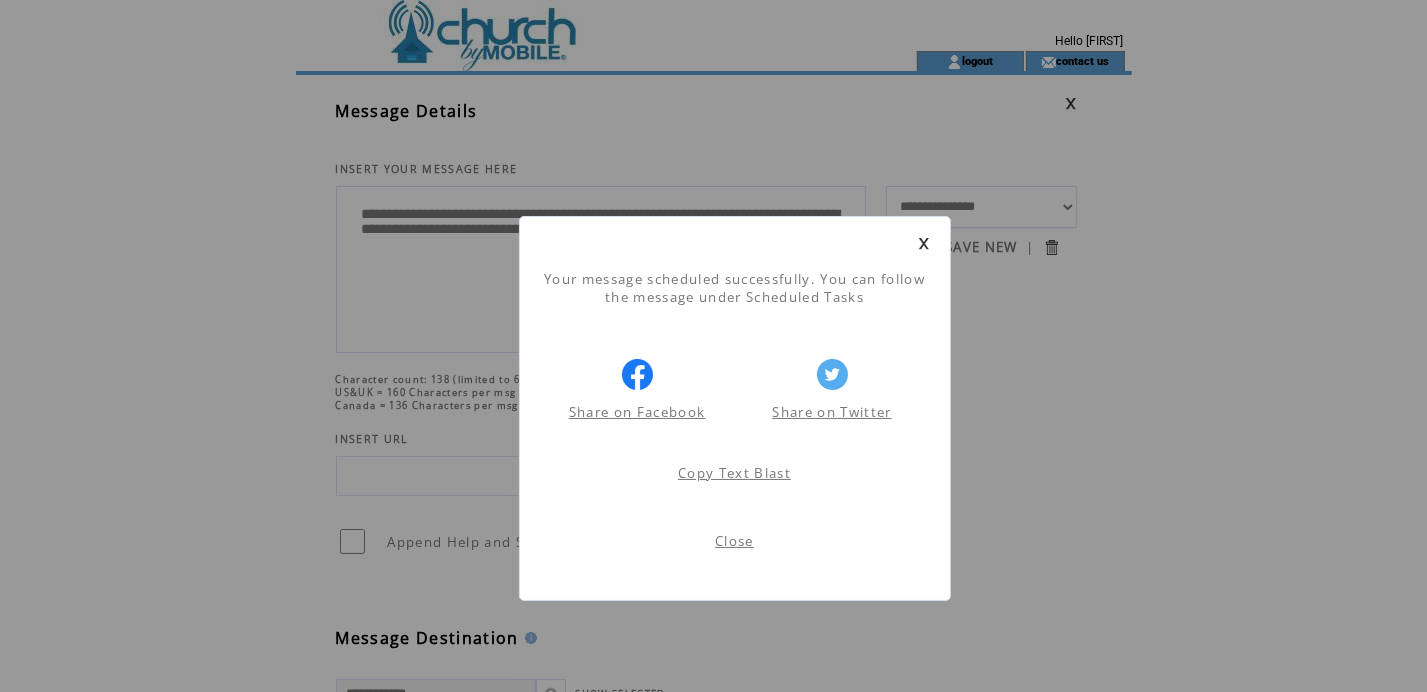 click on "Close" at bounding box center [734, 541] 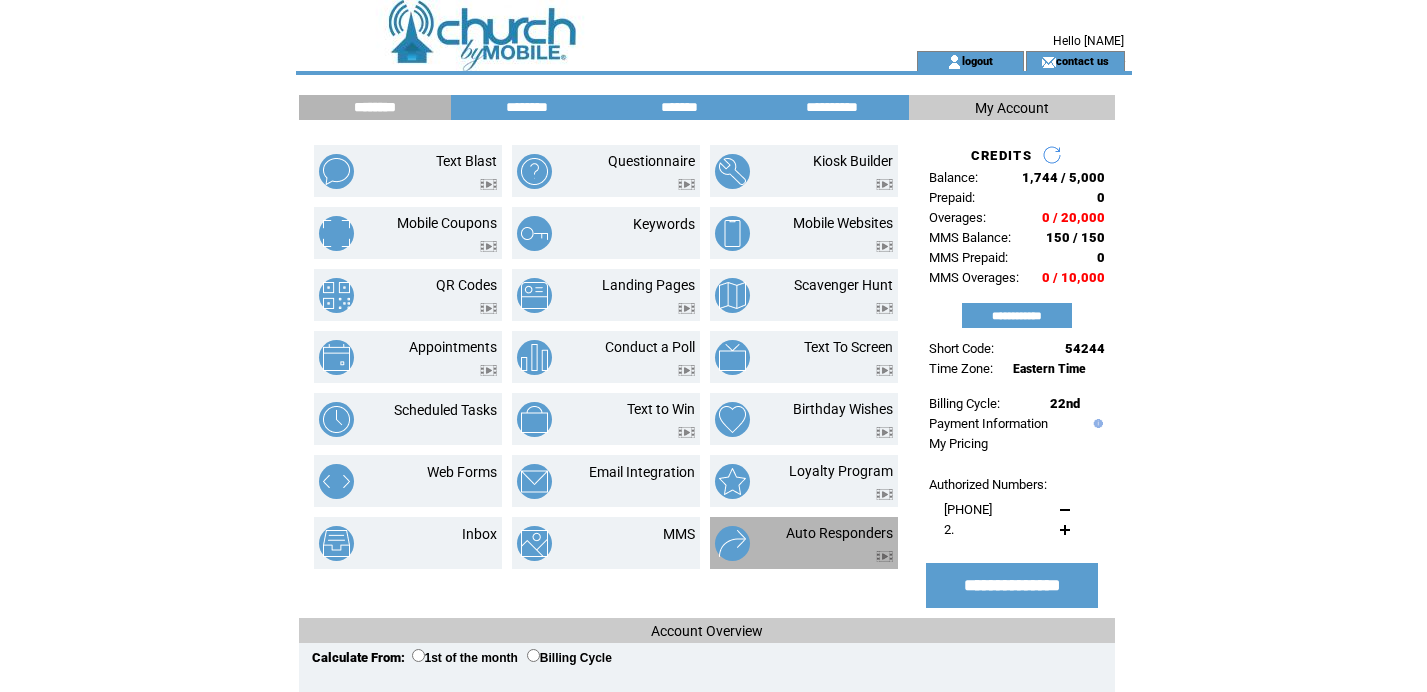 scroll, scrollTop: 0, scrollLeft: 0, axis: both 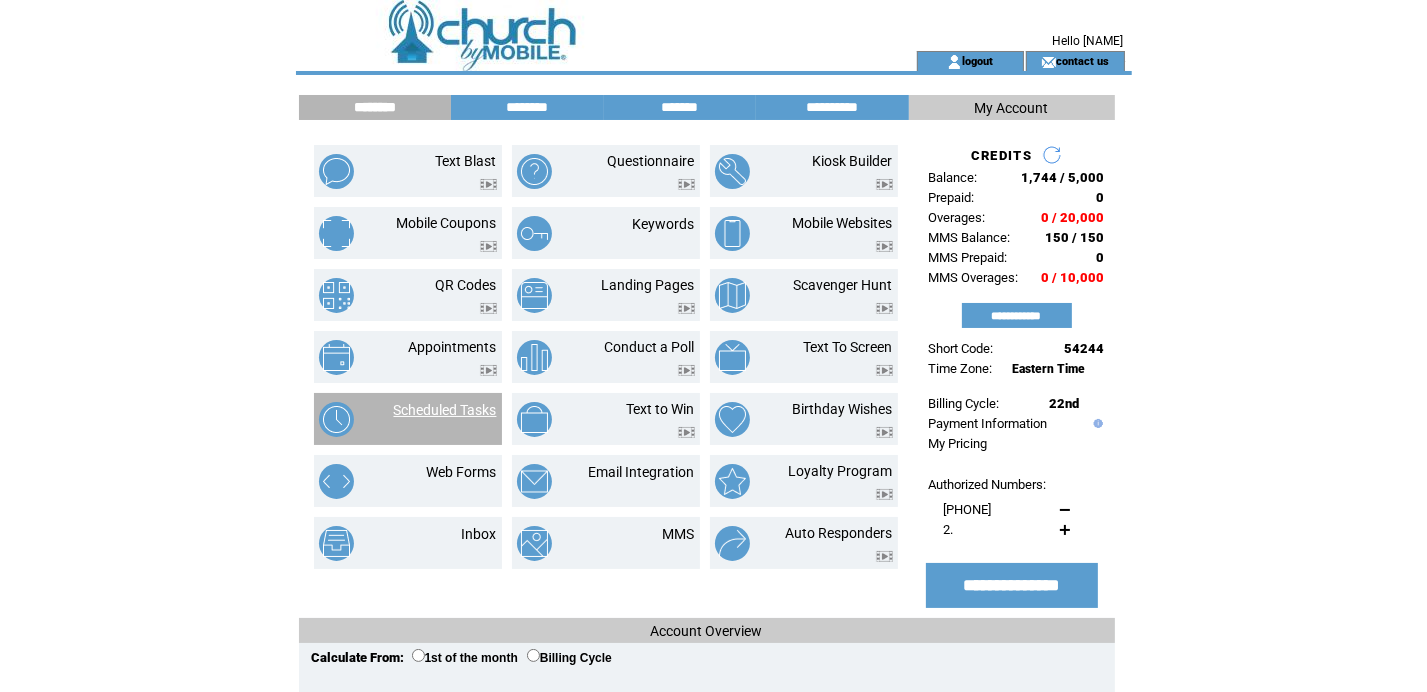 click on "Scheduled Tasks" at bounding box center [445, 410] 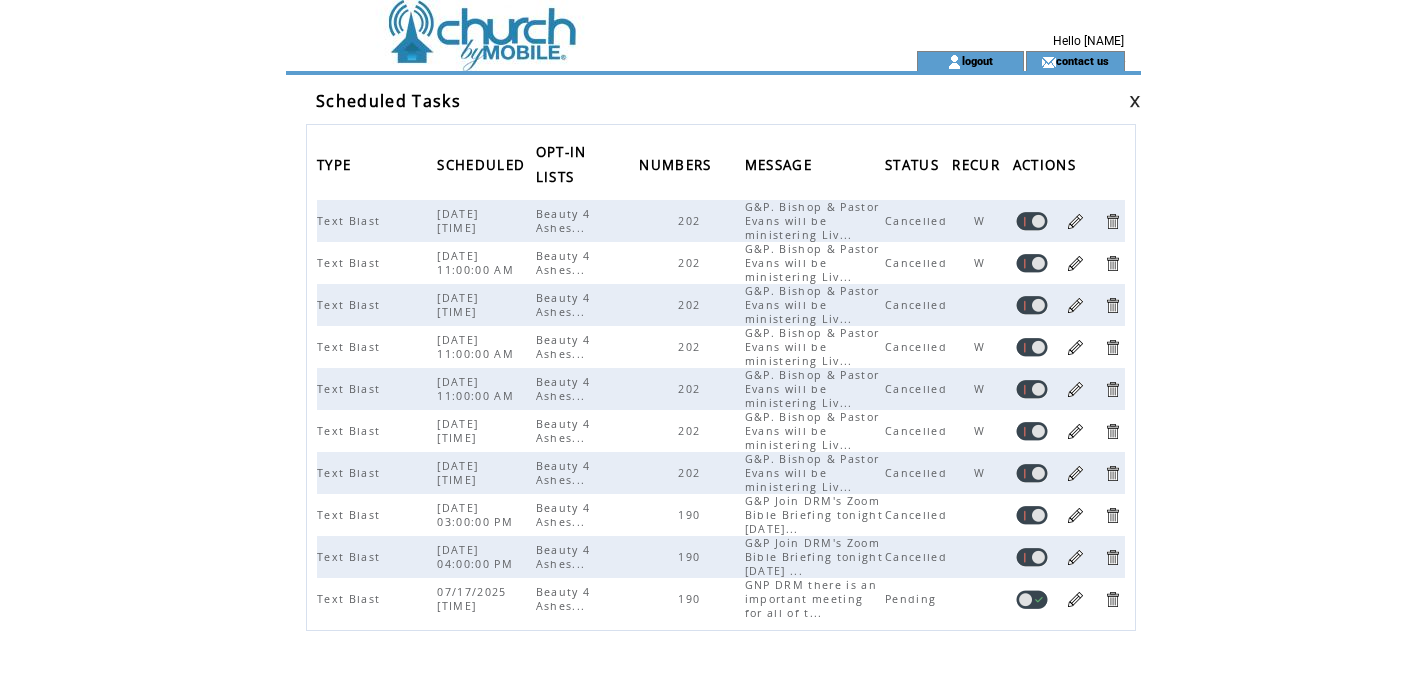 scroll, scrollTop: 0, scrollLeft: 0, axis: both 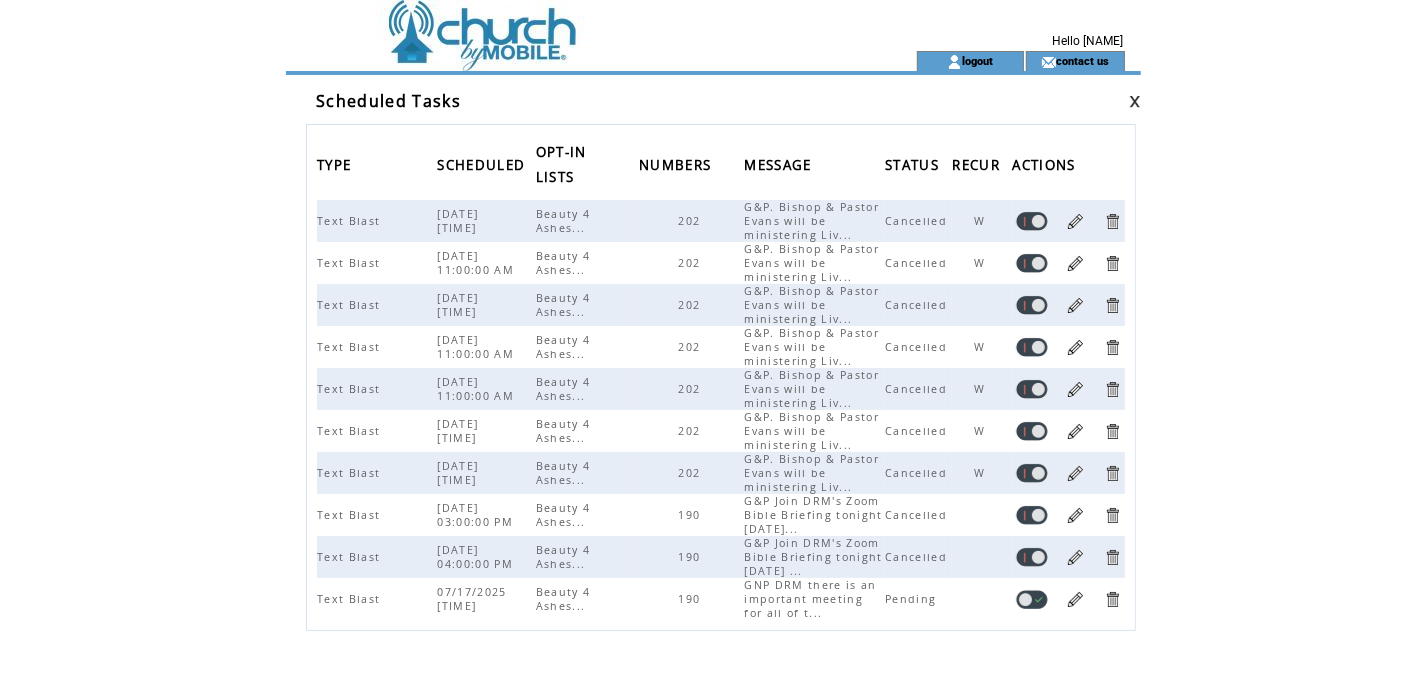 click at bounding box center (1075, 599) 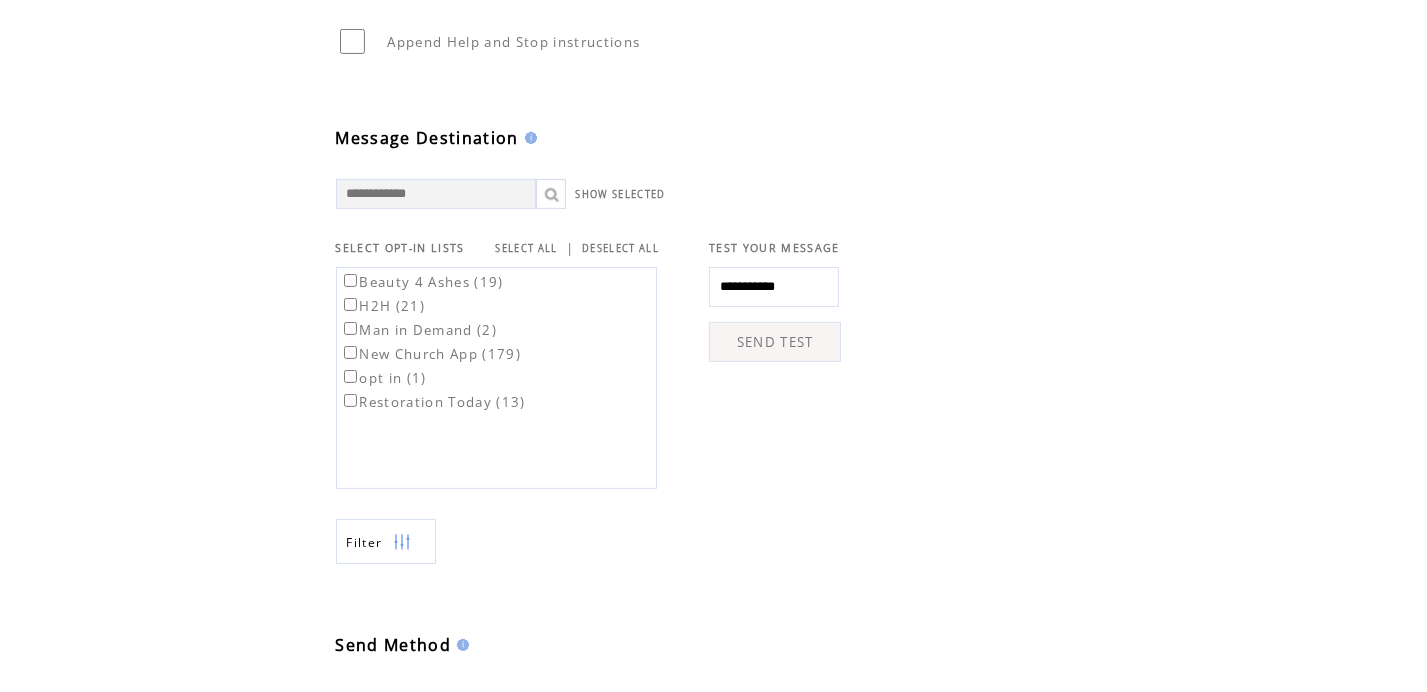scroll, scrollTop: 960, scrollLeft: 0, axis: vertical 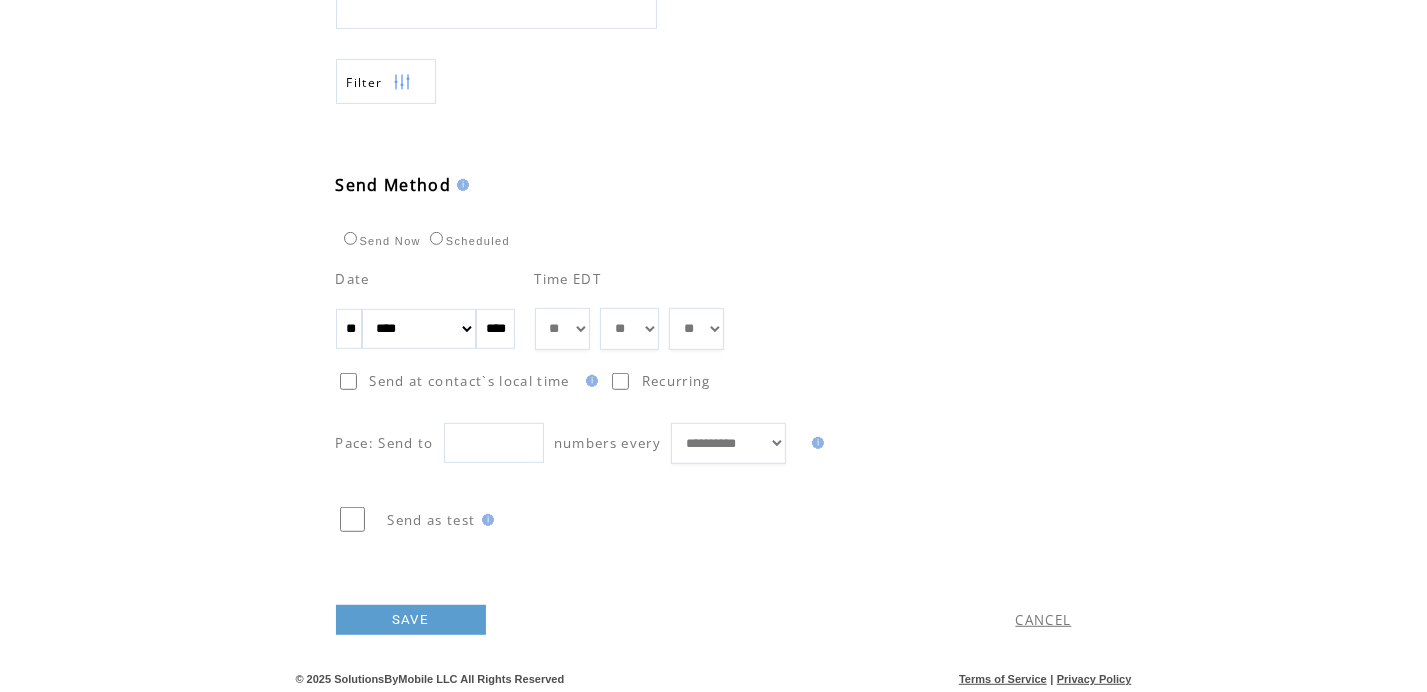 click on "** 	 ** 	 ** 	 ** 	 ** 	 ** 	 ** 	 ** 	 ** 	 ** 	 ** 	 ** 	 ** 	 ** 	 ** 	 ** 	 ** 	 ** 	 ** 	 ** 	 ** 	 ** 	 ** 	 ** 	 ** 	 ** 	 ** 	 ** 	 ** 	 ** 	 ** 	 ** 	 ** 	 ** 	 ** 	 ** 	 ** 	 ** 	 ** 	 ** 	 ** 	 ** 	 ** 	 ** 	 ** 	 ** 	 ** 	 ** 	 ** 	 ** 	 ** 	 ** 	 ** 	 ** 	 ** 	 ** 	 ** 	 ** 	 ** 	 ** 	 **" at bounding box center (629, 329) 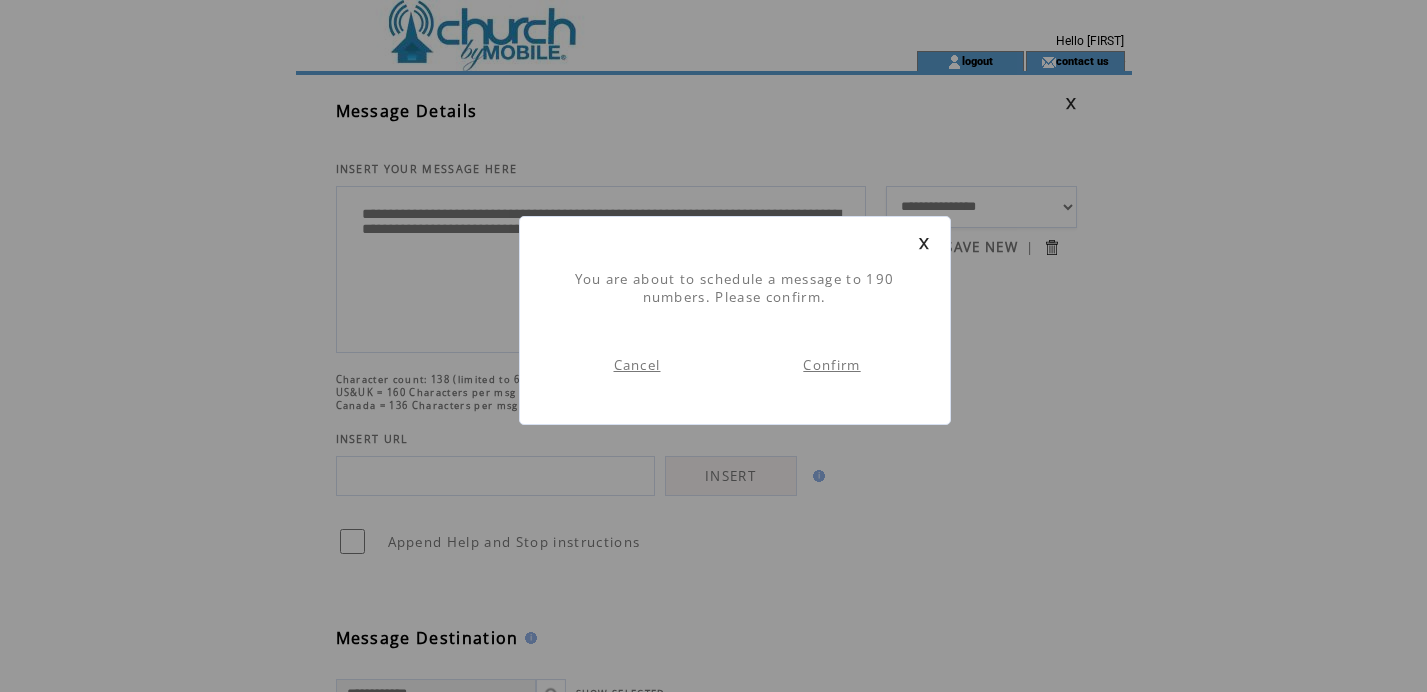 scroll, scrollTop: 0, scrollLeft: 0, axis: both 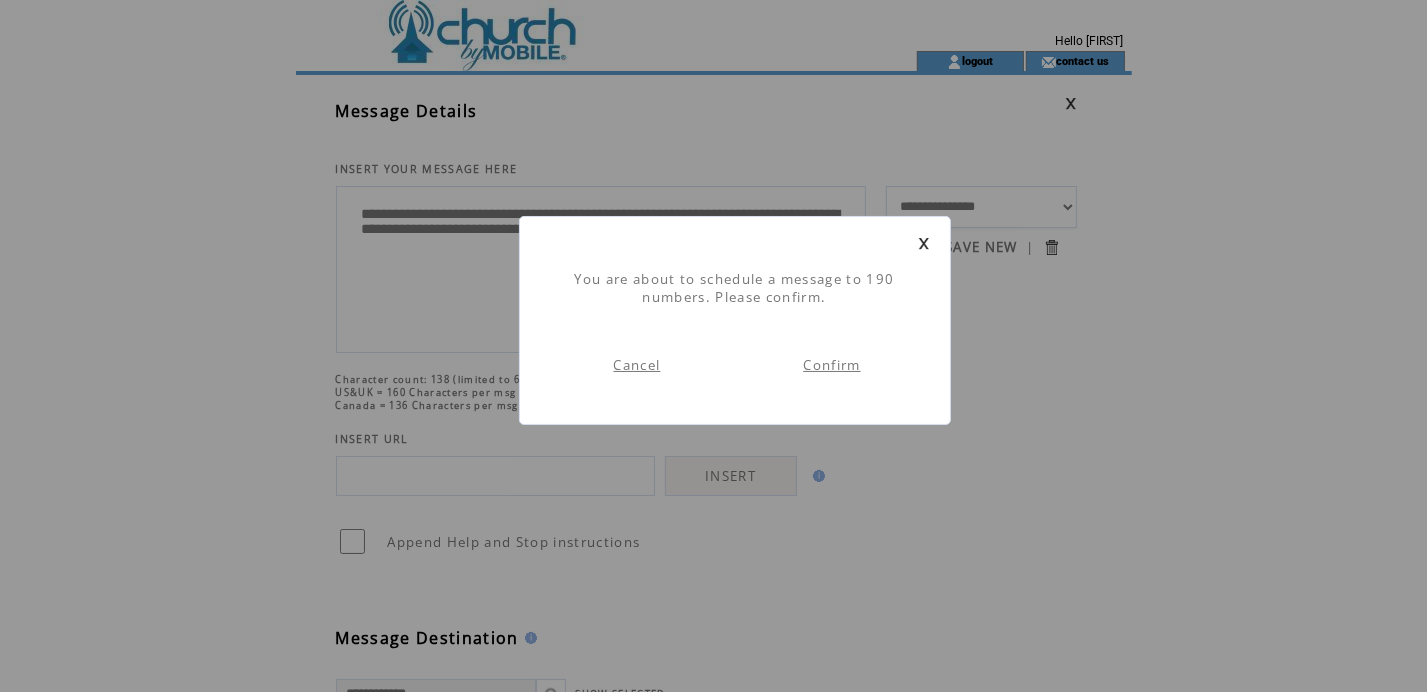 click on "Confirm" at bounding box center (831, 365) 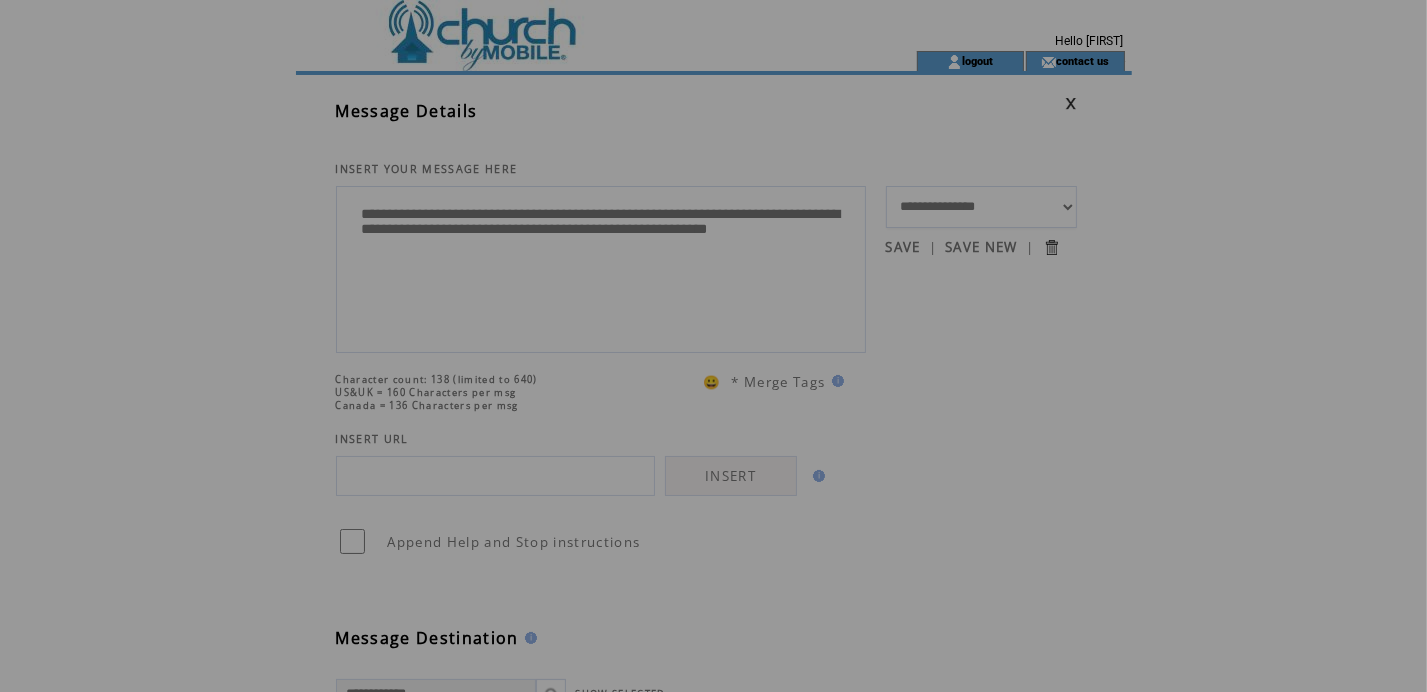 scroll, scrollTop: 0, scrollLeft: 0, axis: both 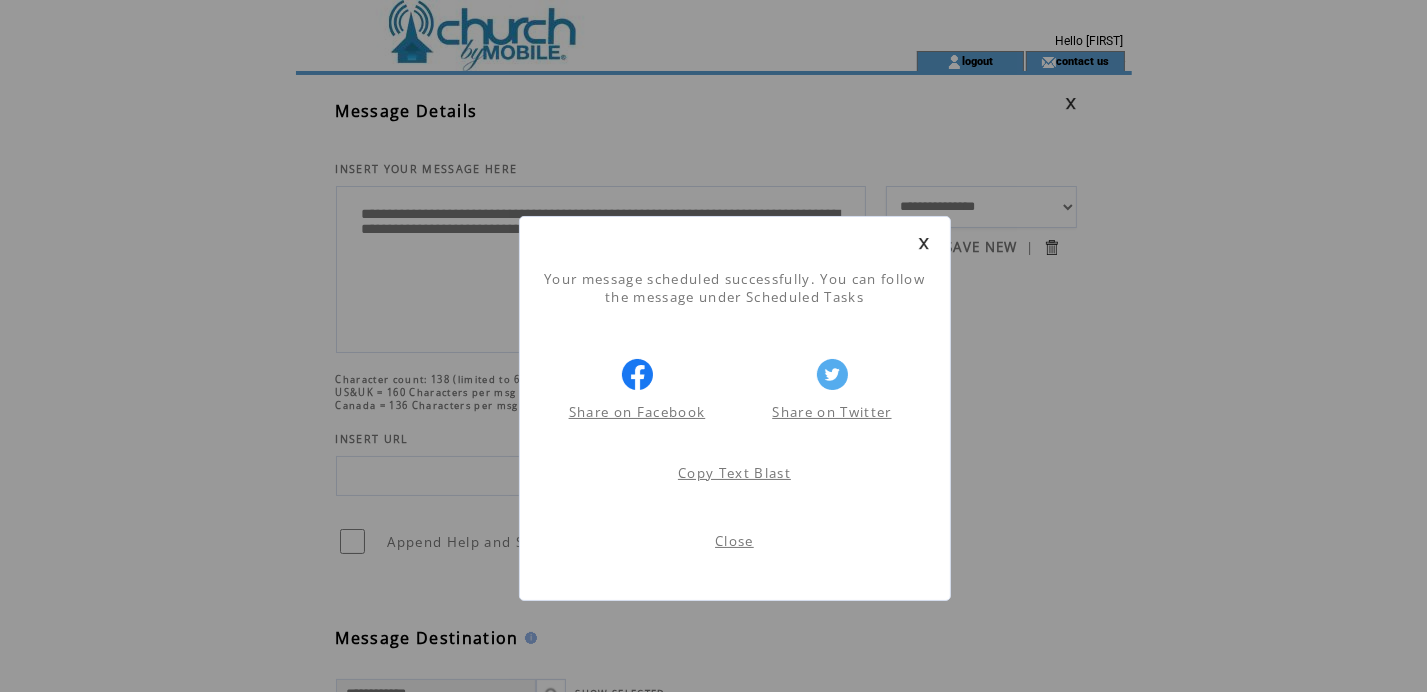 click on "Close" at bounding box center (734, 541) 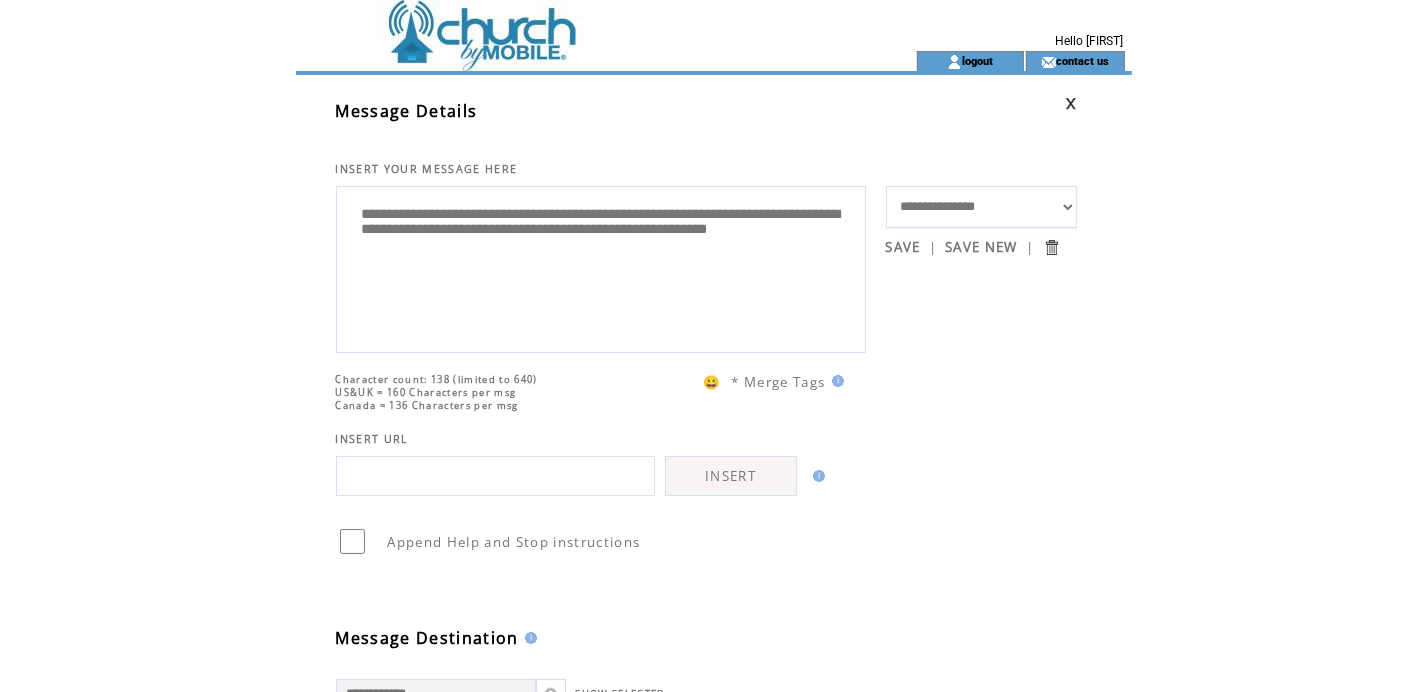 click at bounding box center (570, 25) 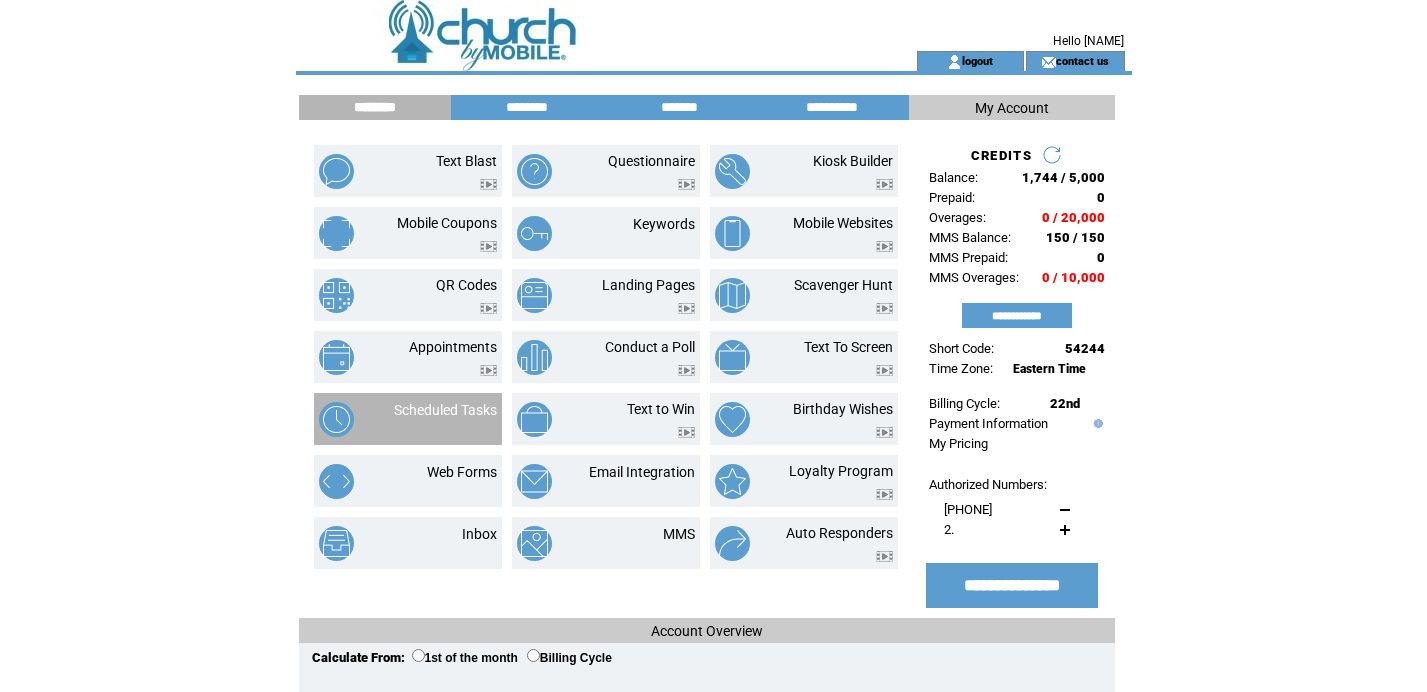 scroll, scrollTop: 0, scrollLeft: 0, axis: both 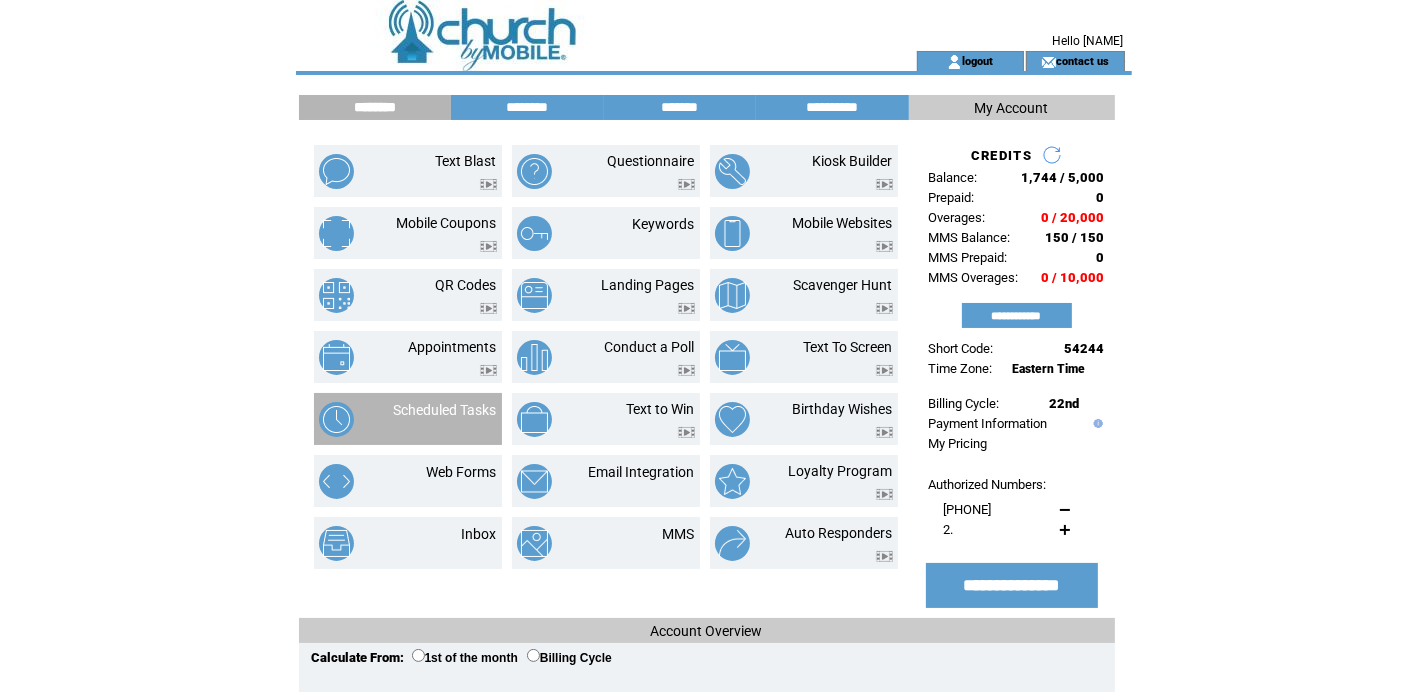 click at bounding box center [445, 421] 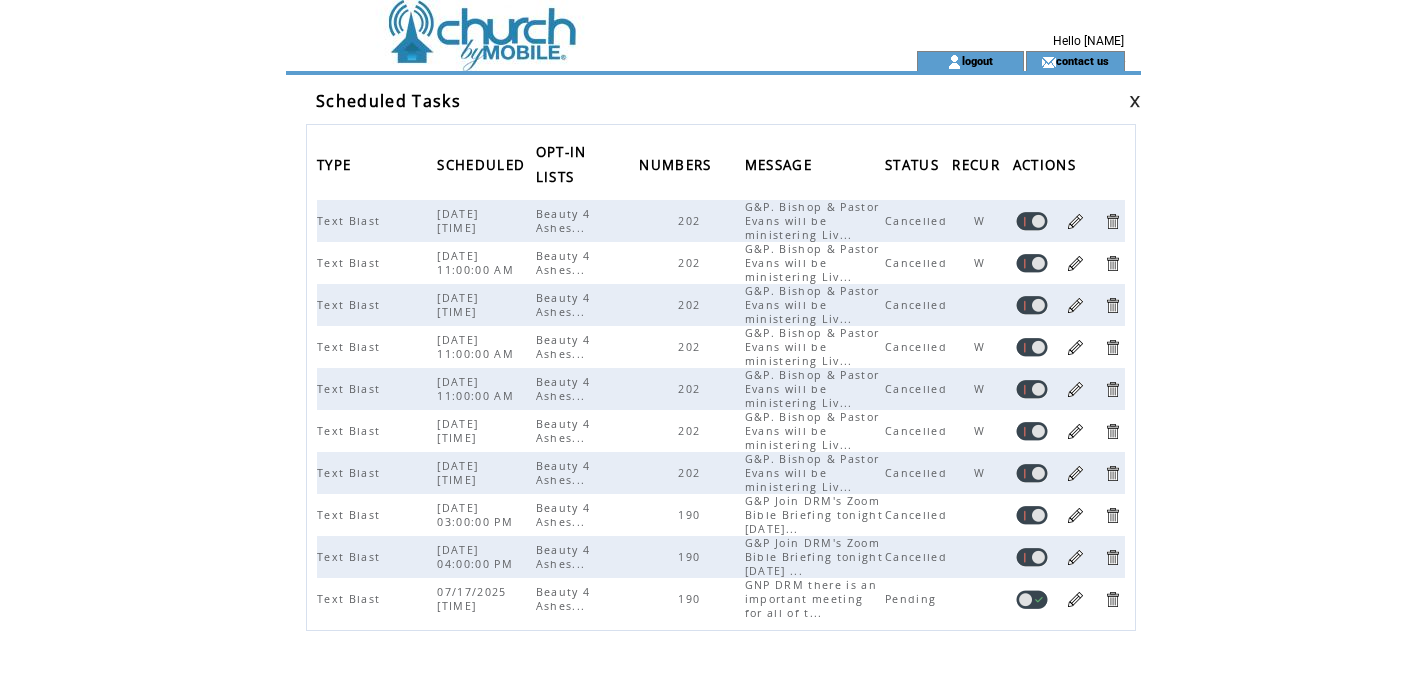 scroll, scrollTop: 0, scrollLeft: 0, axis: both 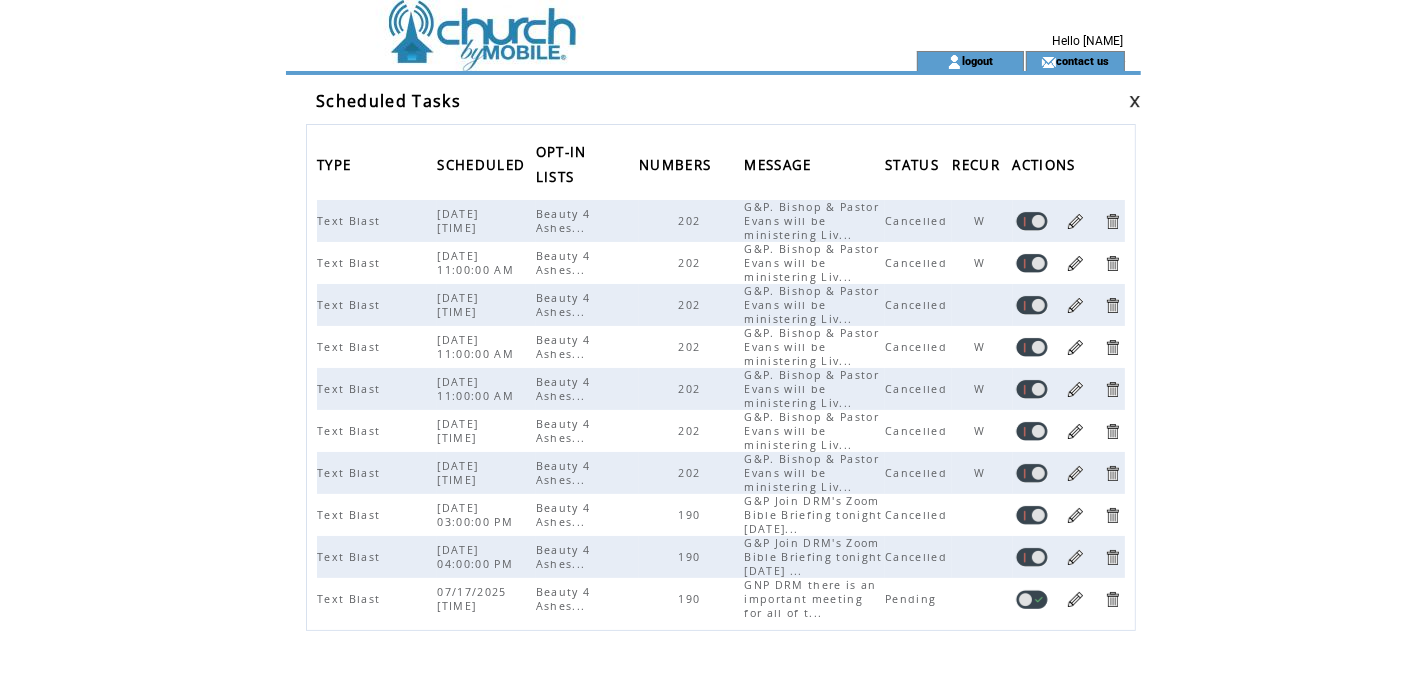 click at bounding box center (570, 25) 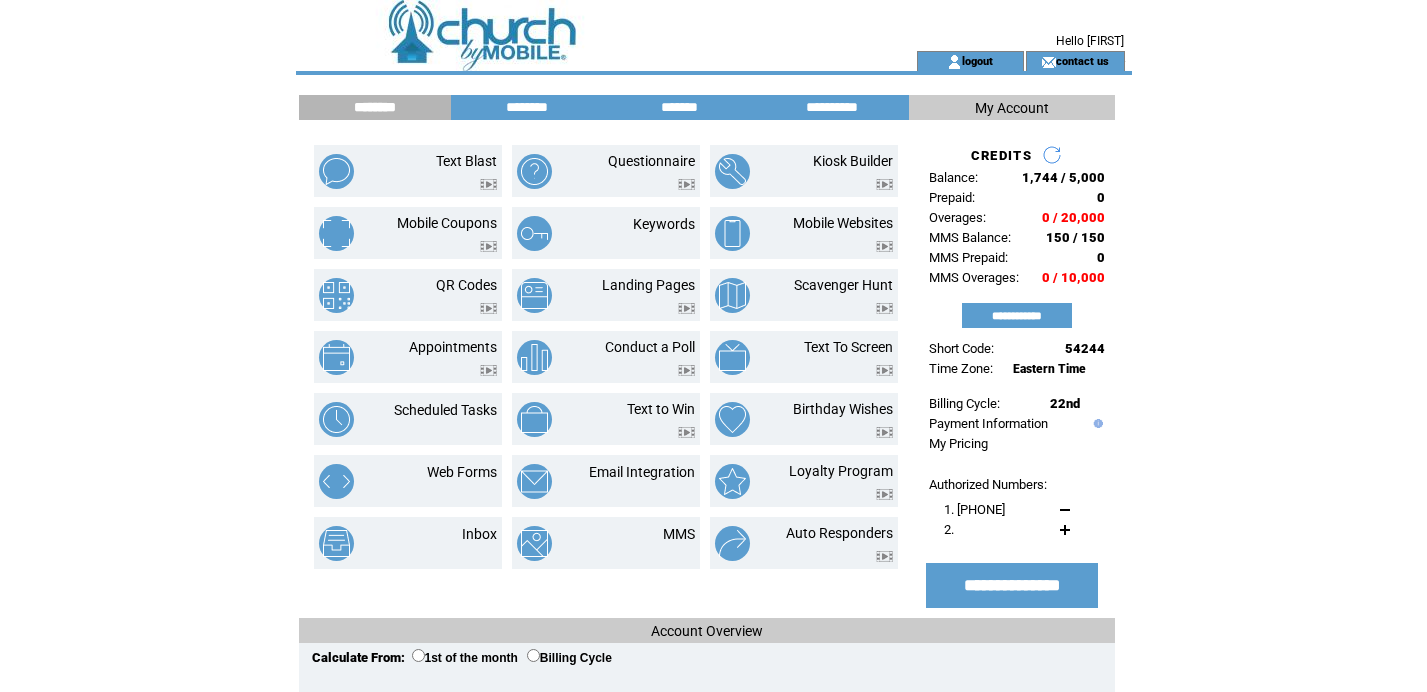 scroll, scrollTop: 0, scrollLeft: 0, axis: both 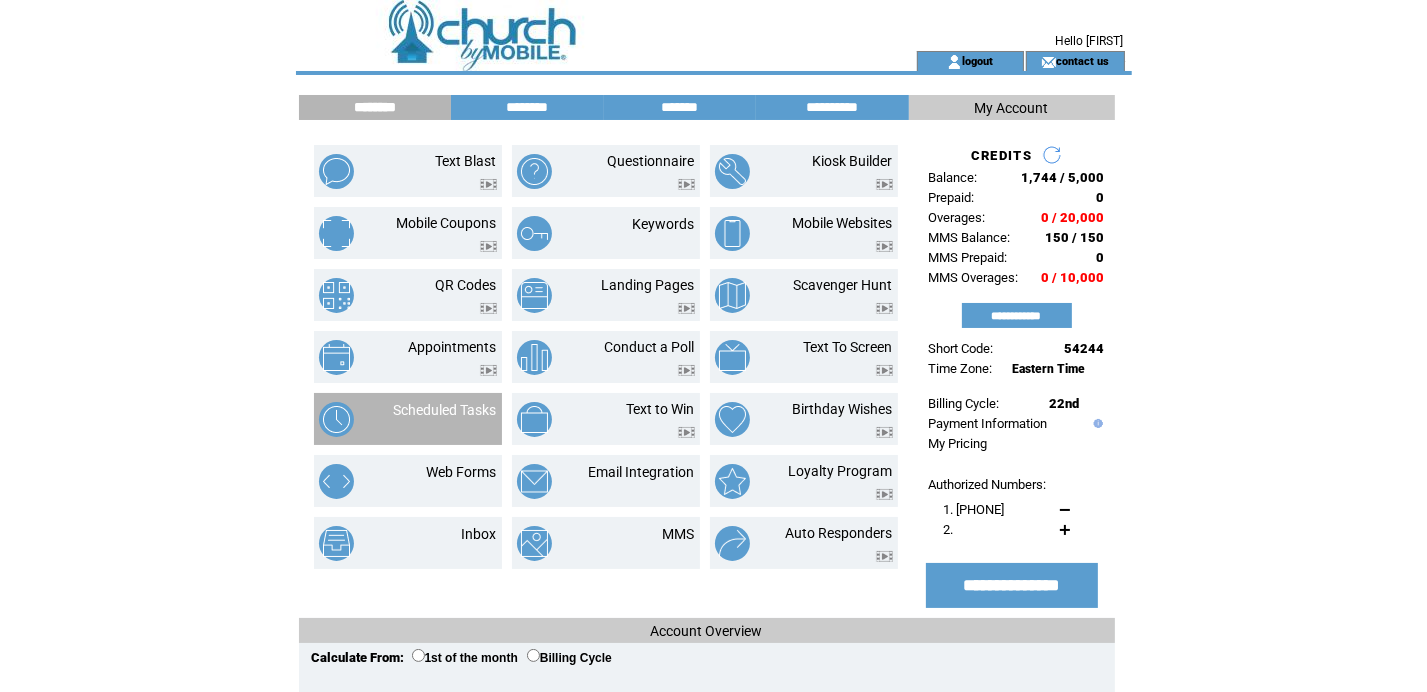 click at bounding box center (445, 421) 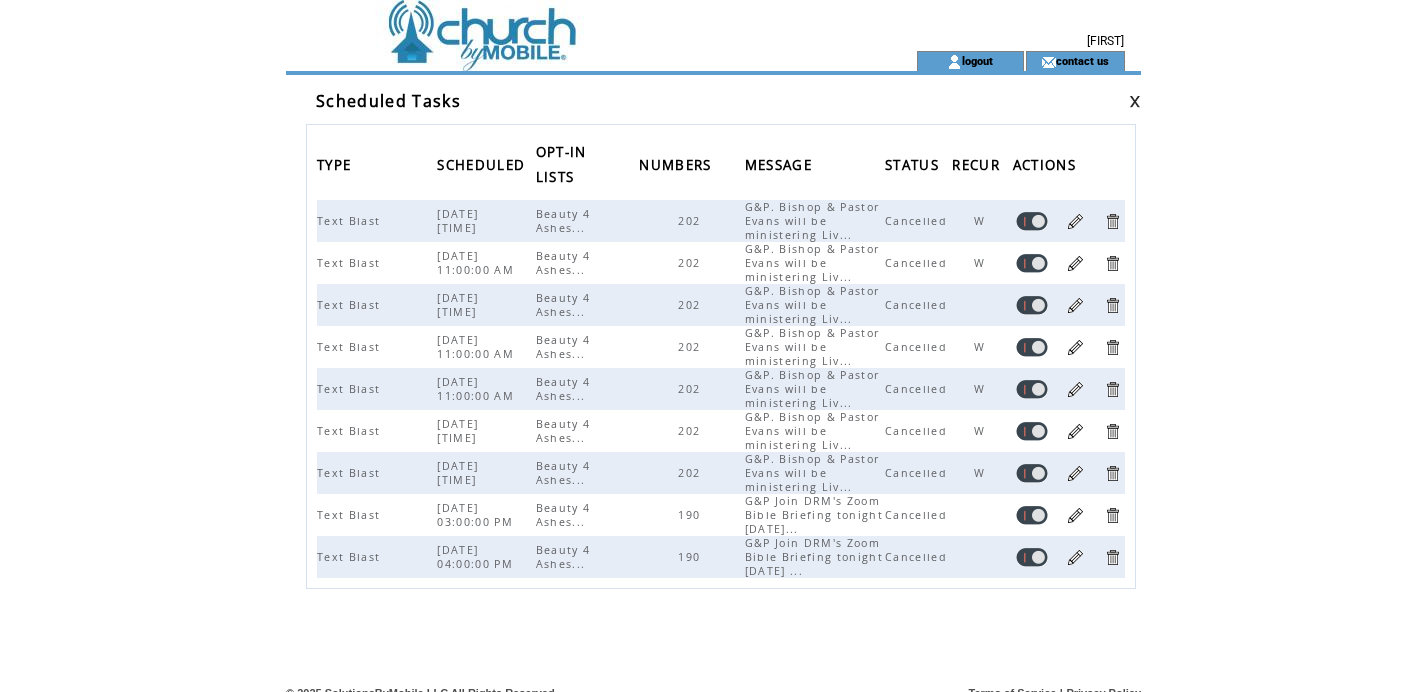 scroll, scrollTop: 0, scrollLeft: 0, axis: both 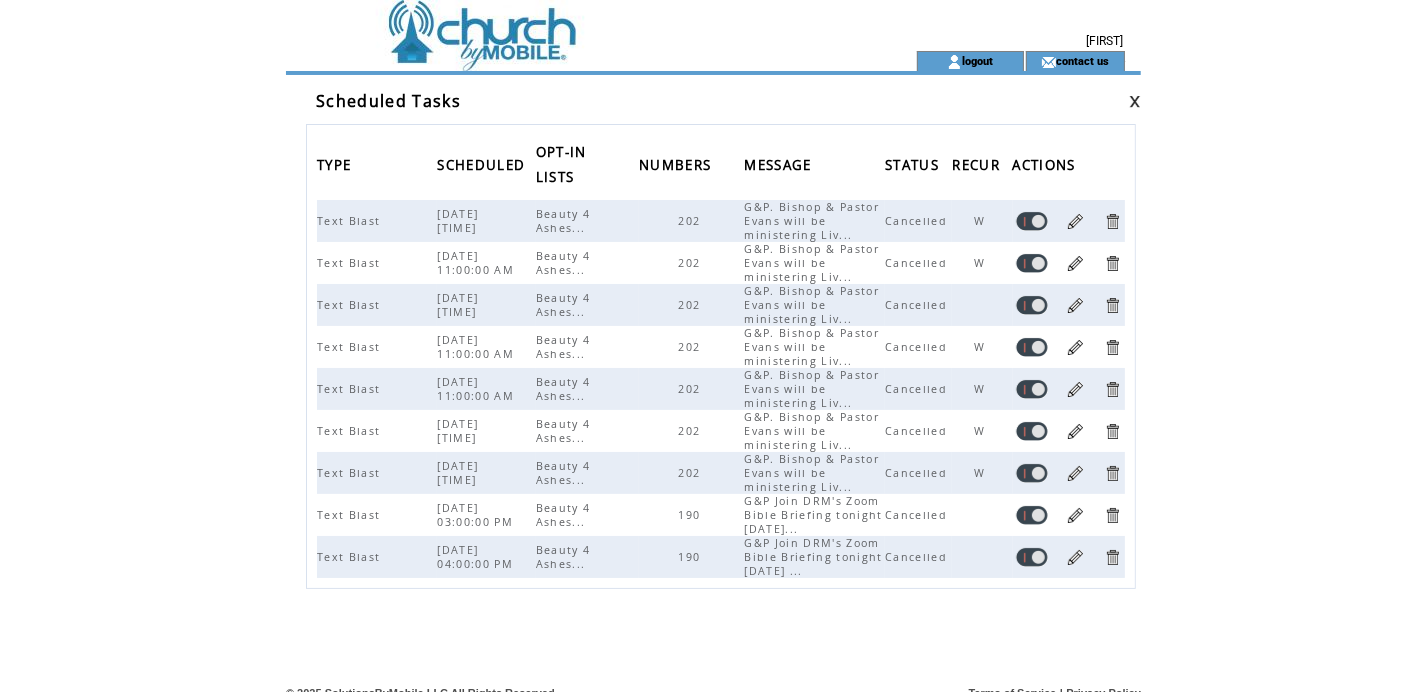 click at bounding box center (570, 25) 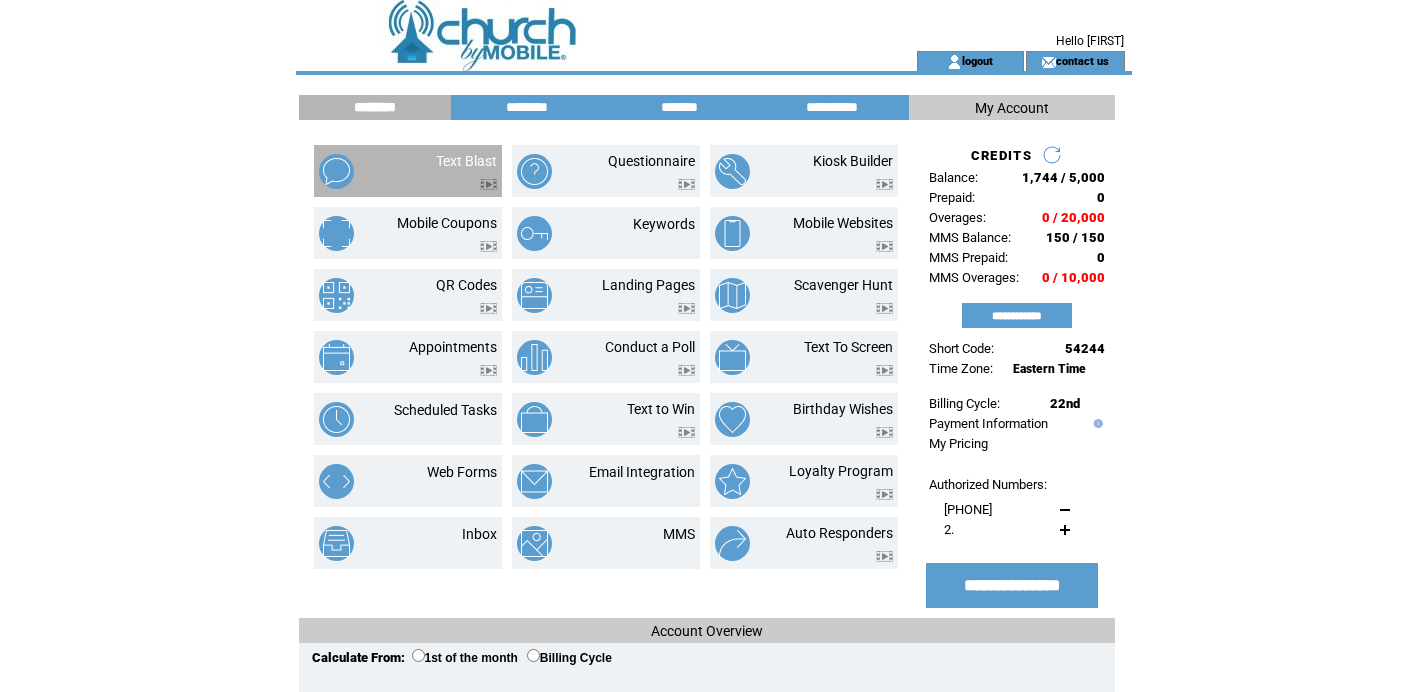 scroll, scrollTop: 0, scrollLeft: 0, axis: both 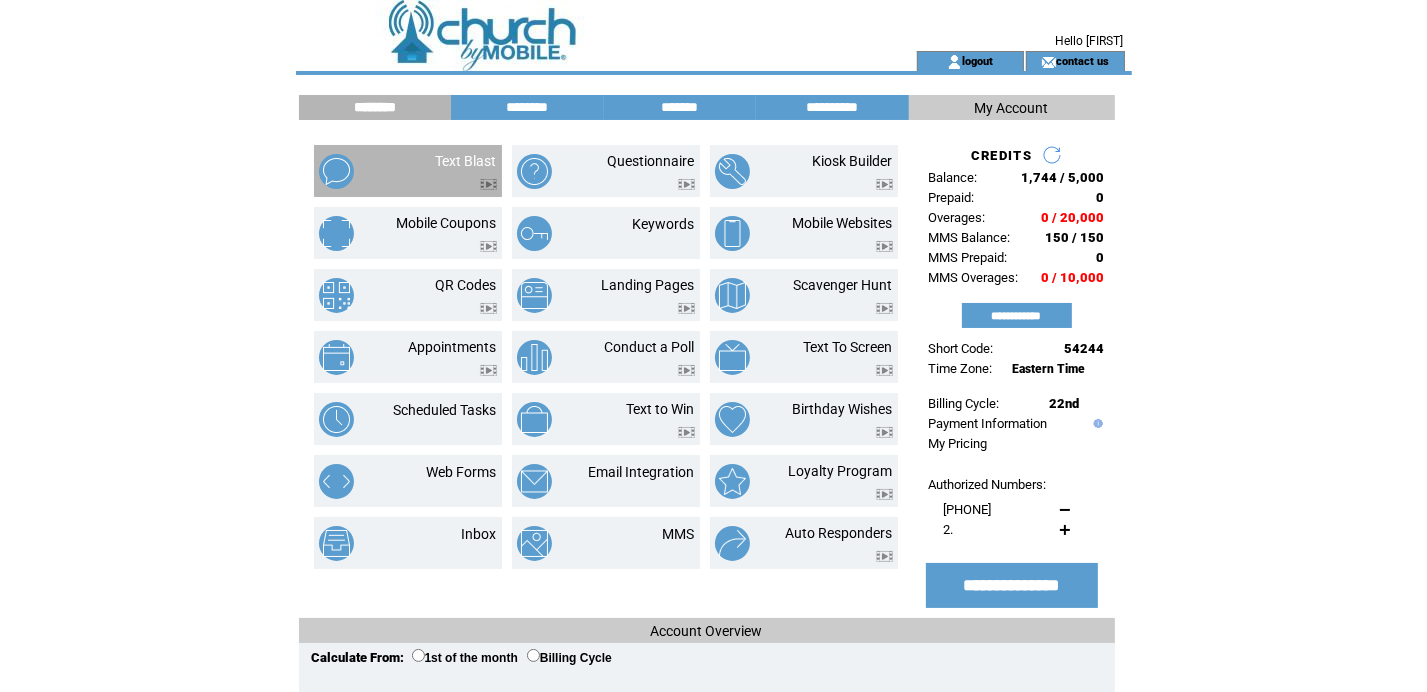 click at bounding box center (466, 179) 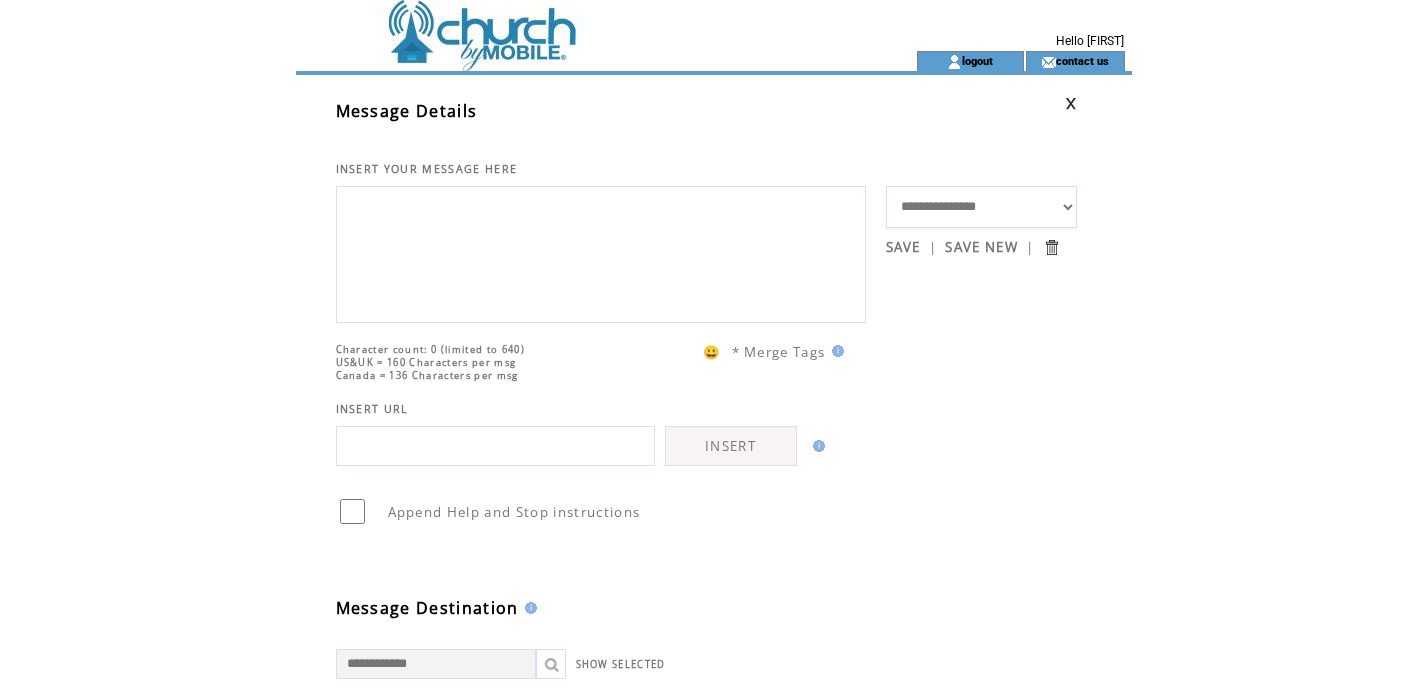 scroll, scrollTop: 0, scrollLeft: 0, axis: both 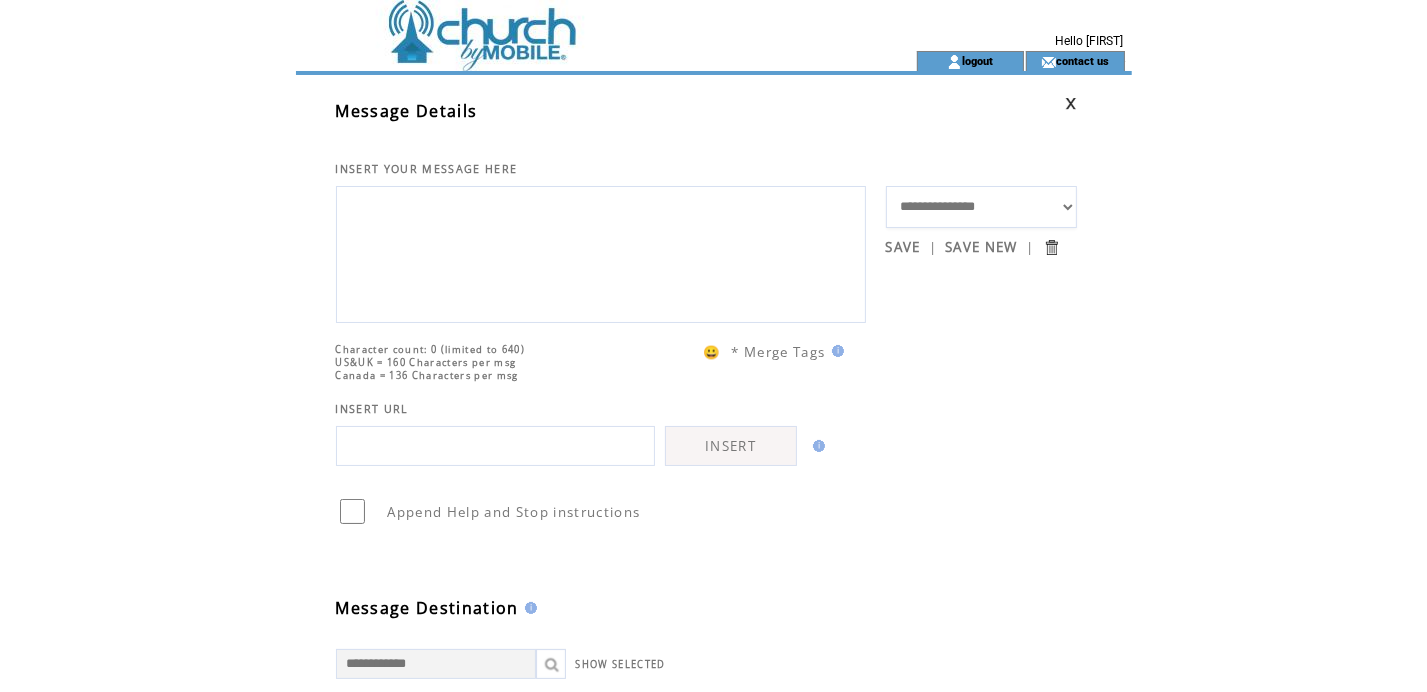 click at bounding box center (601, 252) 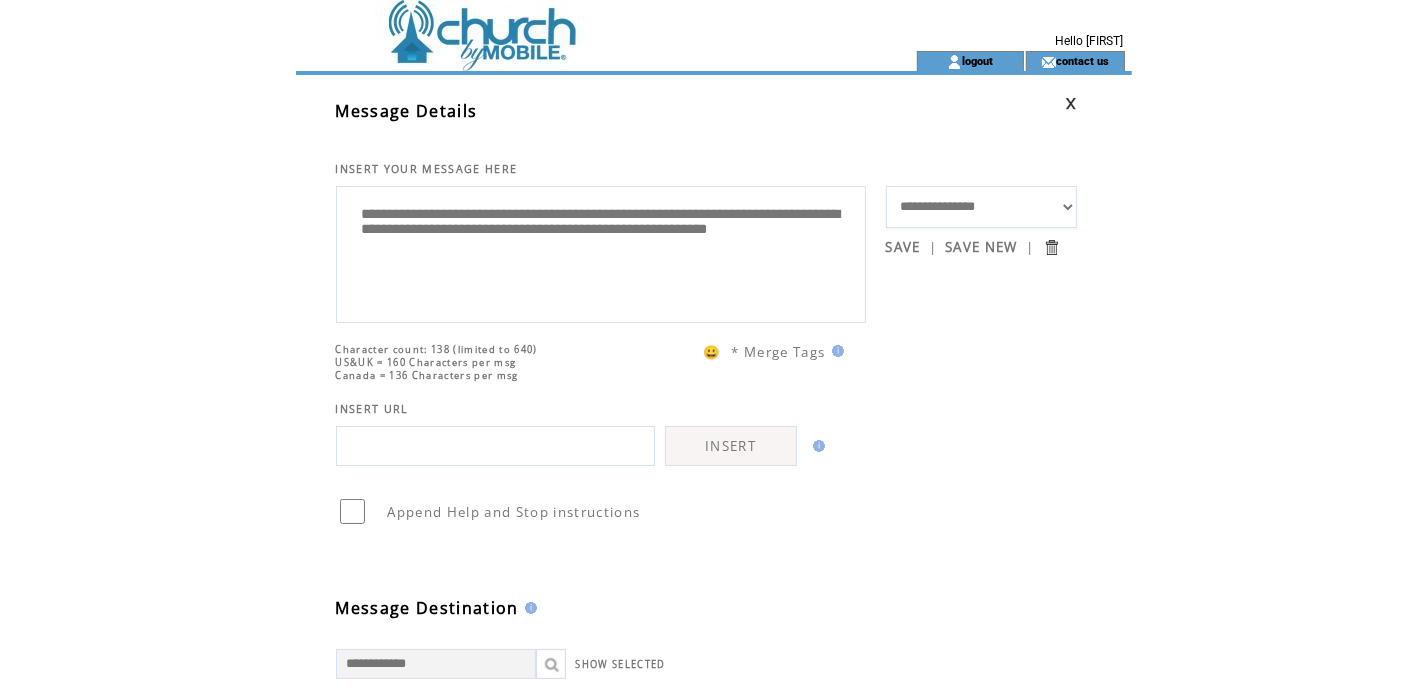 click on "**********" at bounding box center [601, 252] 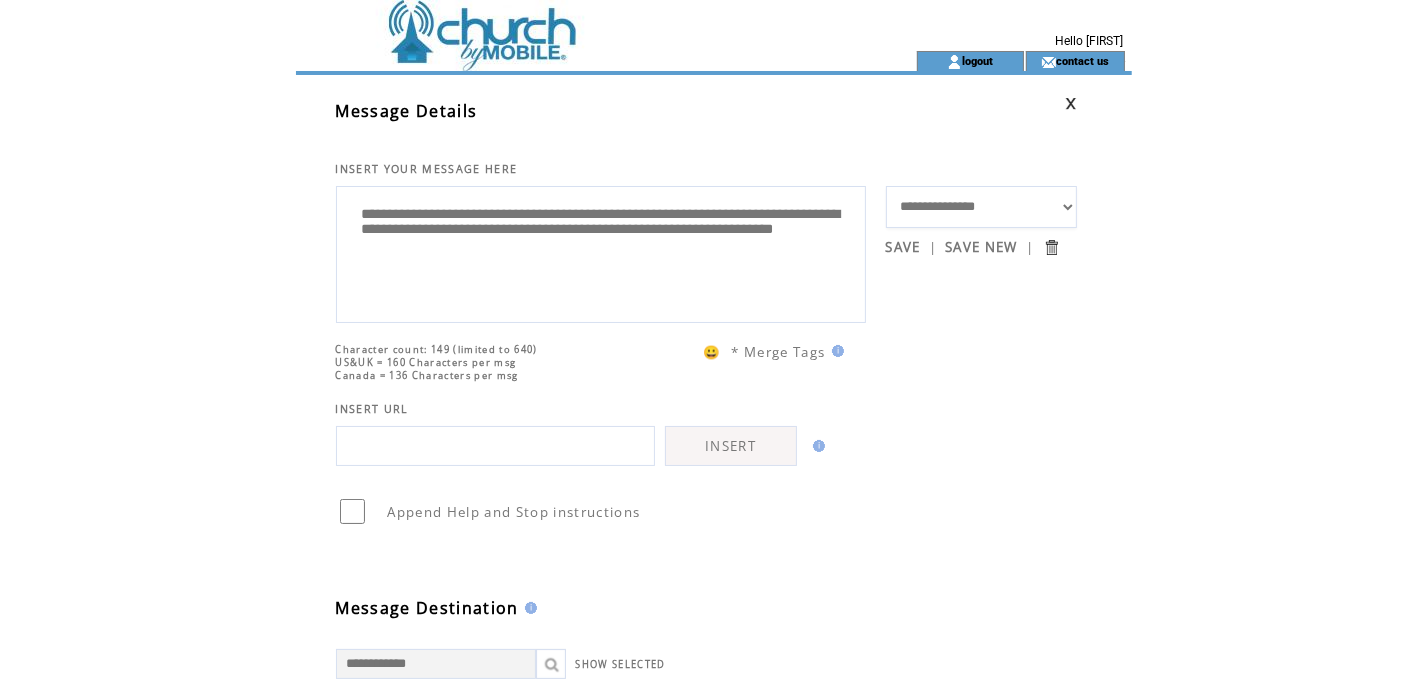 click on "**********" at bounding box center [601, 252] 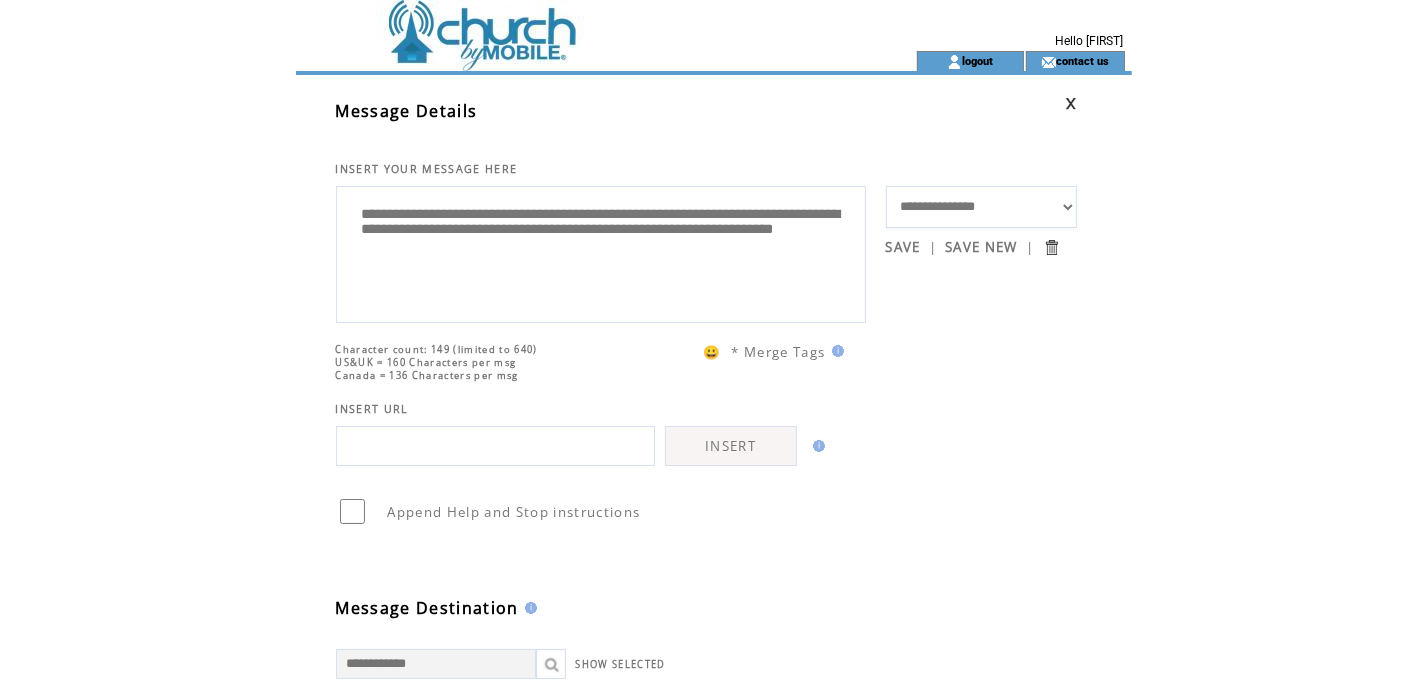 click on "**********" at bounding box center (601, 252) 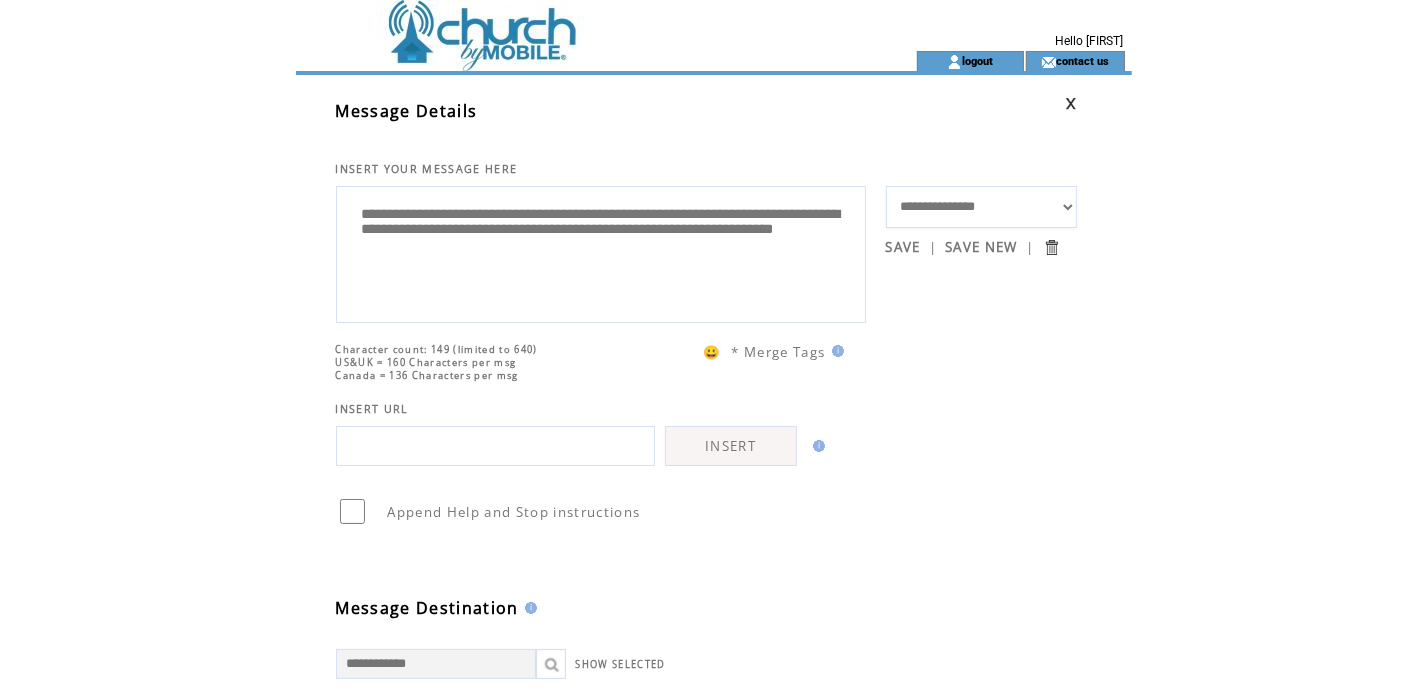 drag, startPoint x: 523, startPoint y: 239, endPoint x: 470, endPoint y: 243, distance: 53.15073 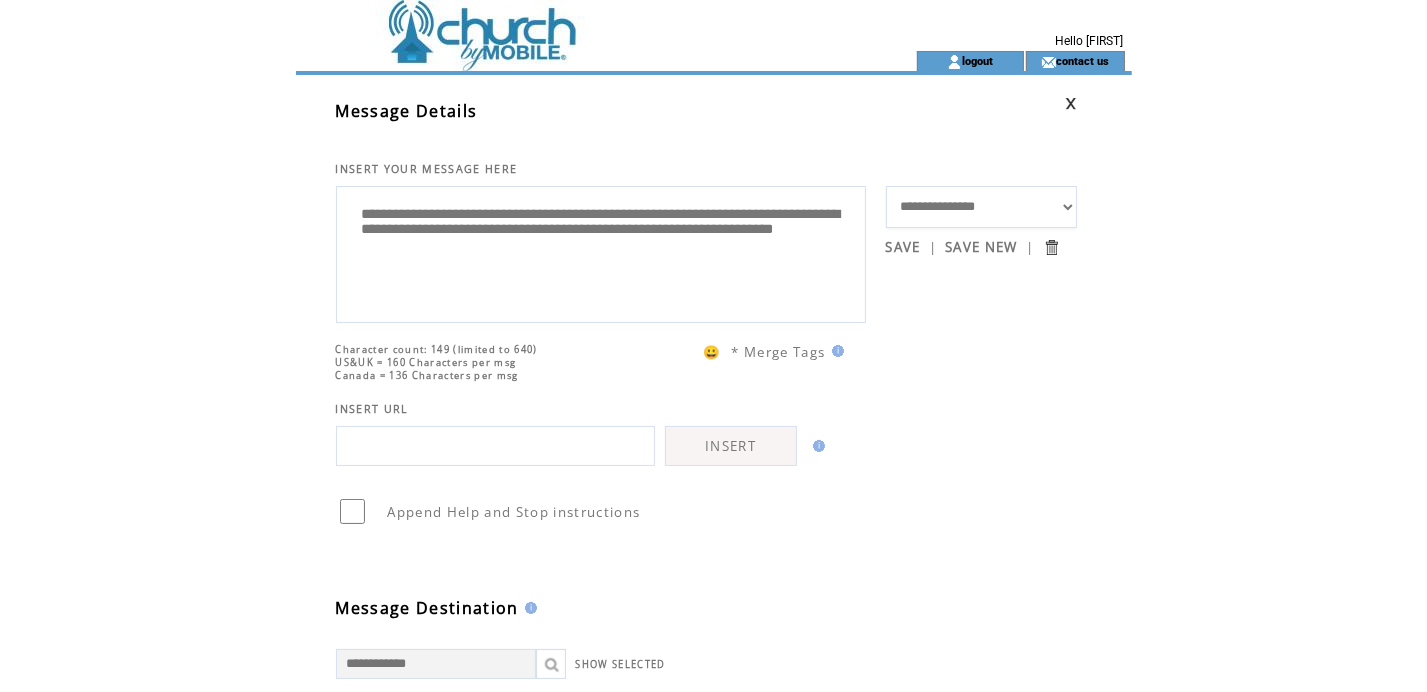 click on "**********" at bounding box center (601, 252) 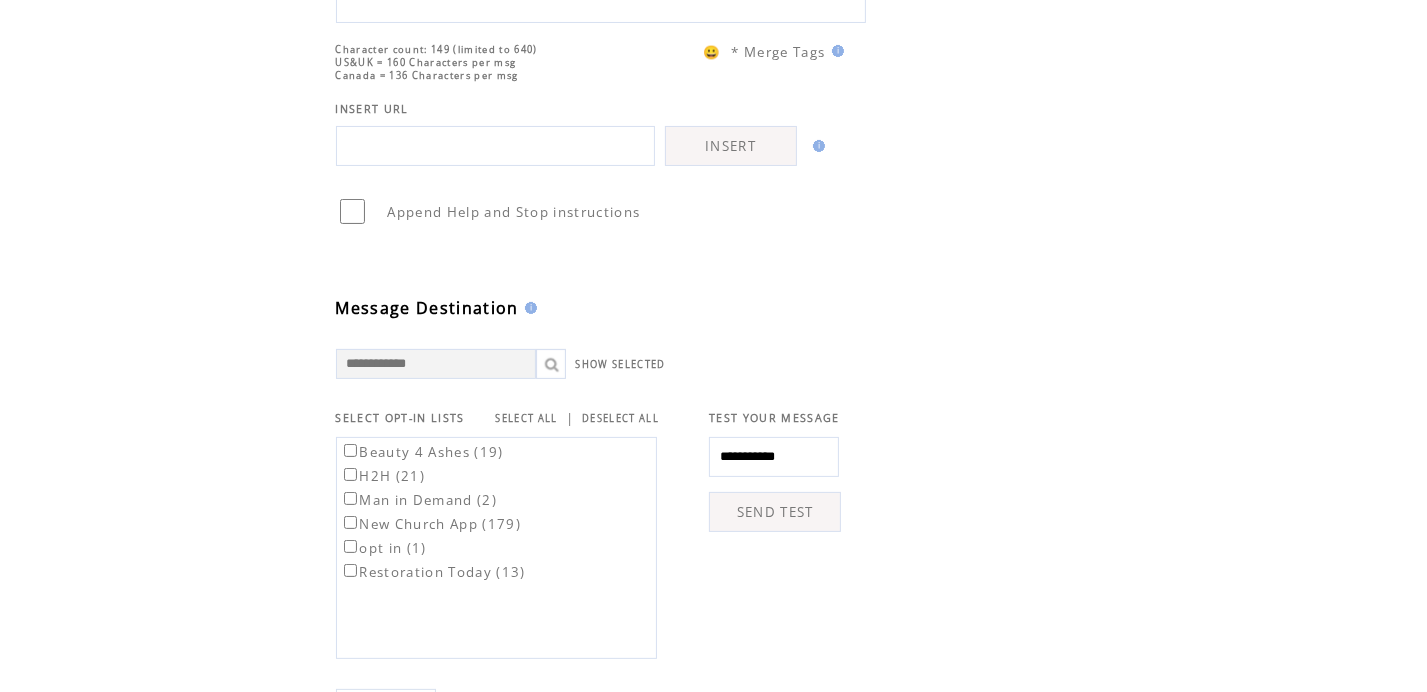 scroll, scrollTop: 500, scrollLeft: 0, axis: vertical 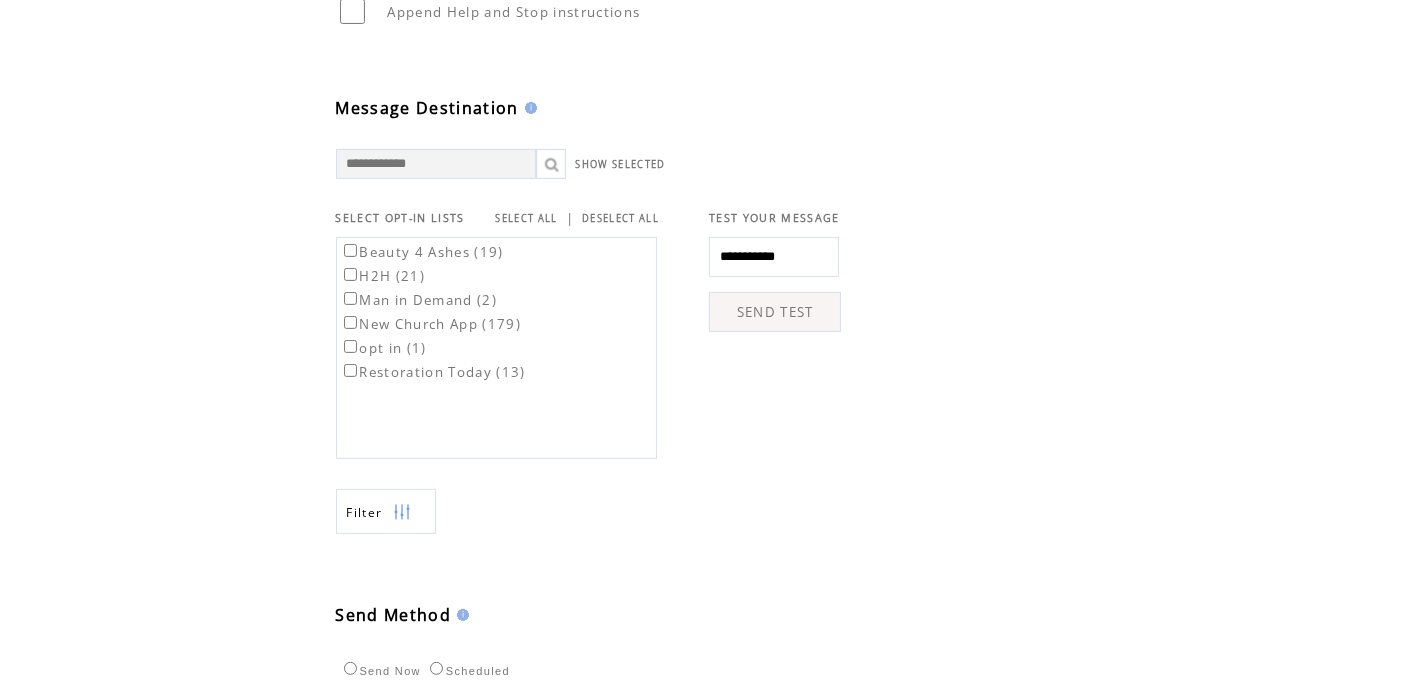 type on "**********" 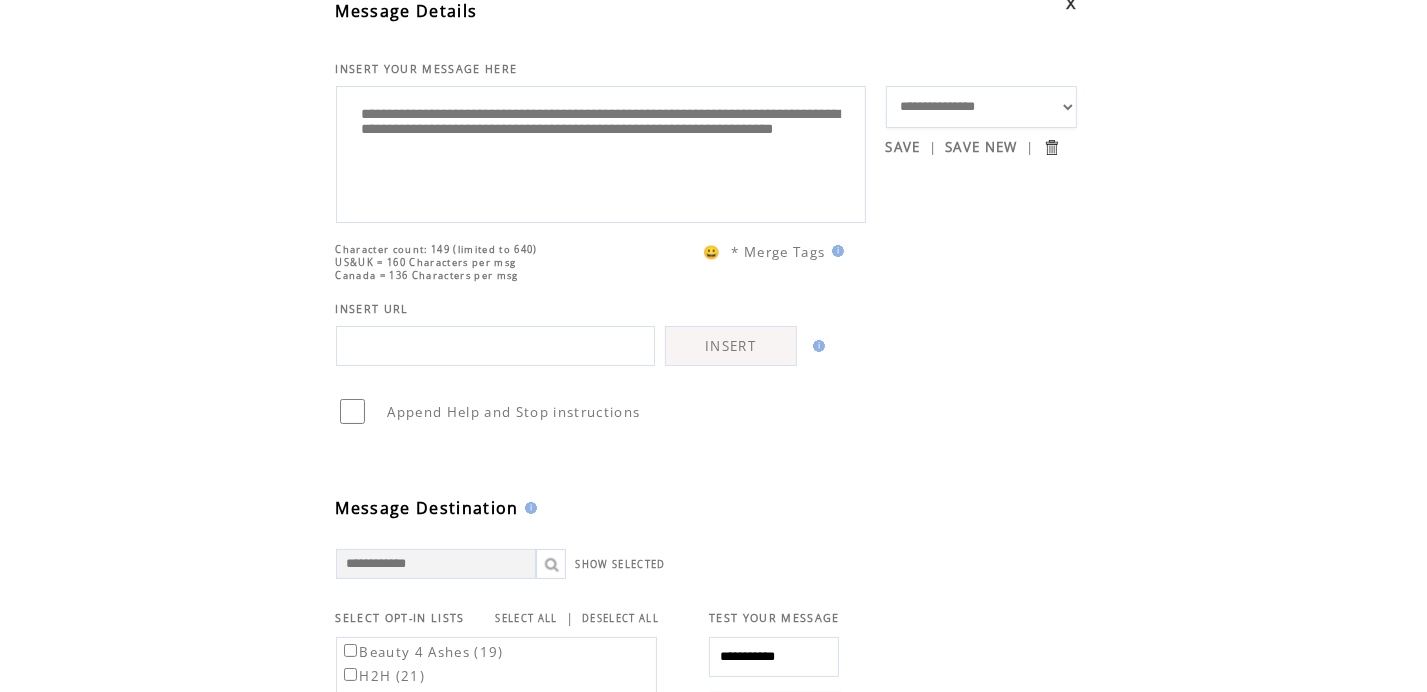 scroll, scrollTop: 0, scrollLeft: 0, axis: both 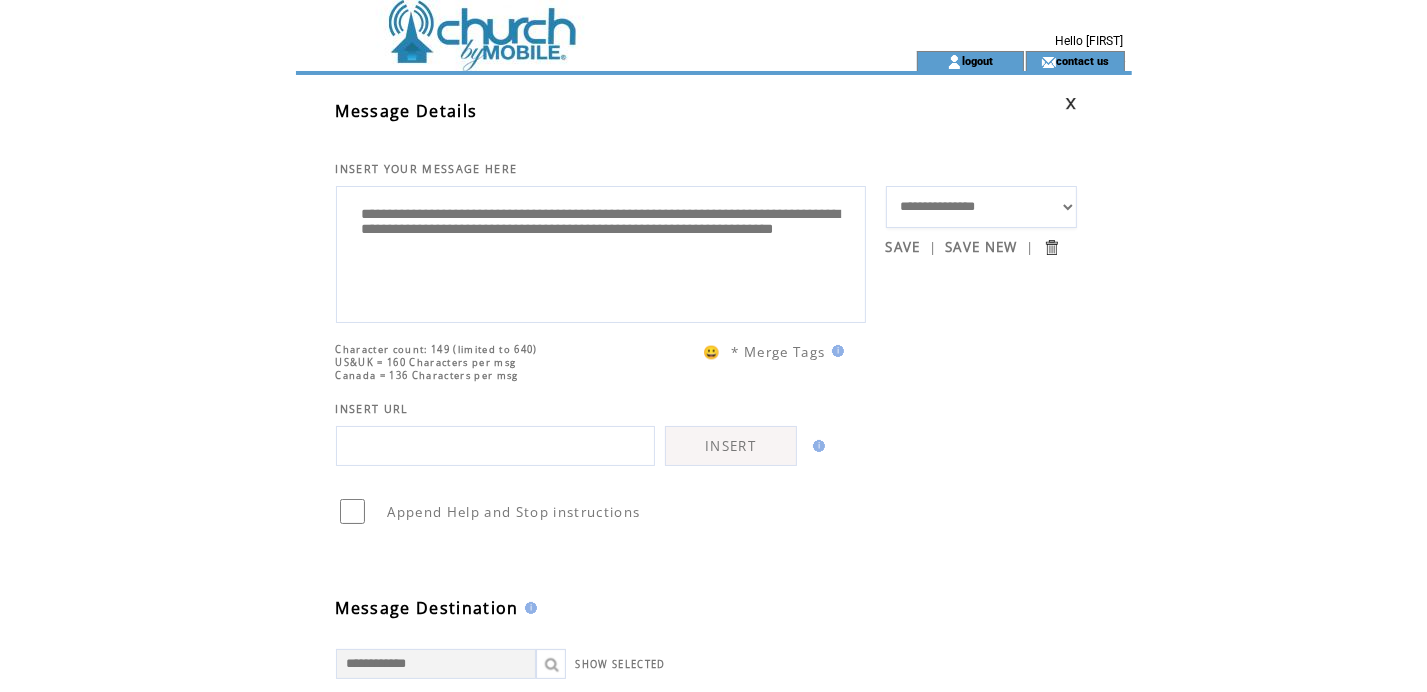 drag, startPoint x: 704, startPoint y: 263, endPoint x: 348, endPoint y: 226, distance: 357.9176 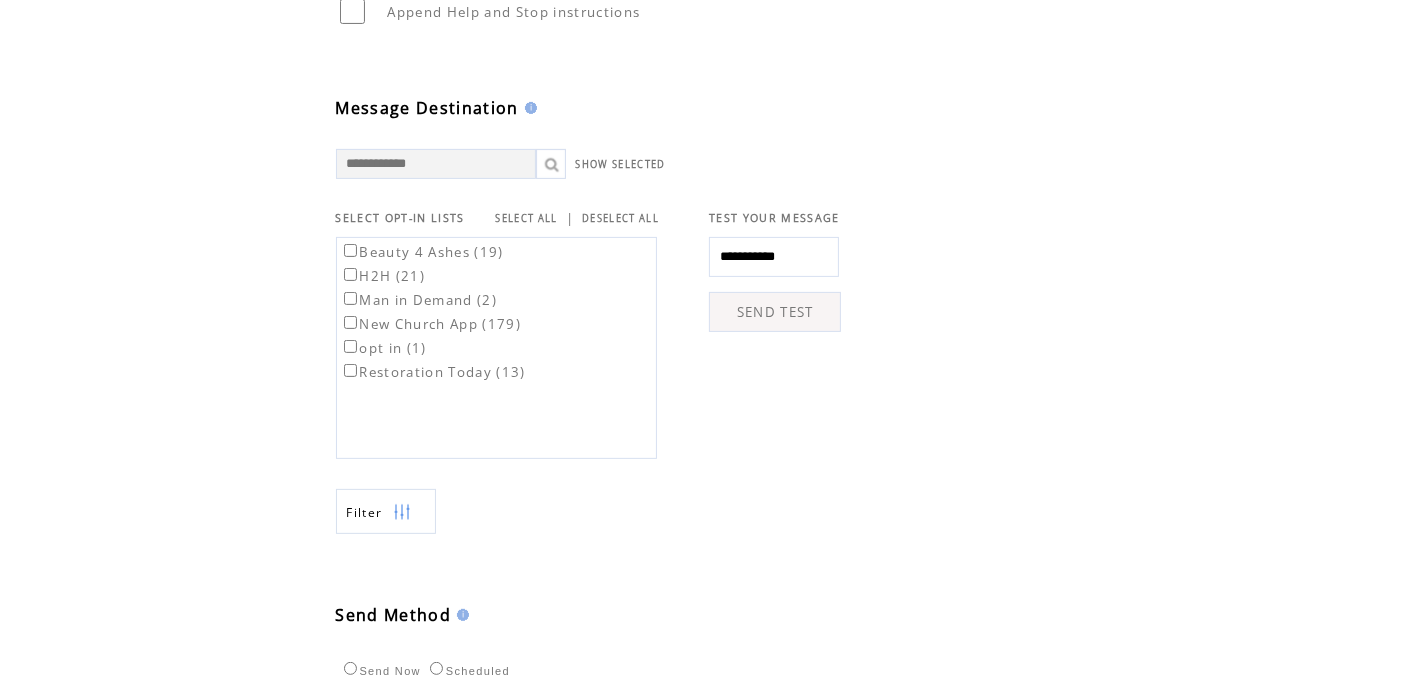 scroll, scrollTop: 745, scrollLeft: 0, axis: vertical 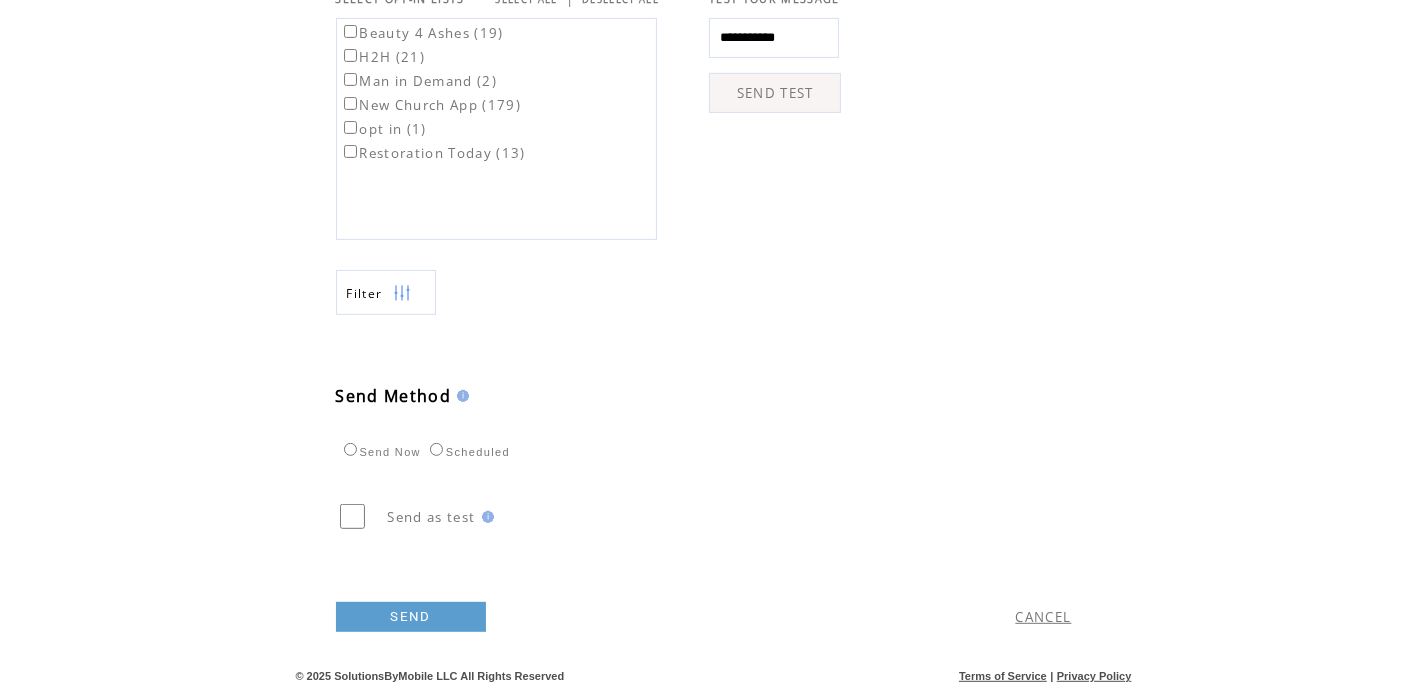 click on "SEND" at bounding box center [411, 617] 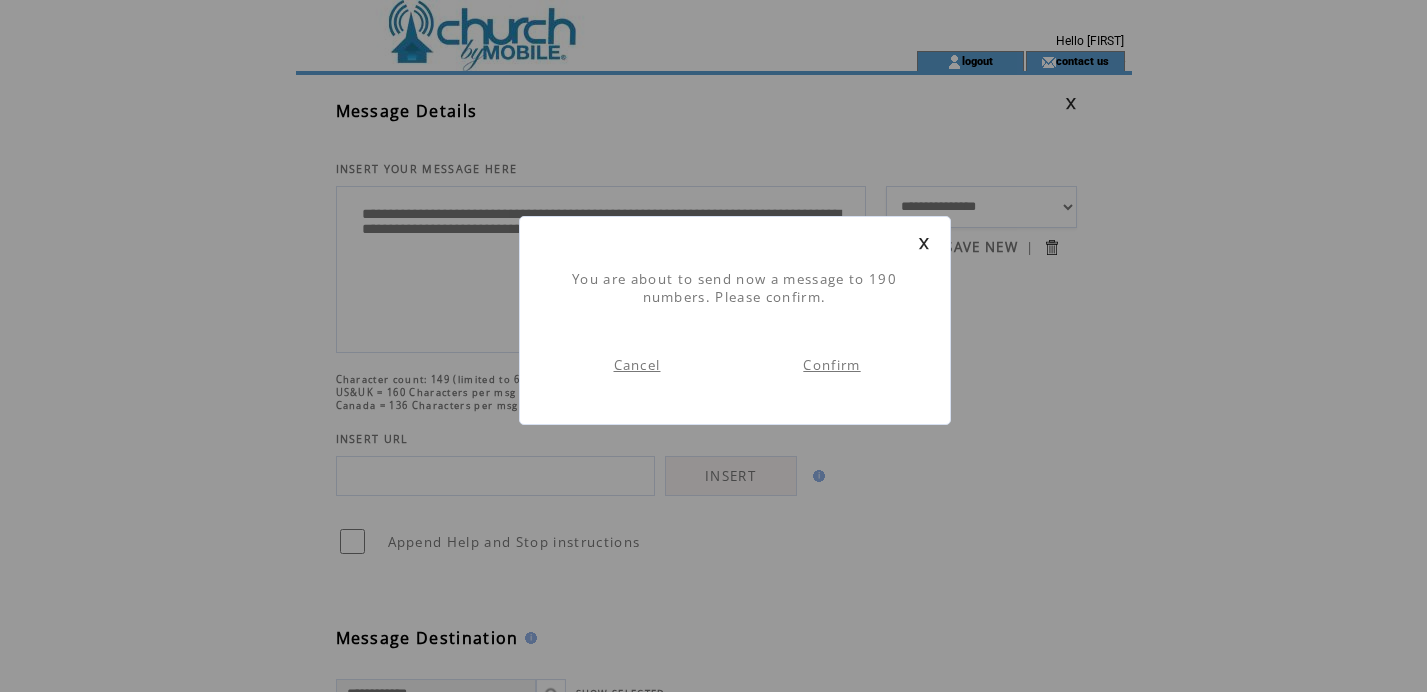 scroll, scrollTop: 0, scrollLeft: 0, axis: both 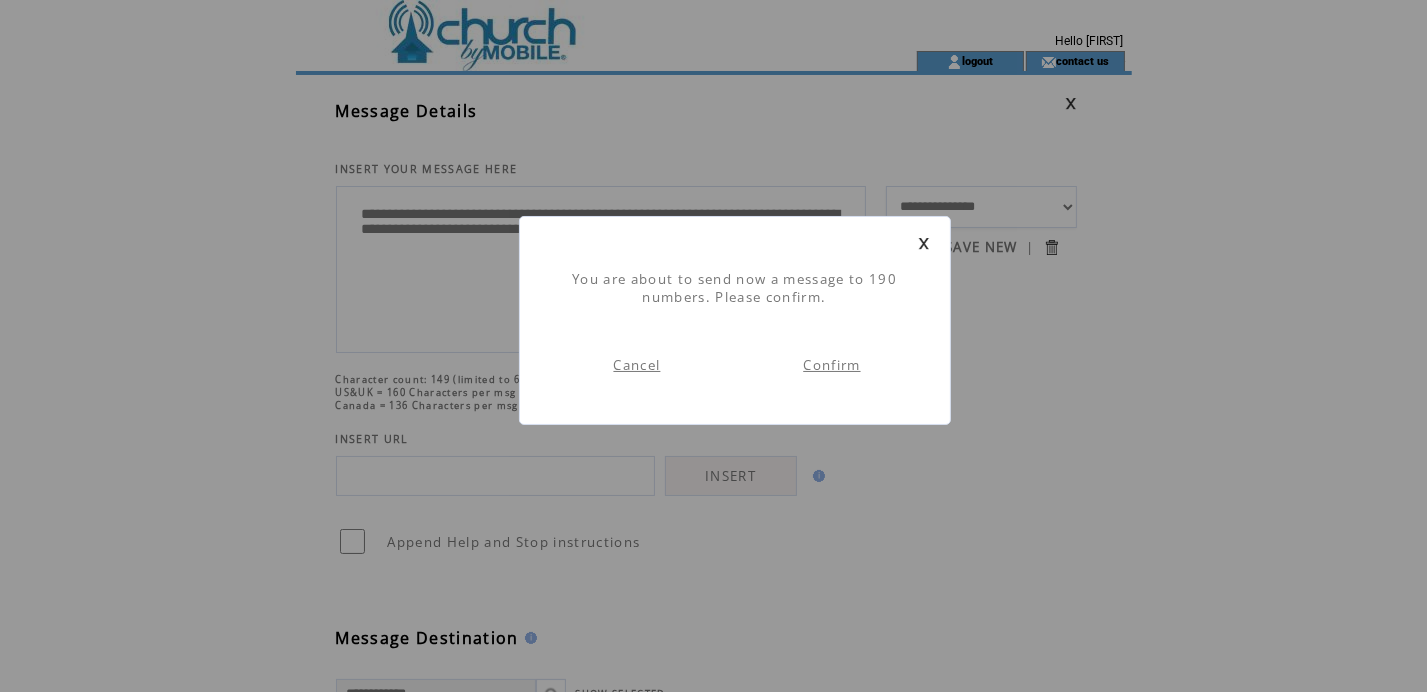 click on "Confirm" at bounding box center (831, 365) 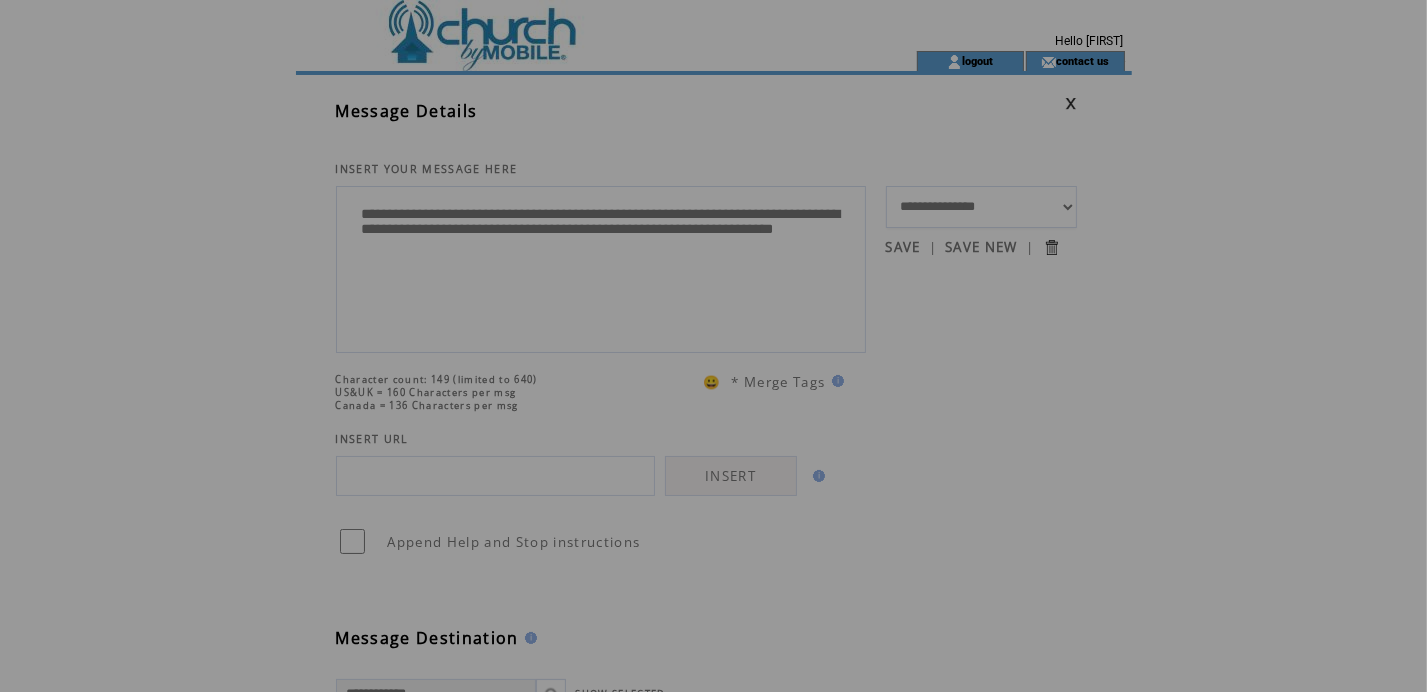 scroll, scrollTop: 0, scrollLeft: 0, axis: both 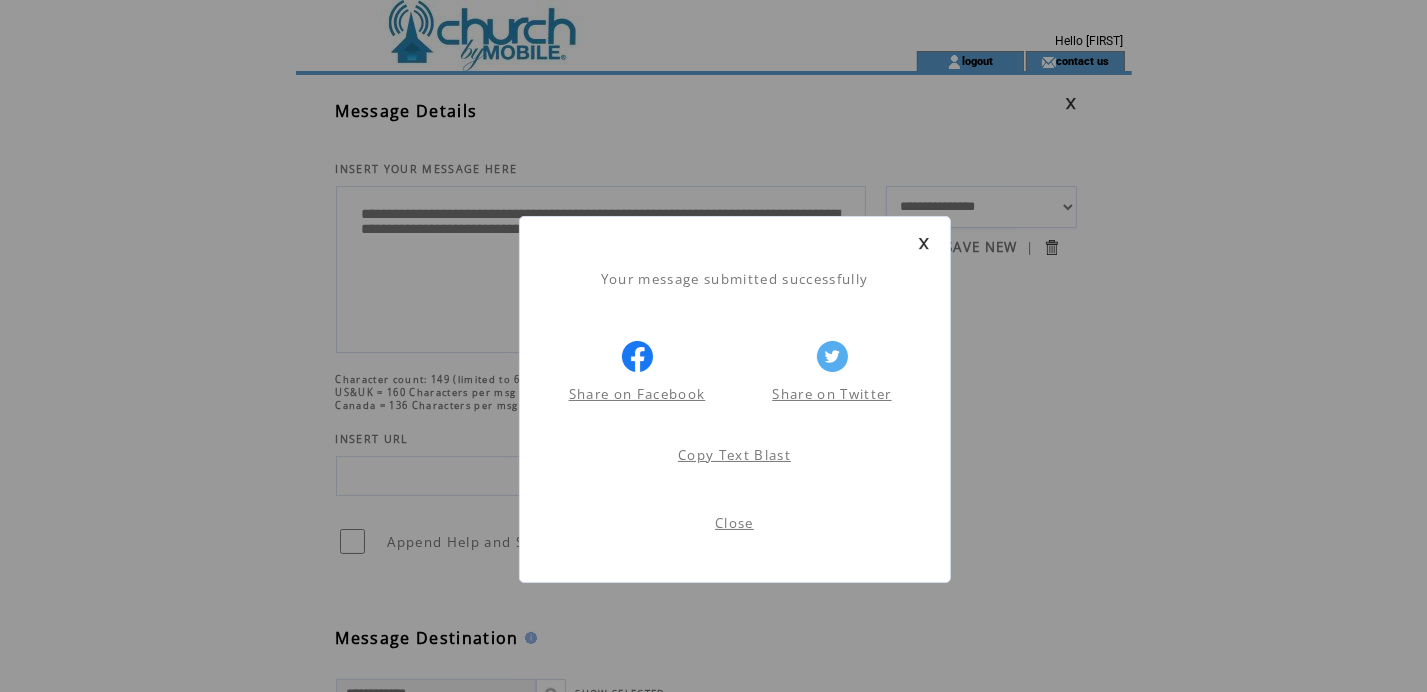 click on "Close" at bounding box center [734, 523] 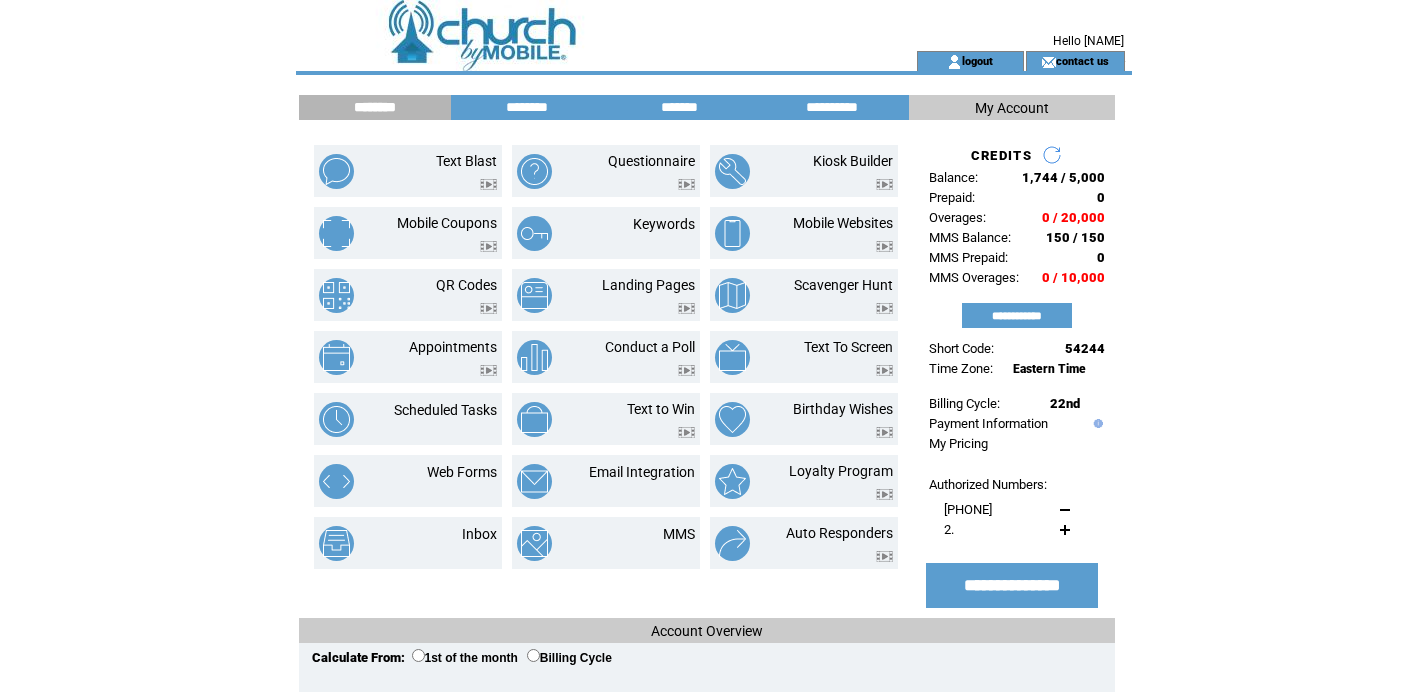 scroll, scrollTop: 0, scrollLeft: 0, axis: both 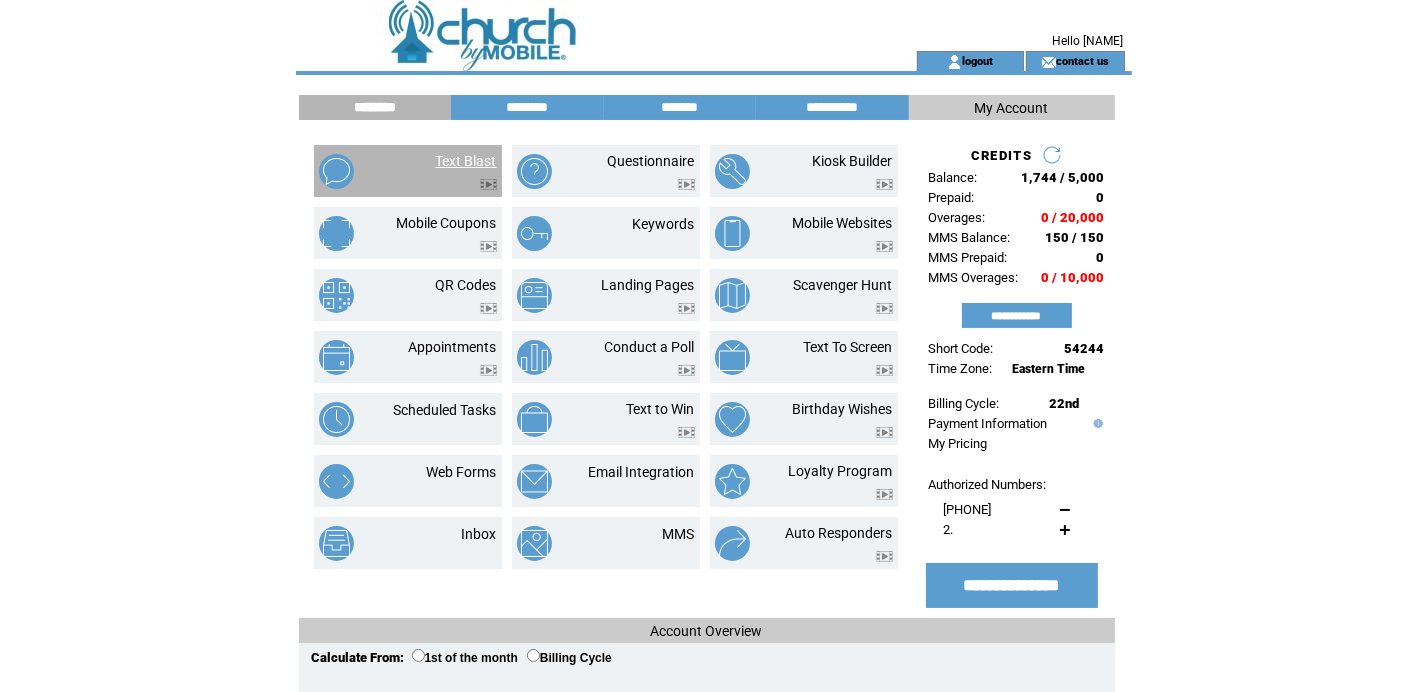 click on "Text Blast" at bounding box center (466, 161) 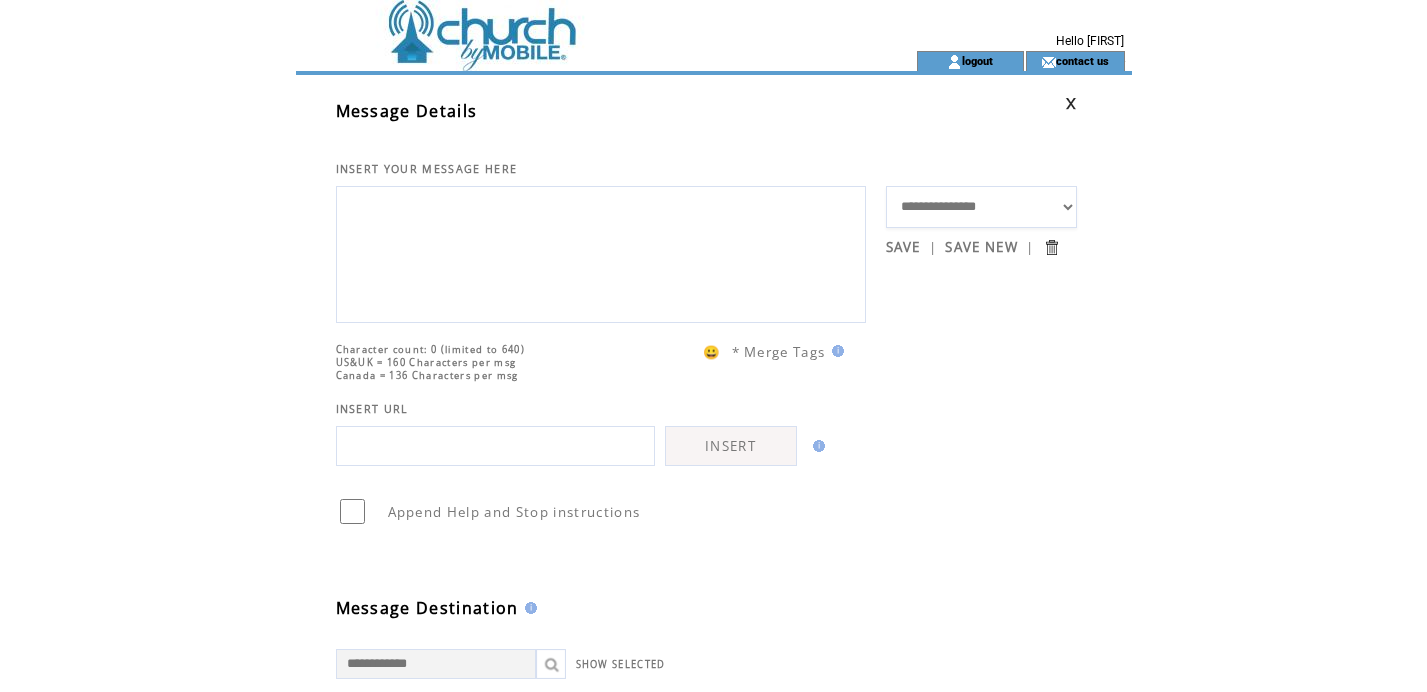scroll, scrollTop: 0, scrollLeft: 0, axis: both 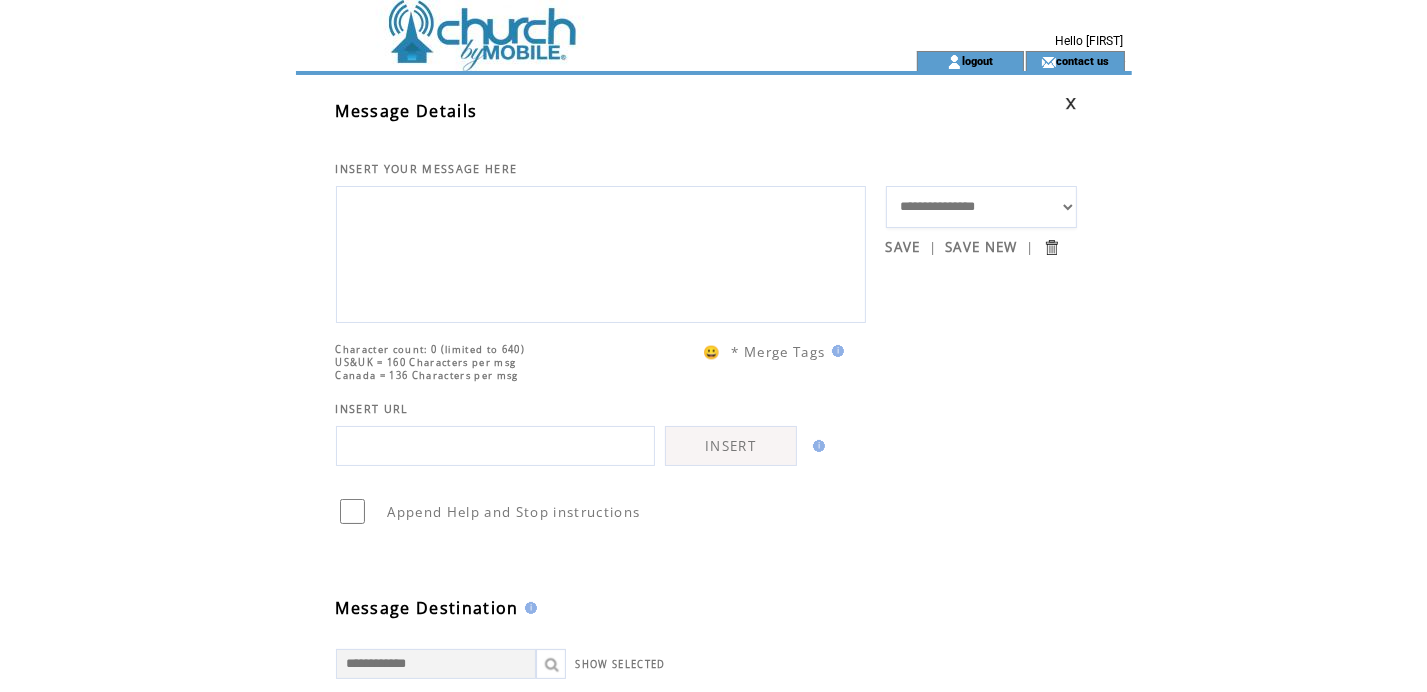 click at bounding box center (601, 252) 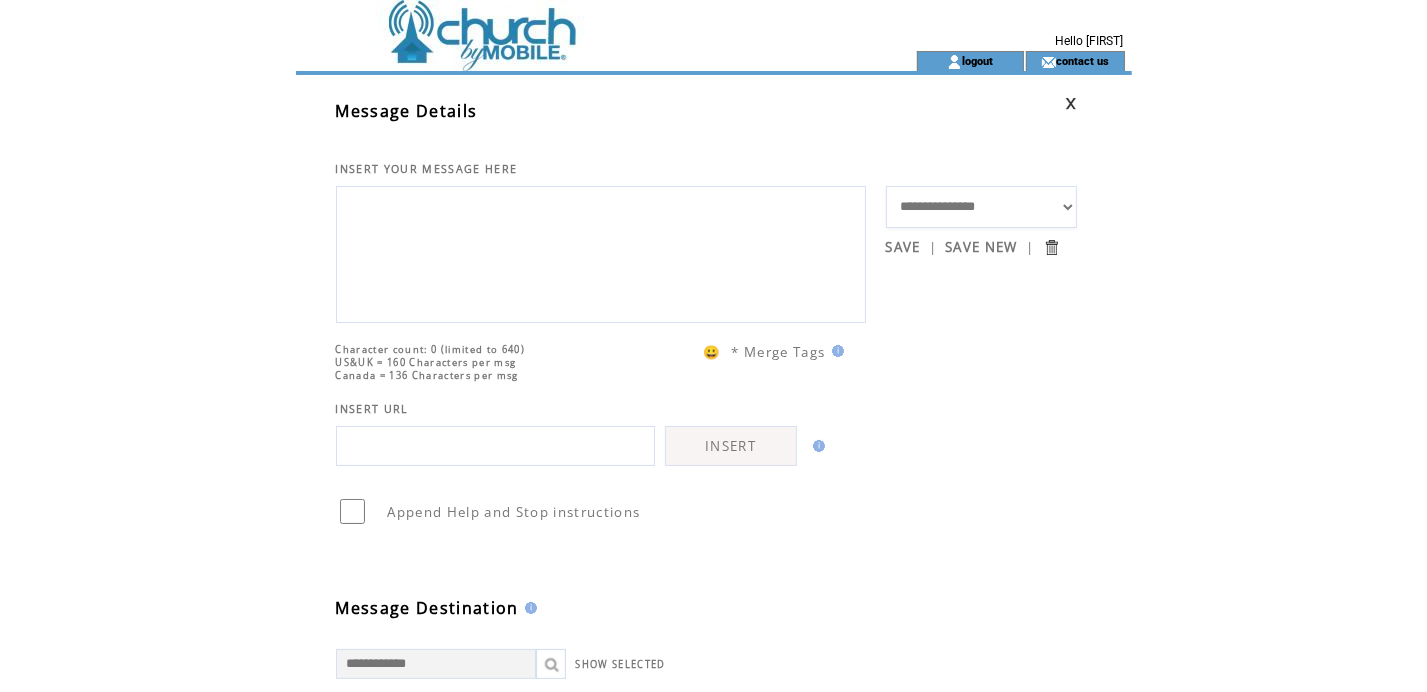 paste on "**********" 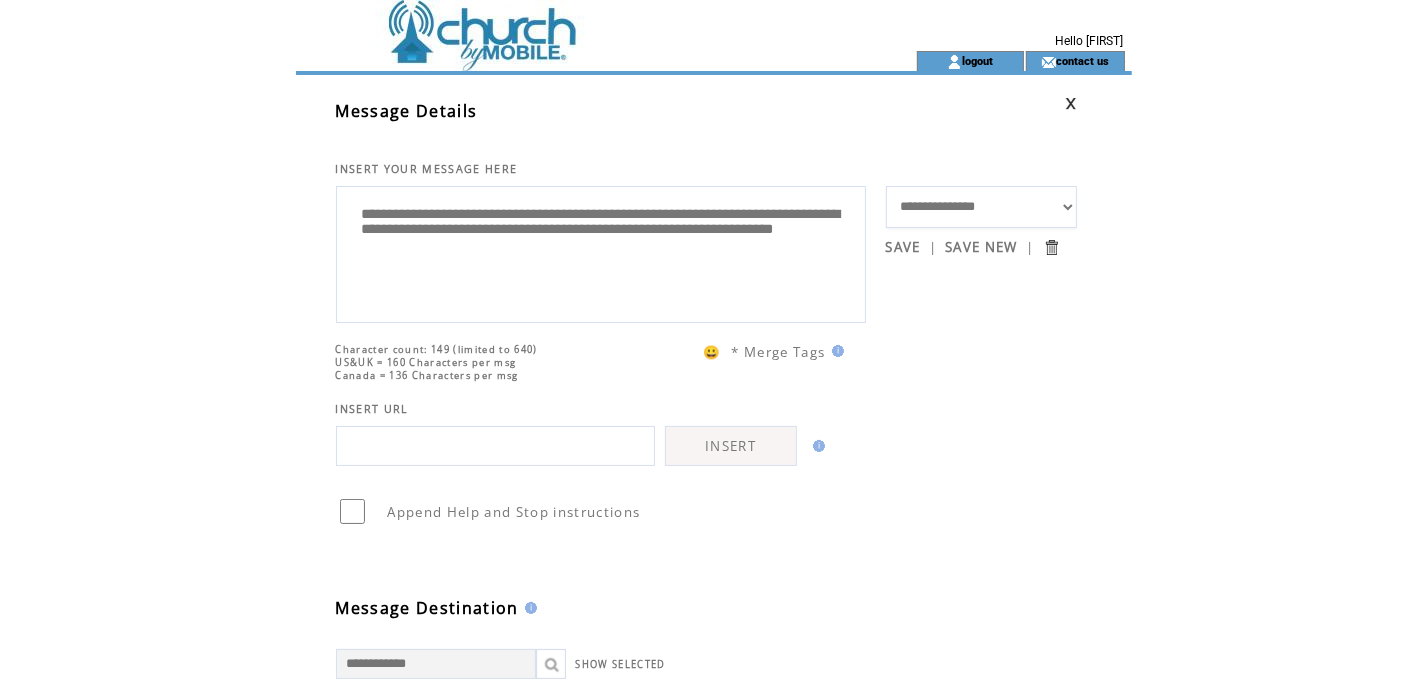scroll, scrollTop: 400, scrollLeft: 0, axis: vertical 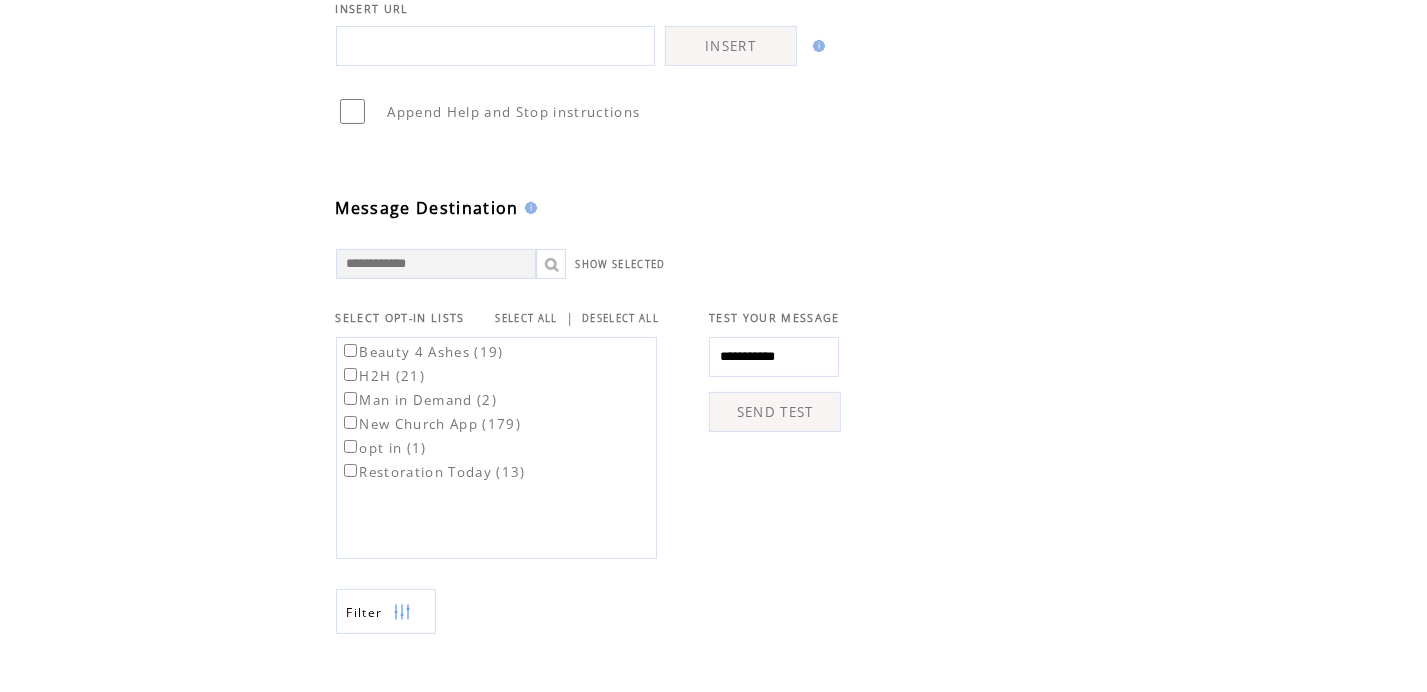 type on "**********" 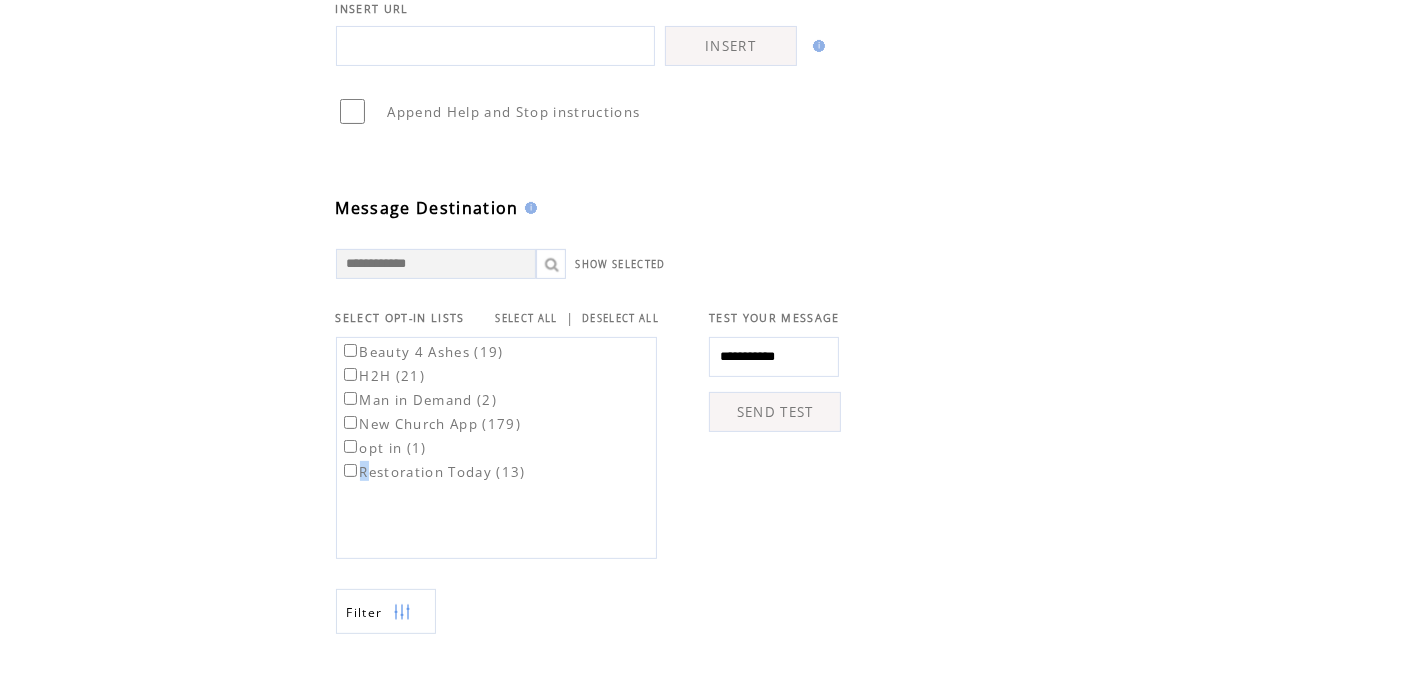 click on "Restoration Today (13)" at bounding box center [433, 472] 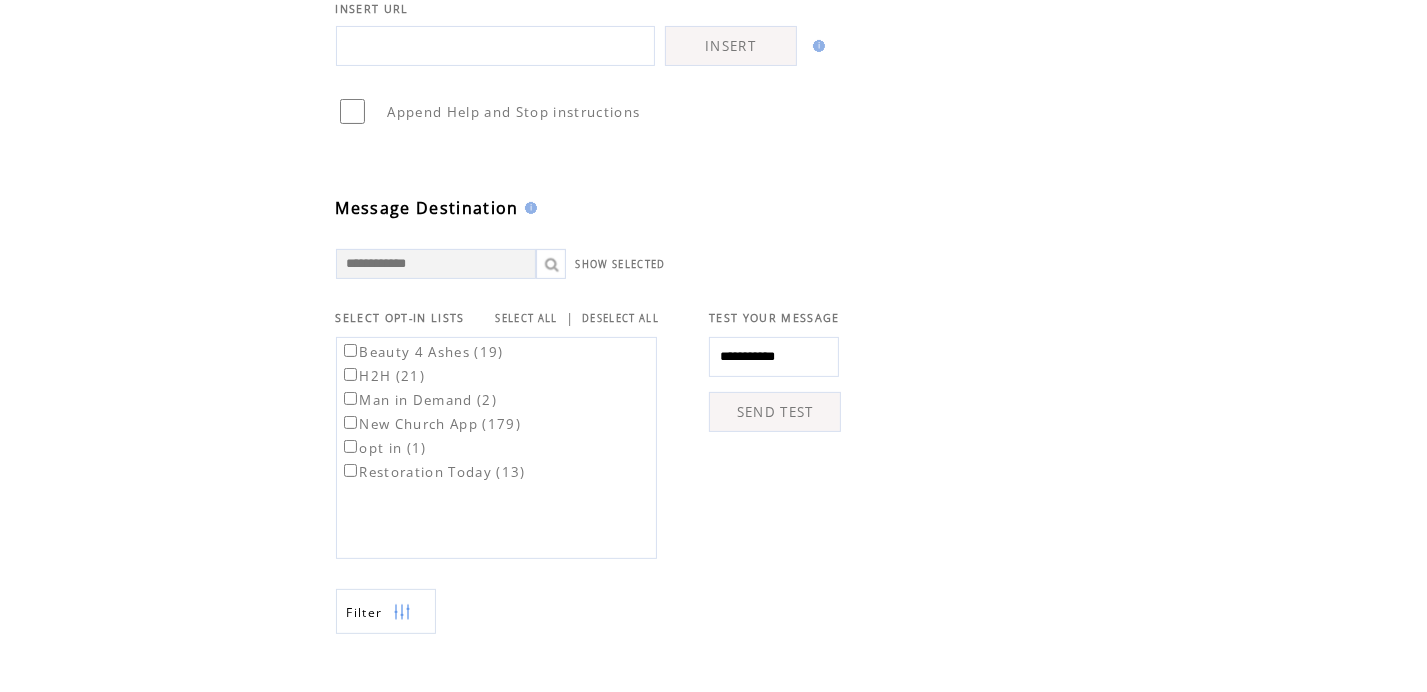 scroll, scrollTop: 745, scrollLeft: 0, axis: vertical 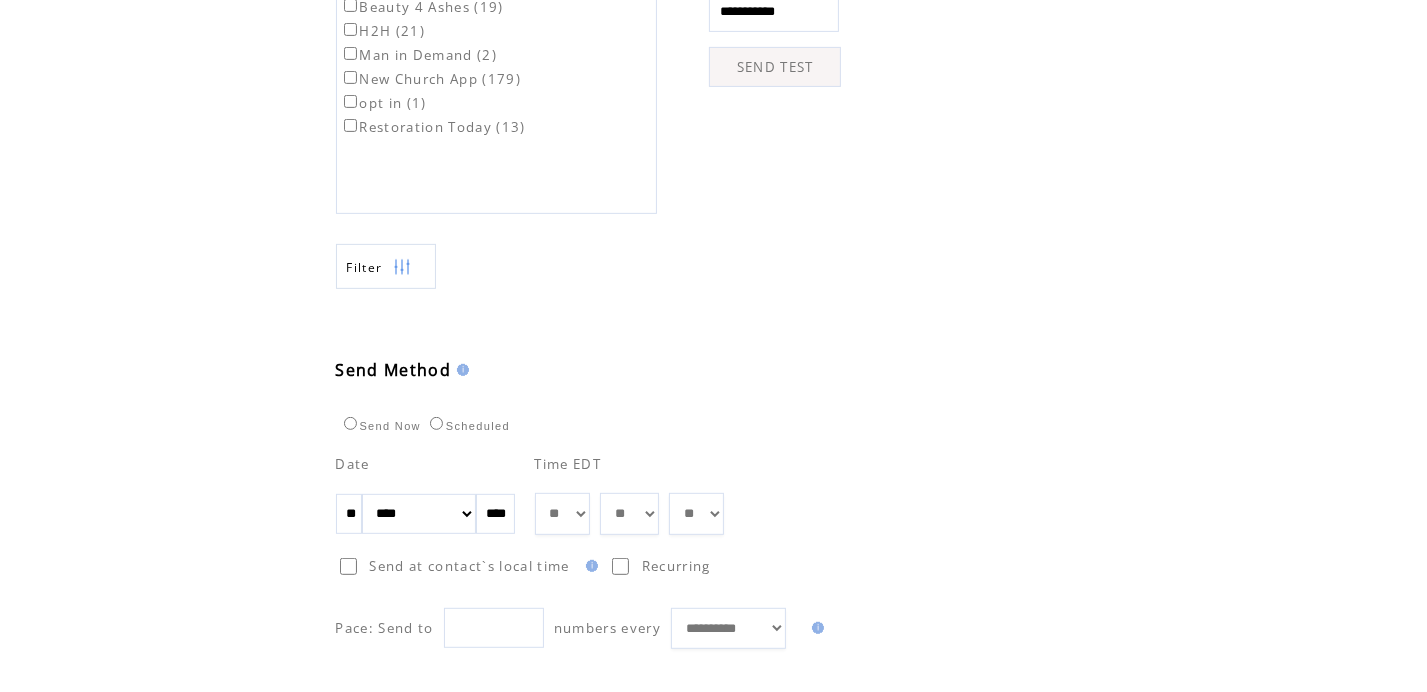 click on "** 	 ** 	 ** 	 ** 	 ** 	 ** 	 ** 	 ** 	 ** 	 ** 	 ** 	 ** 	 **" at bounding box center [563, 514] 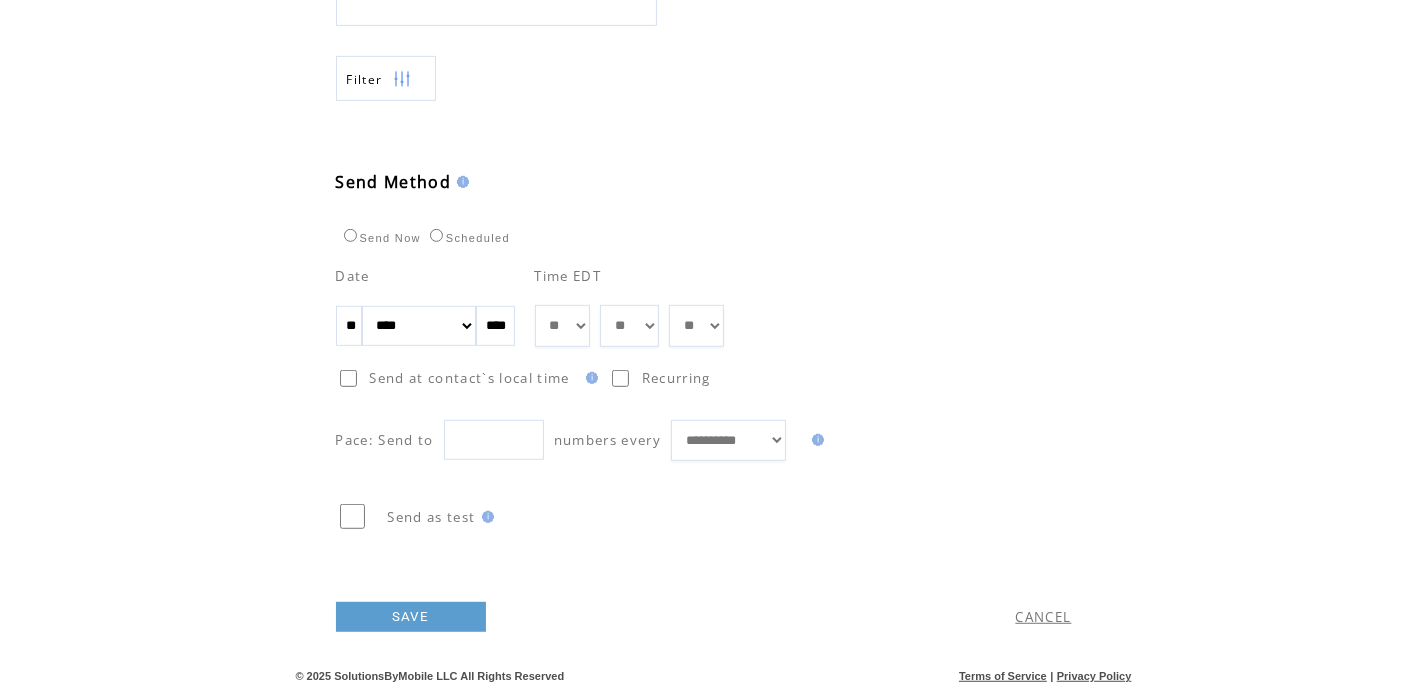 scroll, scrollTop: 960, scrollLeft: 0, axis: vertical 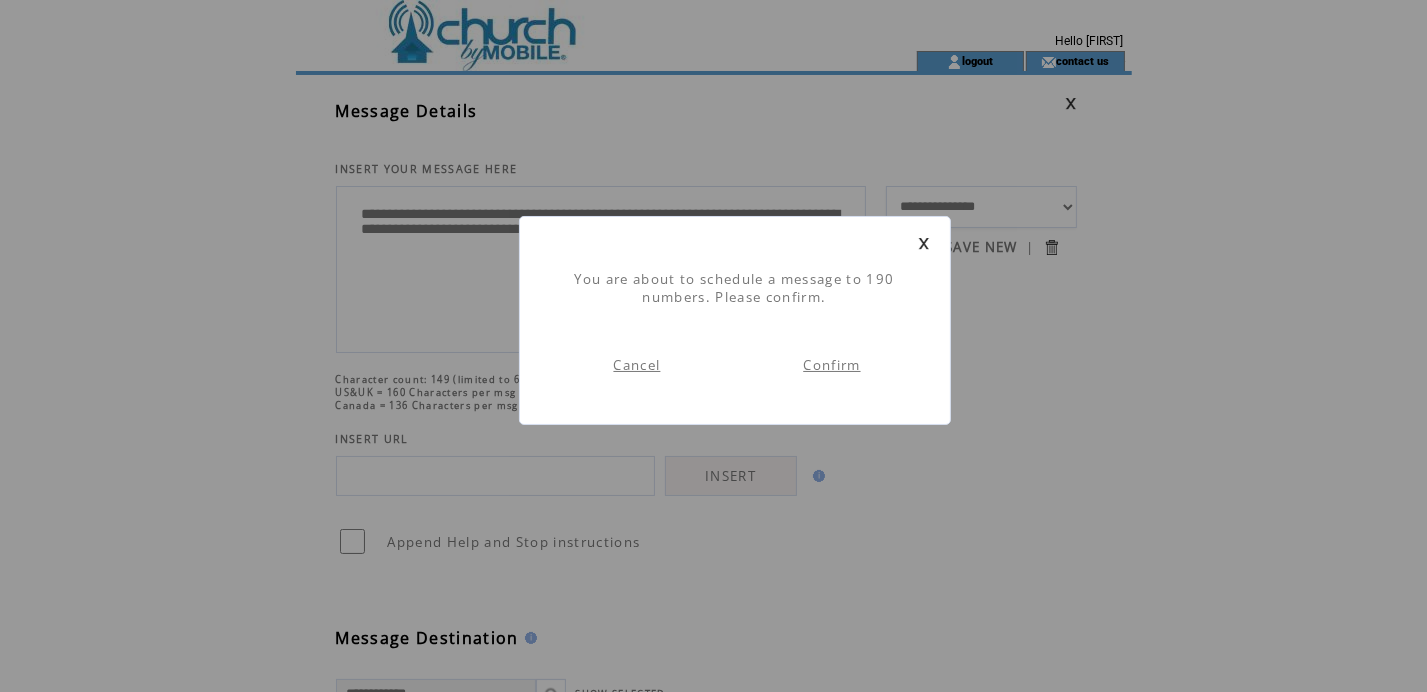 click on "Confirm" at bounding box center [831, 365] 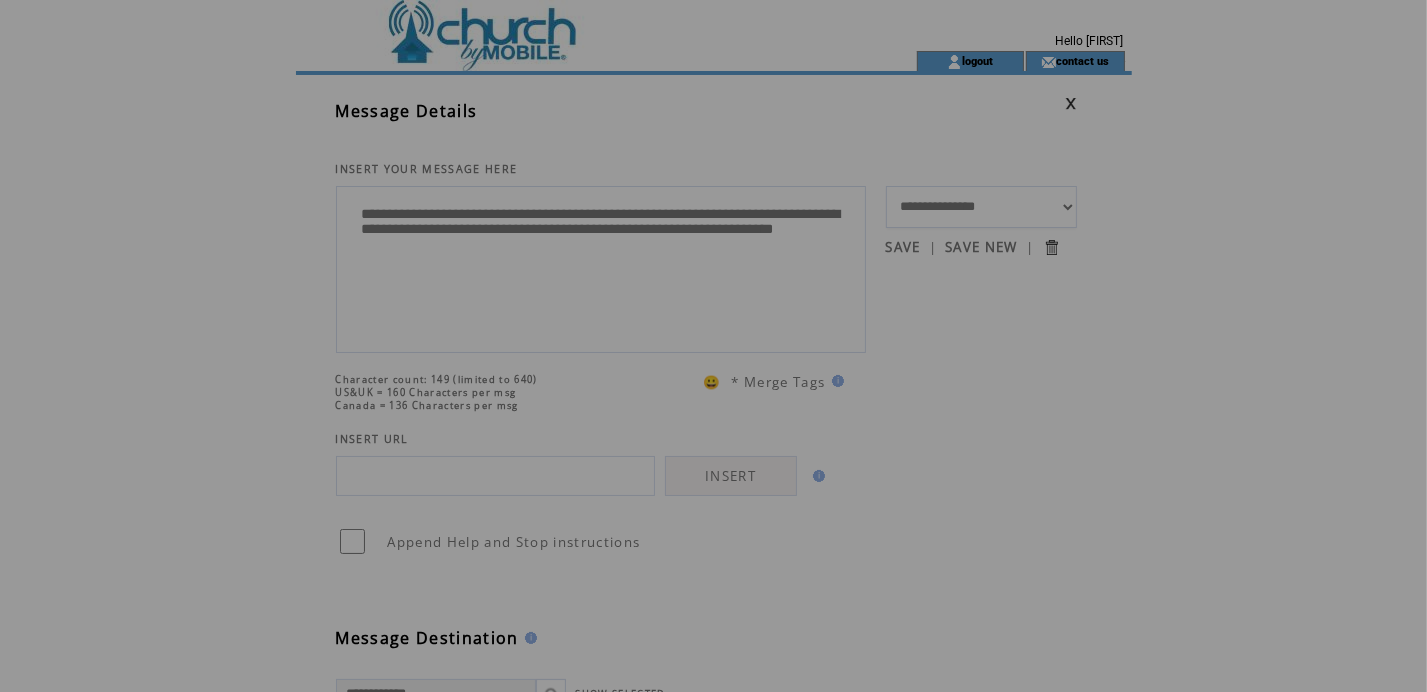 scroll, scrollTop: 0, scrollLeft: 0, axis: both 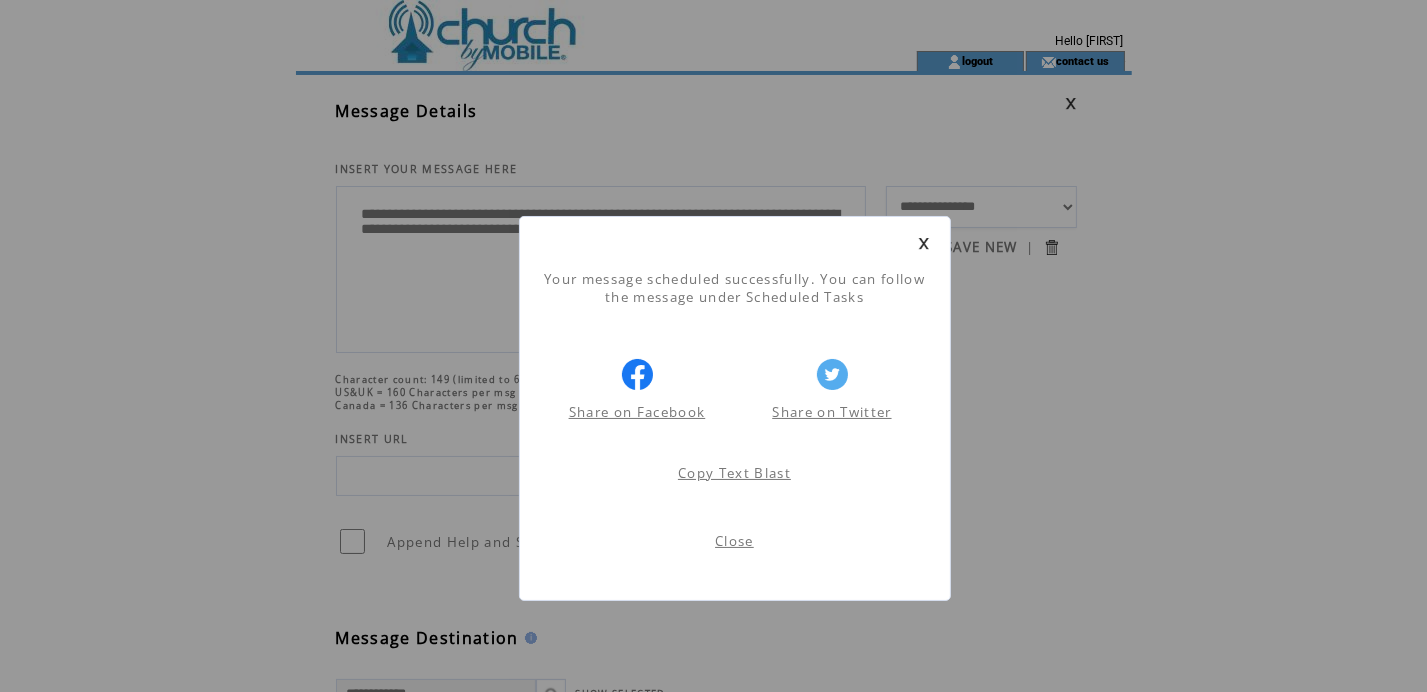 click on "Close" at bounding box center [734, 541] 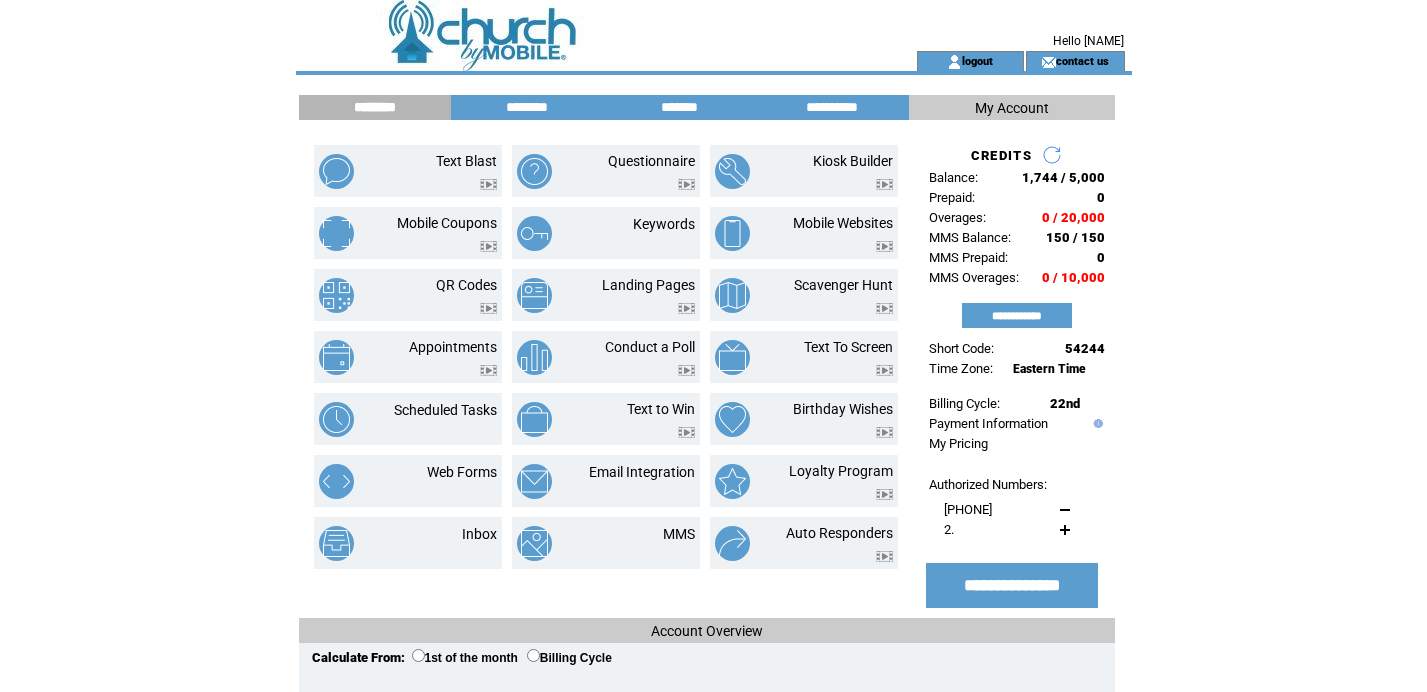 scroll, scrollTop: 0, scrollLeft: 0, axis: both 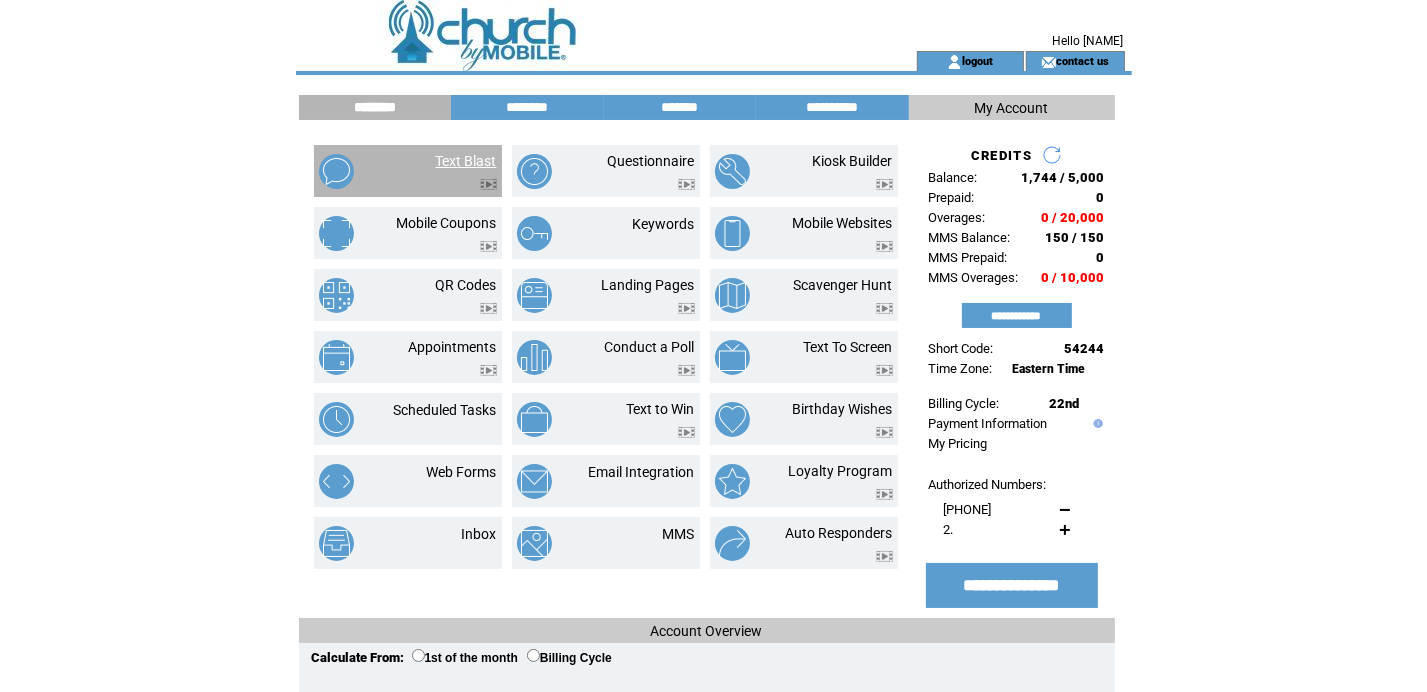click on "Text Blast" at bounding box center (466, 161) 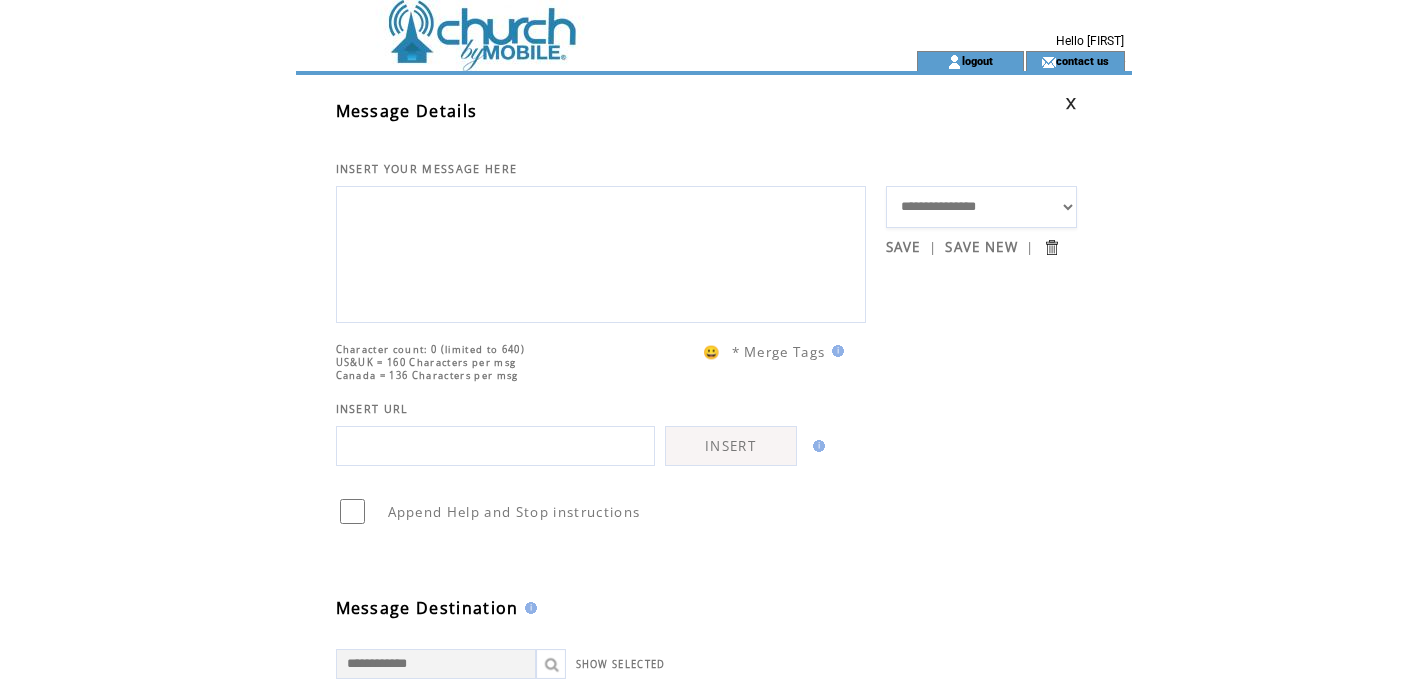 scroll, scrollTop: 0, scrollLeft: 0, axis: both 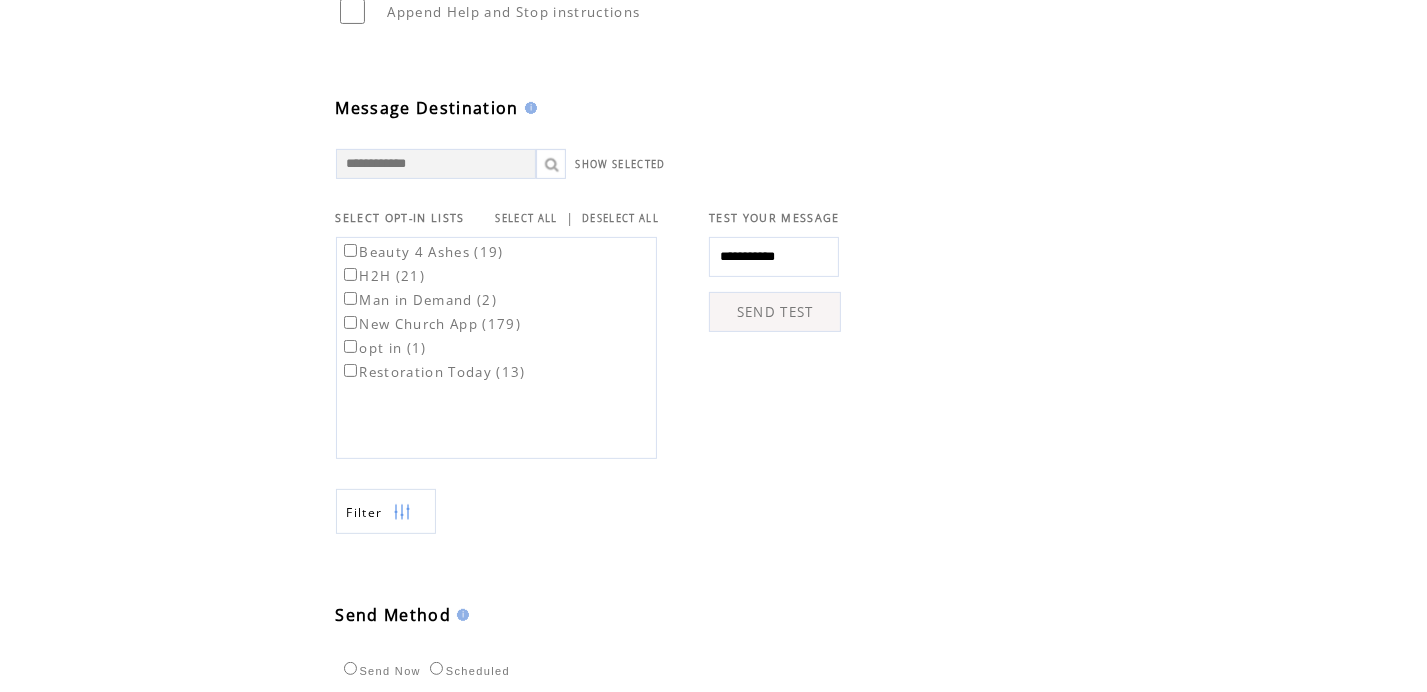 type on "**********" 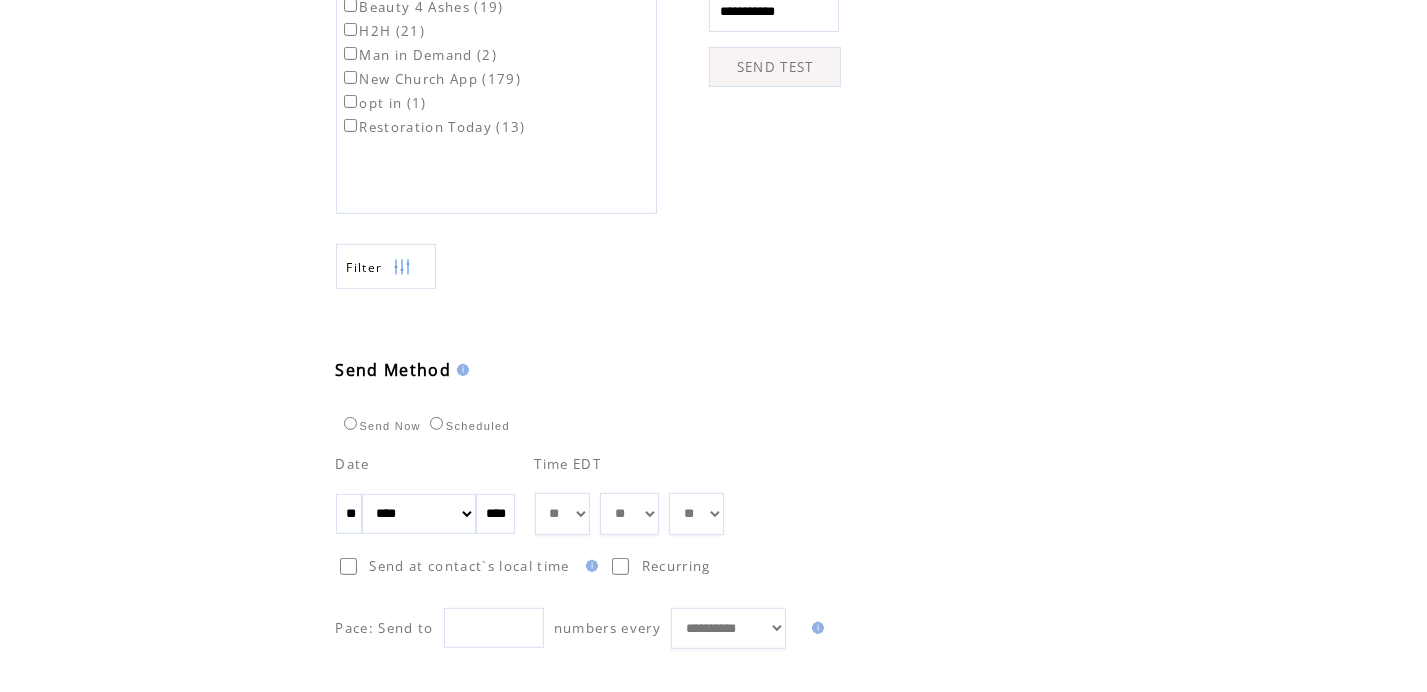 scroll, scrollTop: 960, scrollLeft: 0, axis: vertical 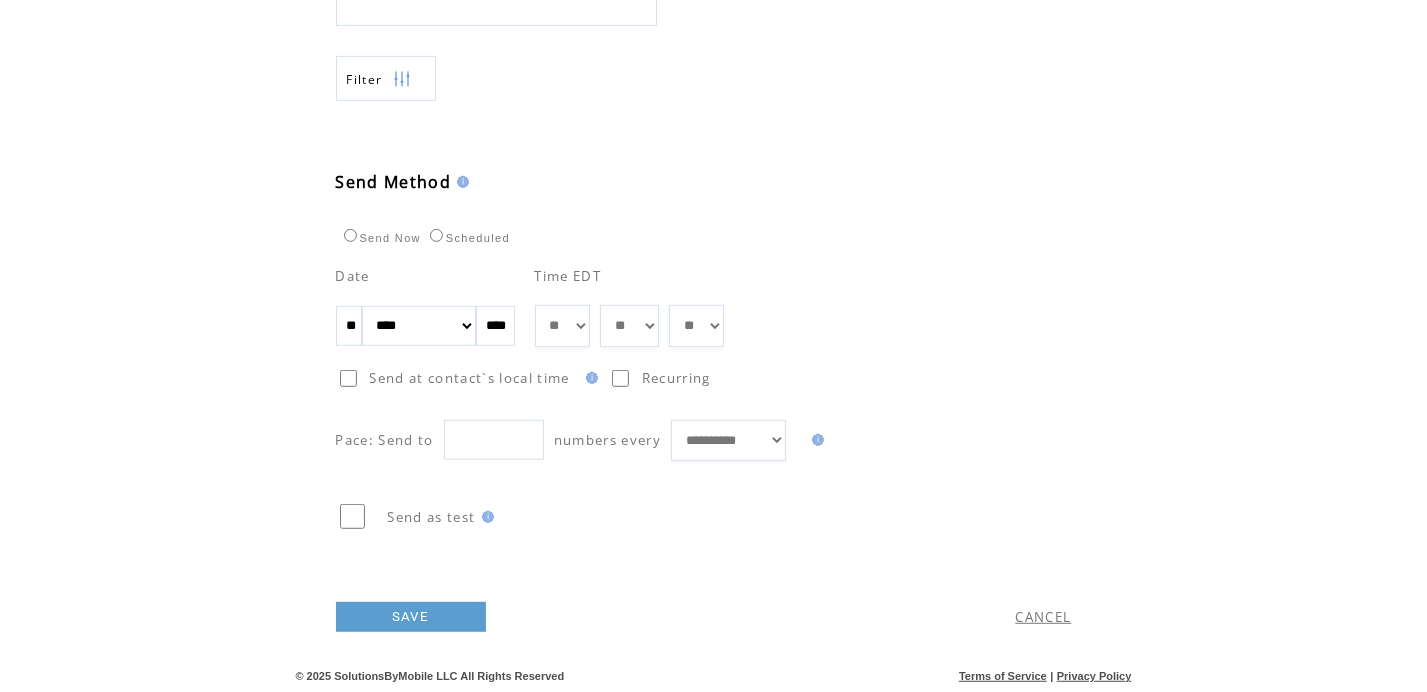 click on "** 	 ** 	 ** 	 ** 	 ** 	 ** 	 ** 	 ** 	 ** 	 ** 	 ** 	 ** 	 **" at bounding box center [563, 326] 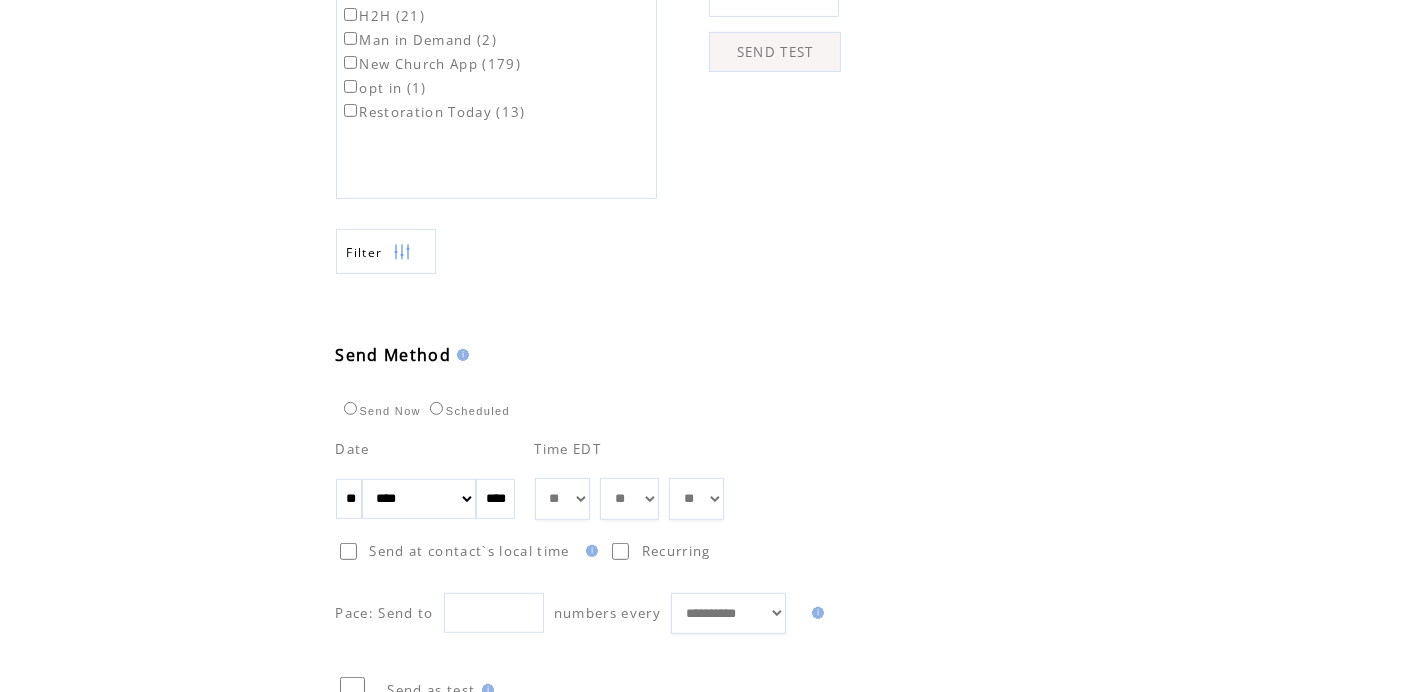 click on "** 	 ** 	 ** 	 ** 	 ** 	 ** 	 ** 	 ** 	 ** 	 ** 	 ** 	 ** 	 ** 	 ** 	 ** 	 ** 	 ** 	 ** 	 ** 	 ** 	 ** 	 ** 	 ** 	 ** 	 ** 	 ** 	 ** 	 ** 	 ** 	 ** 	 ** 	 ** 	 ** 	 ** 	 ** 	 ** 	 ** 	 ** 	 ** 	 ** 	 ** 	 ** 	 ** 	 ** 	 ** 	 ** 	 ** 	 ** 	 ** 	 ** 	 ** 	 ** 	 ** 	 ** 	 ** 	 ** 	 ** 	 ** 	 ** 	 ** 	 **" at bounding box center (629, 499) 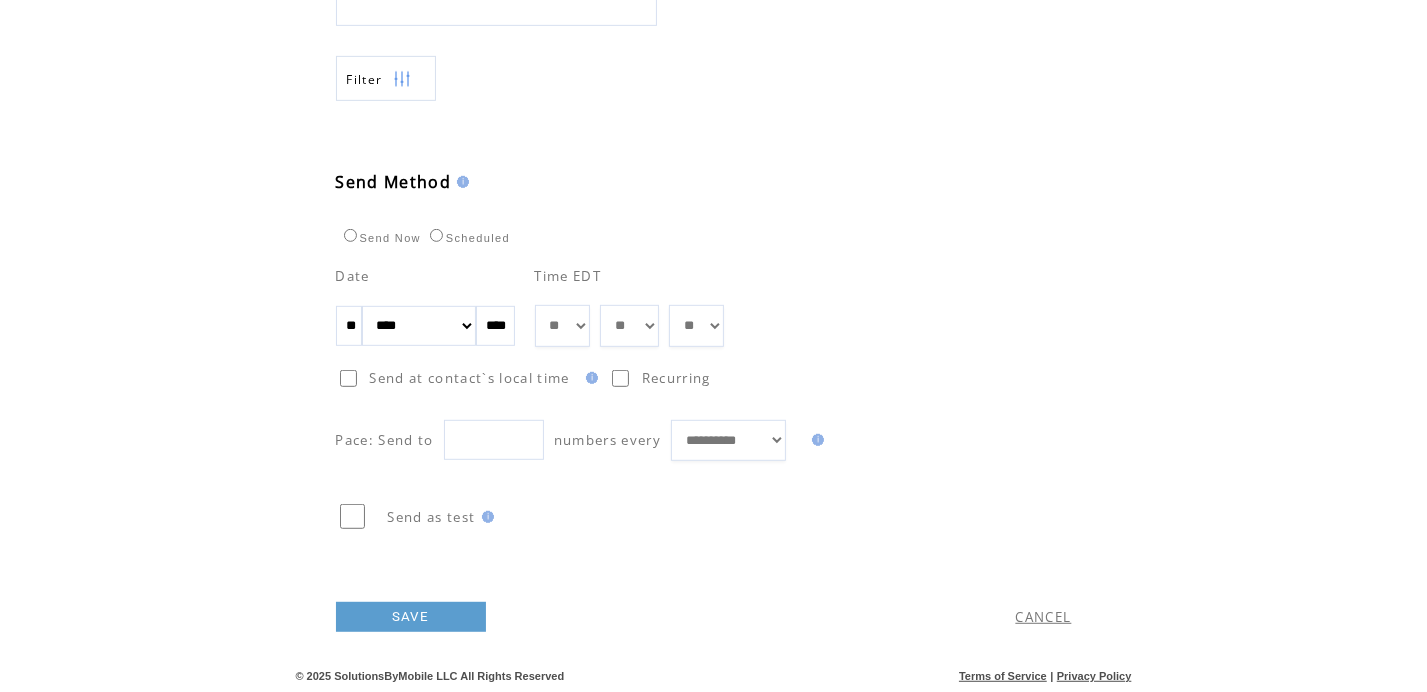 click on "SAVE" at bounding box center (411, 617) 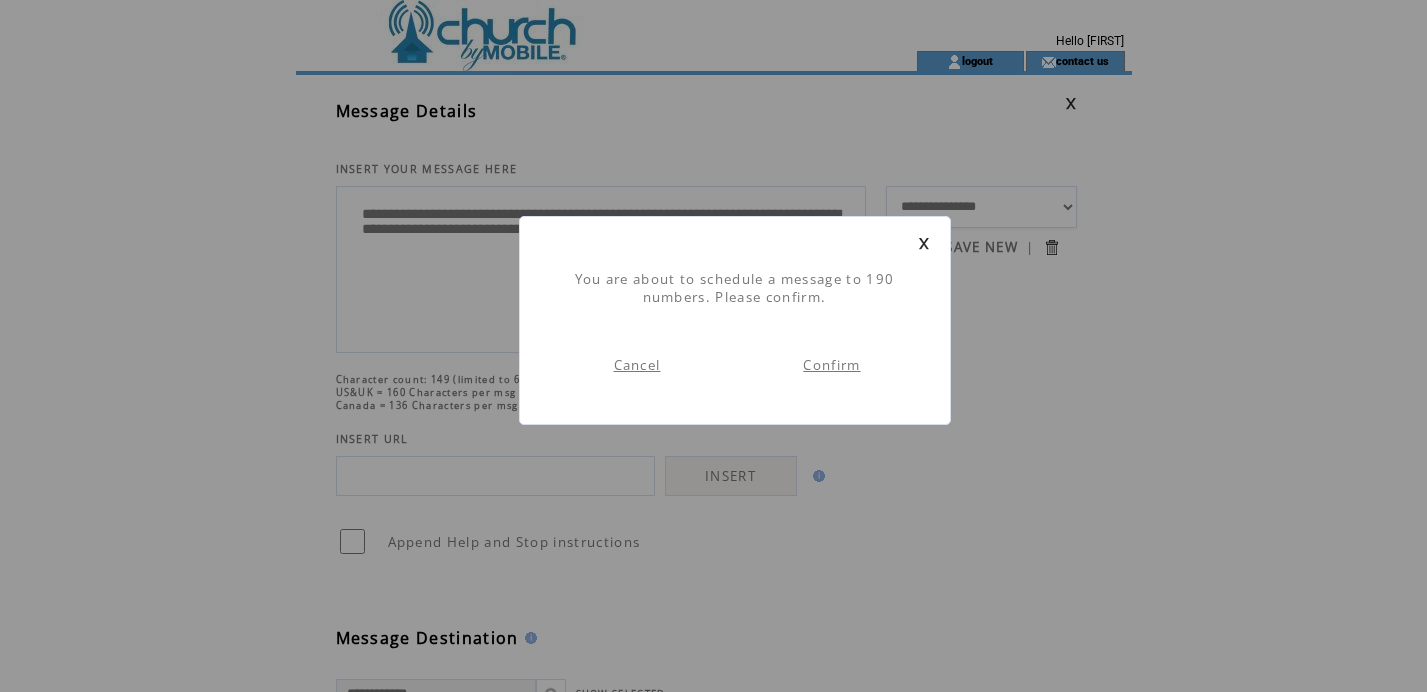 scroll, scrollTop: 0, scrollLeft: 0, axis: both 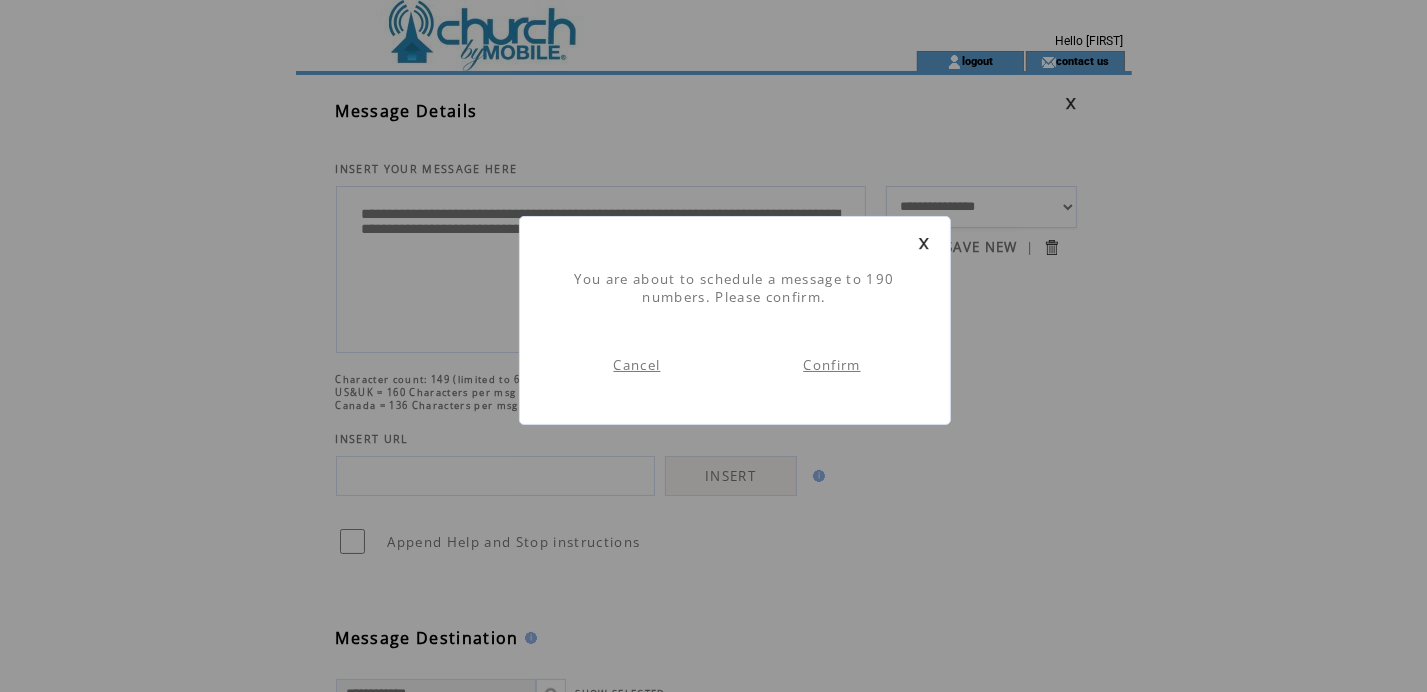 click on "Confirm" at bounding box center [831, 365] 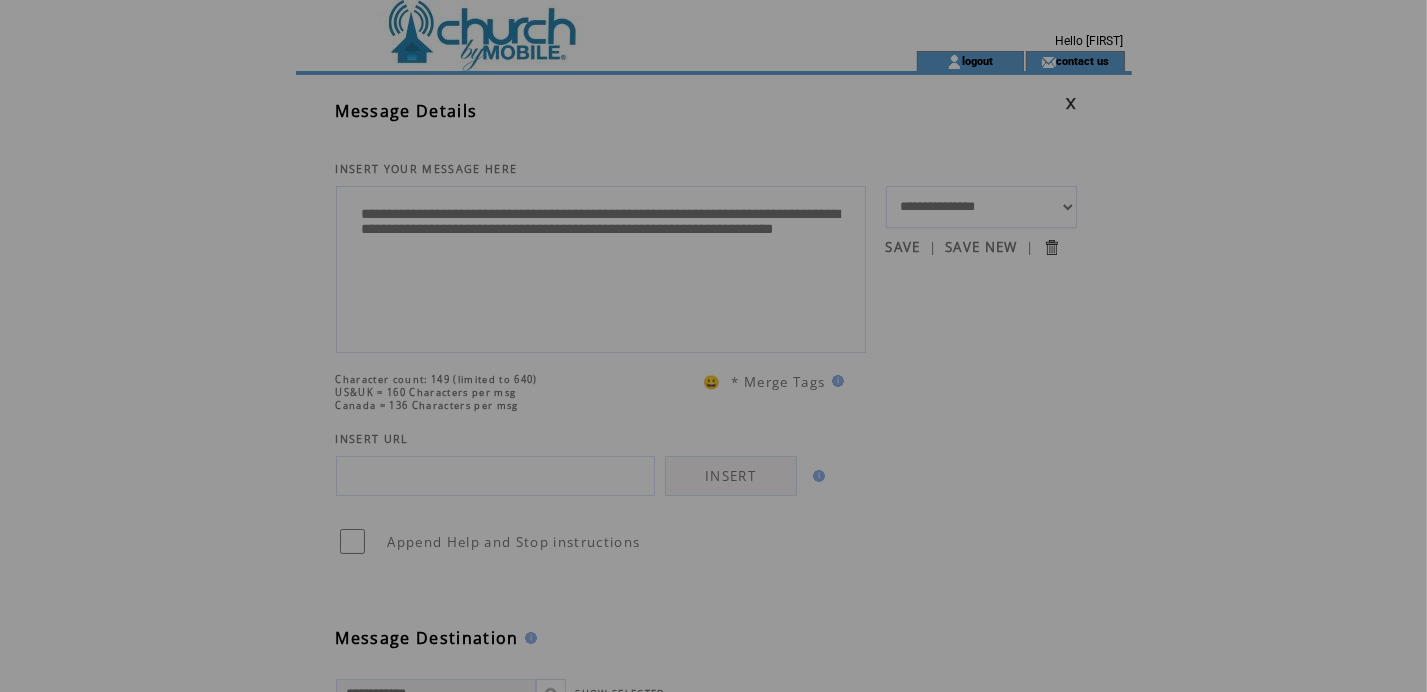 scroll, scrollTop: 0, scrollLeft: 0, axis: both 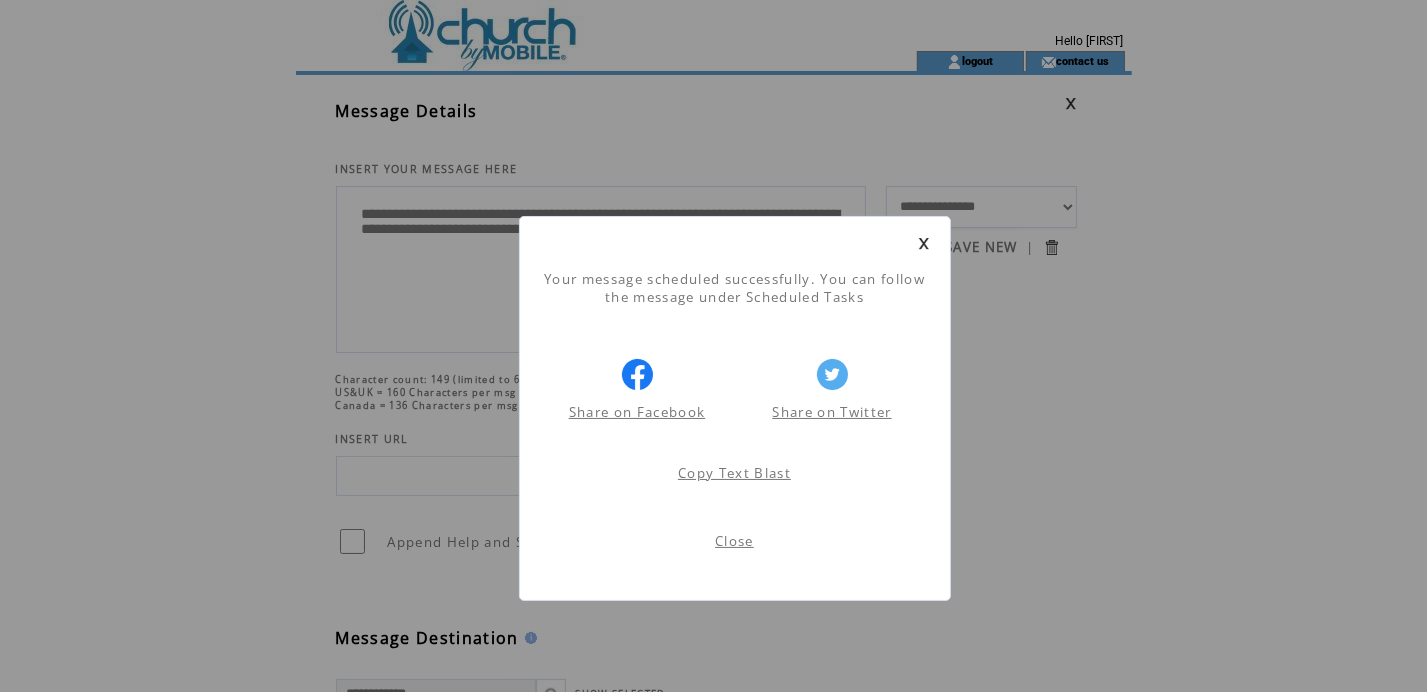 click on "Close" at bounding box center [734, 541] 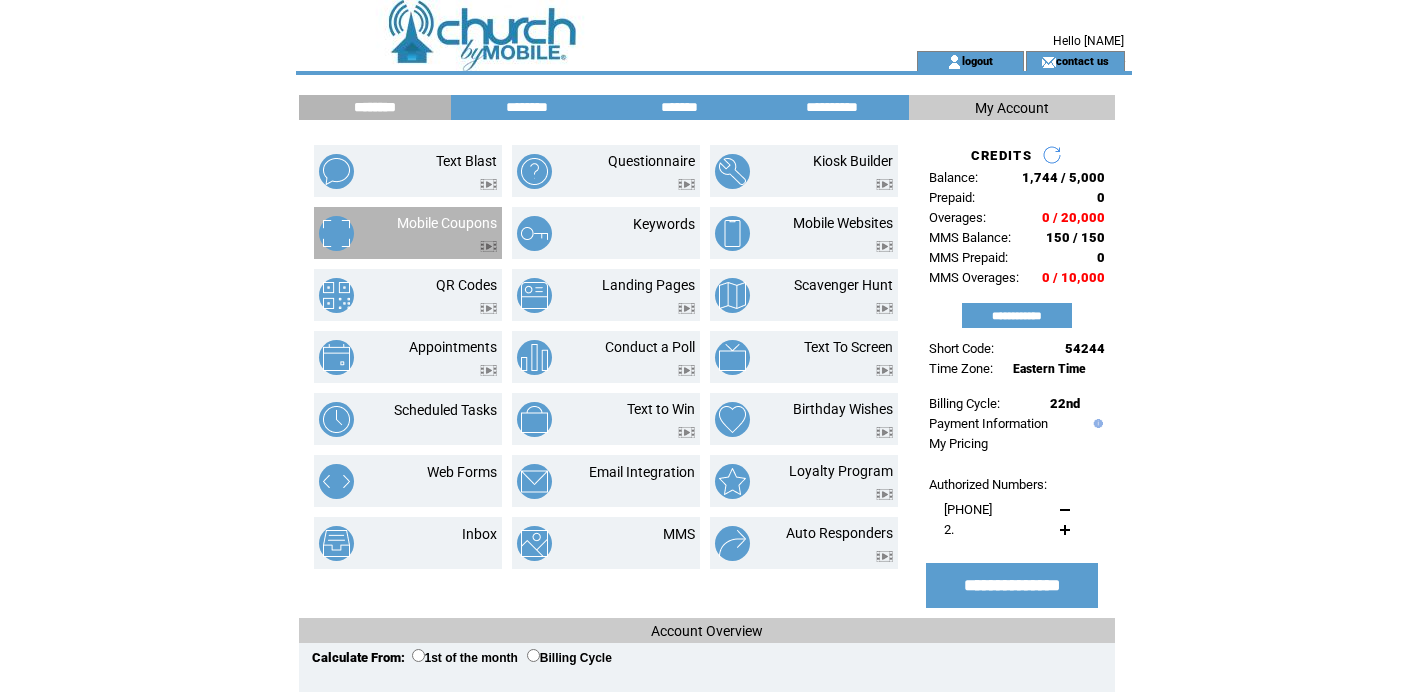scroll, scrollTop: 0, scrollLeft: 0, axis: both 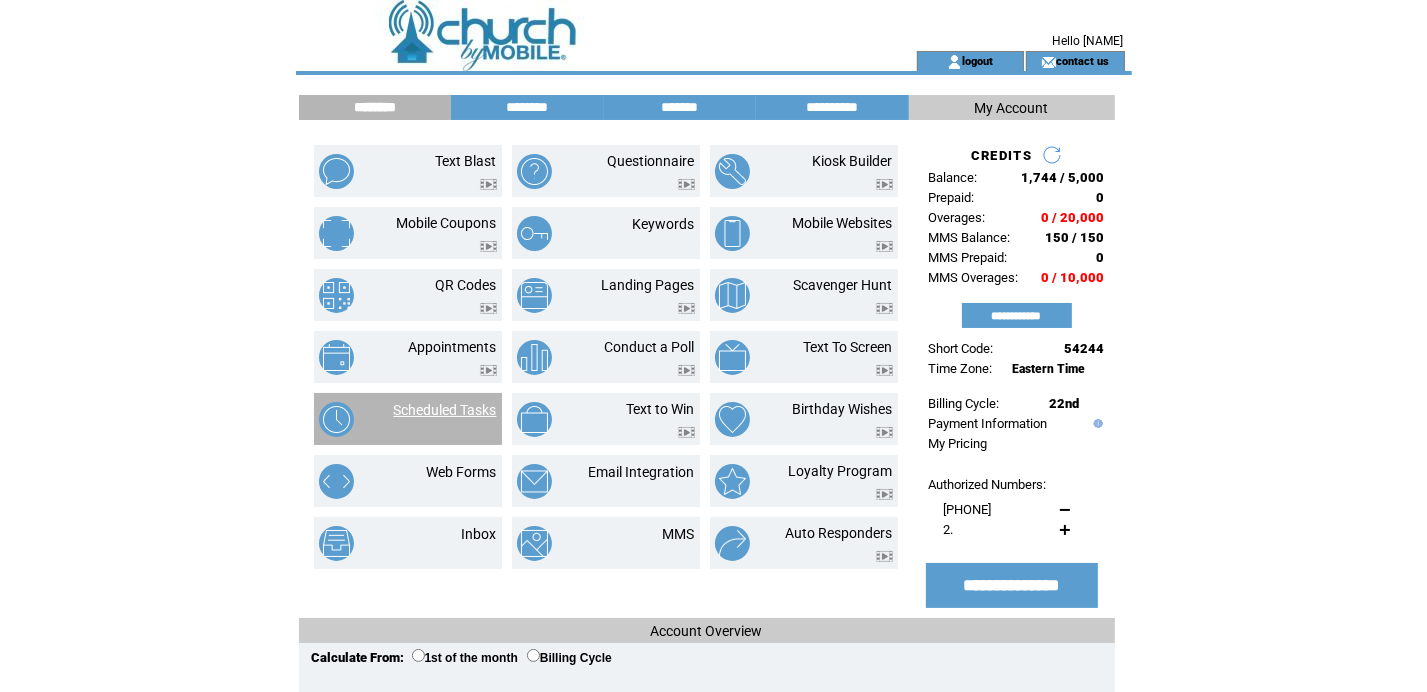 click on "Scheduled Tasks" at bounding box center [445, 410] 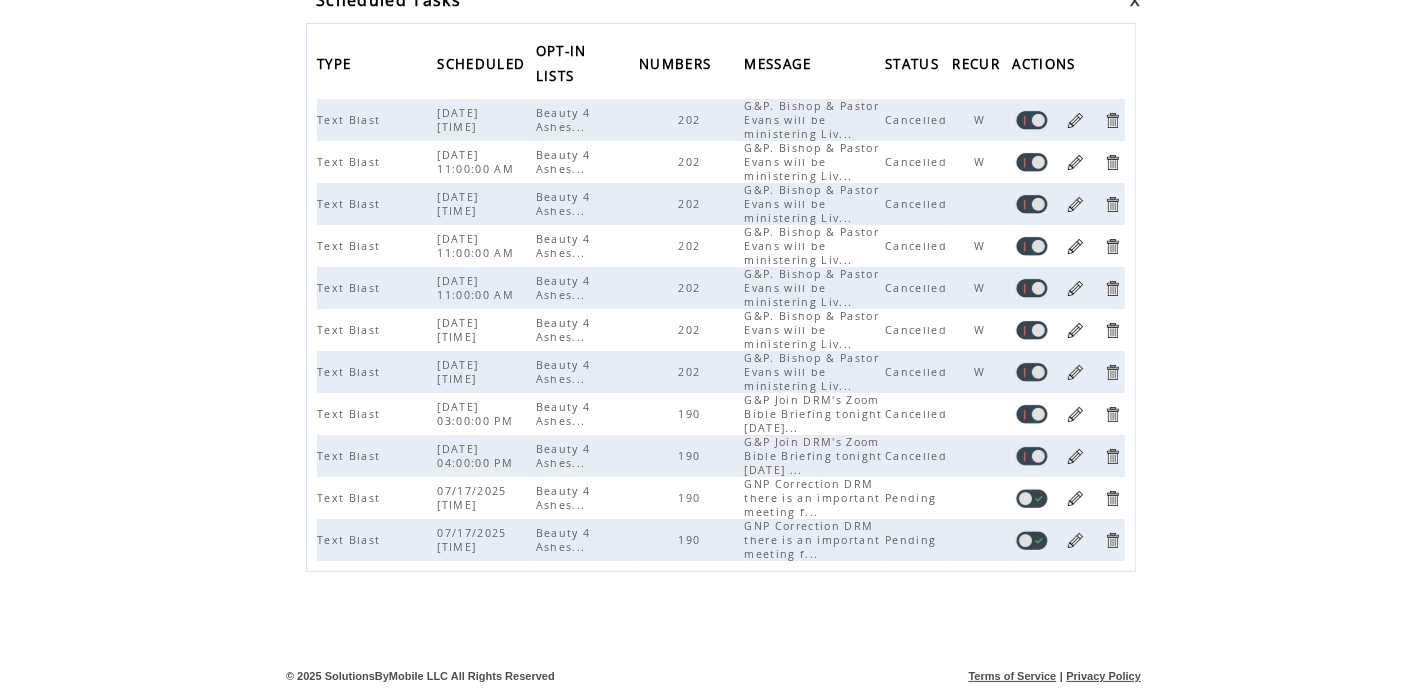 scroll, scrollTop: 0, scrollLeft: 0, axis: both 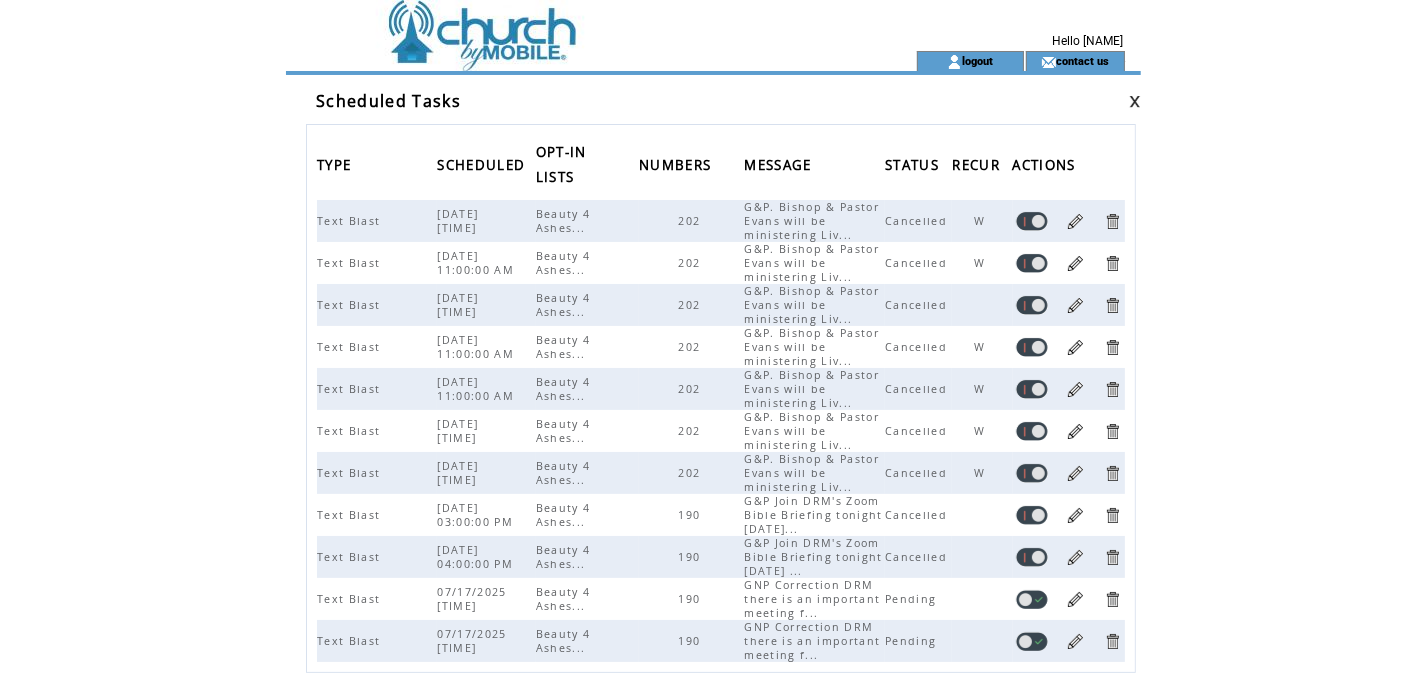 click at bounding box center [570, 25] 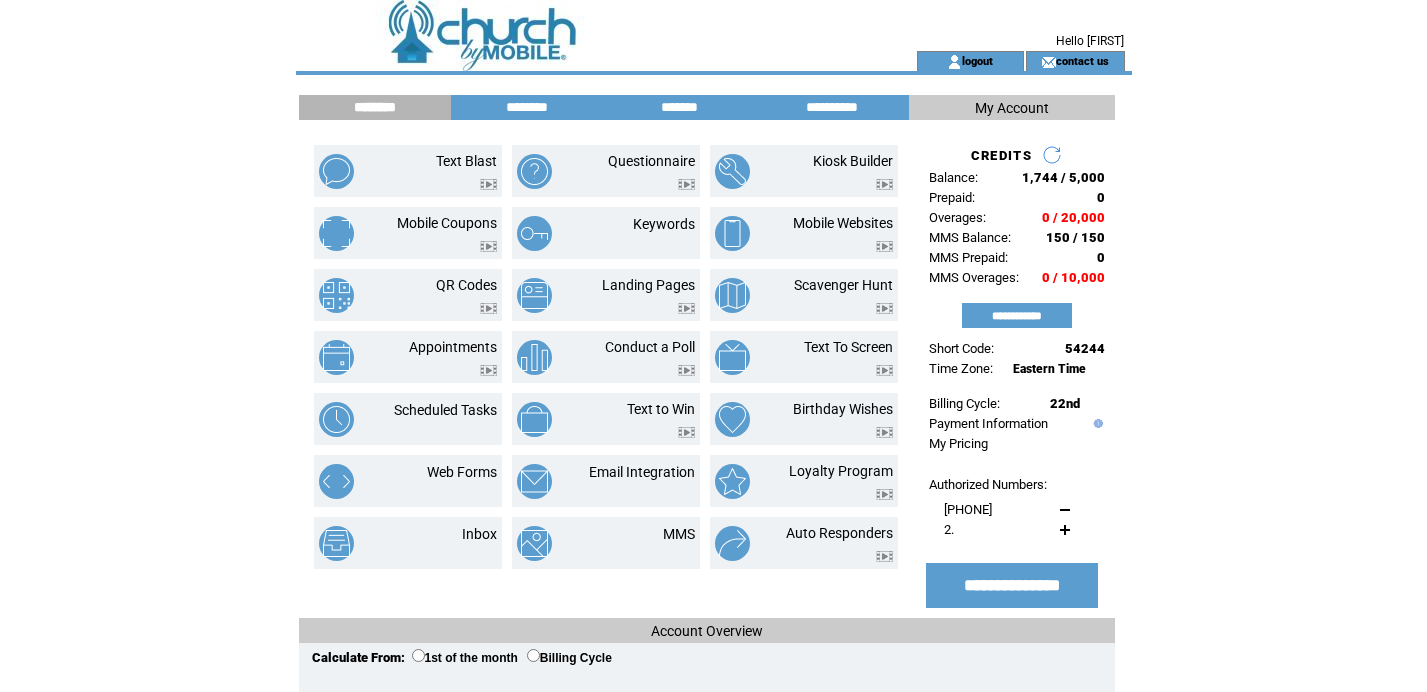 scroll, scrollTop: 0, scrollLeft: 0, axis: both 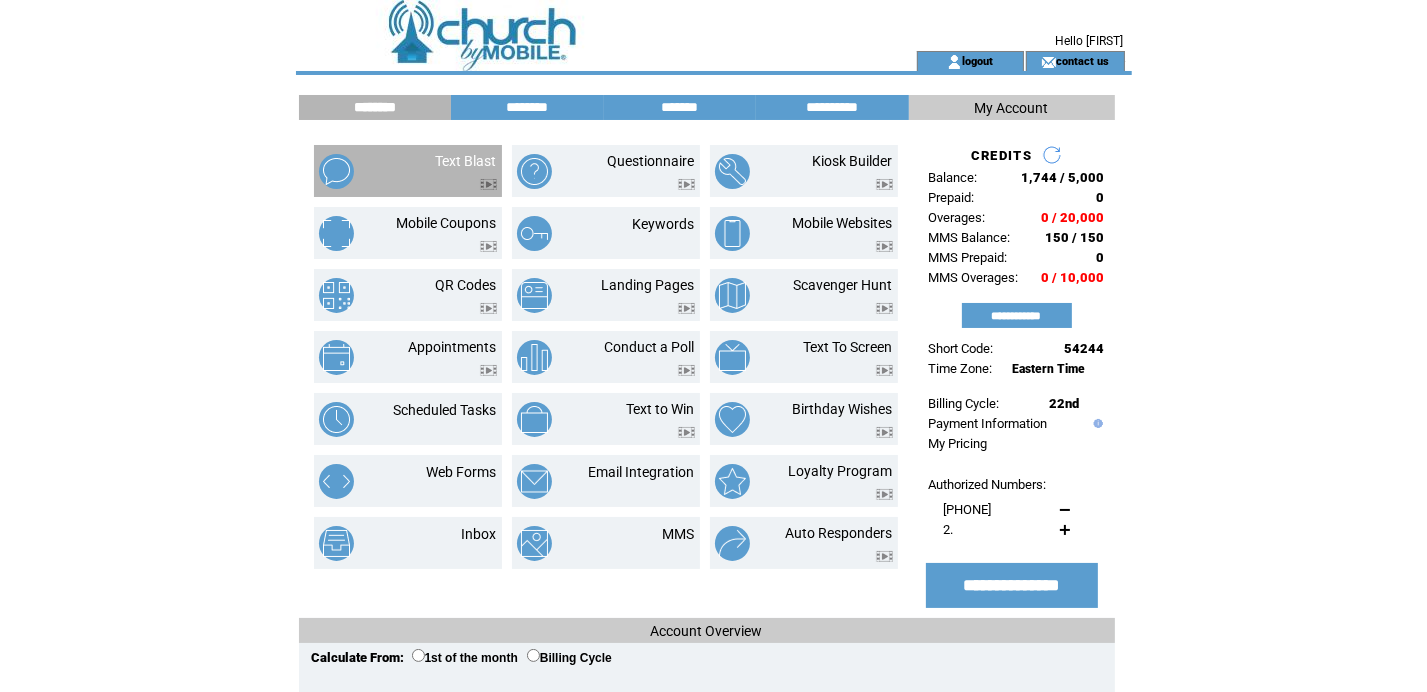 click at bounding box center [466, 179] 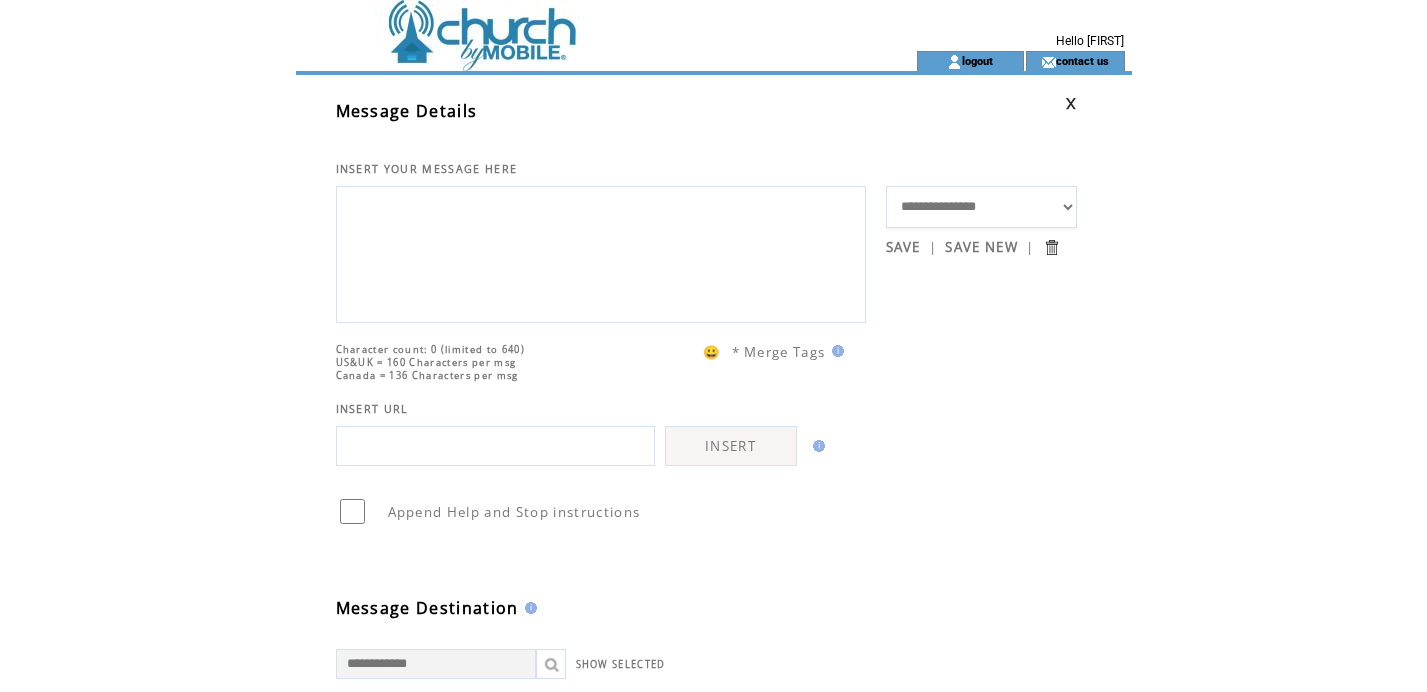 scroll, scrollTop: 0, scrollLeft: 0, axis: both 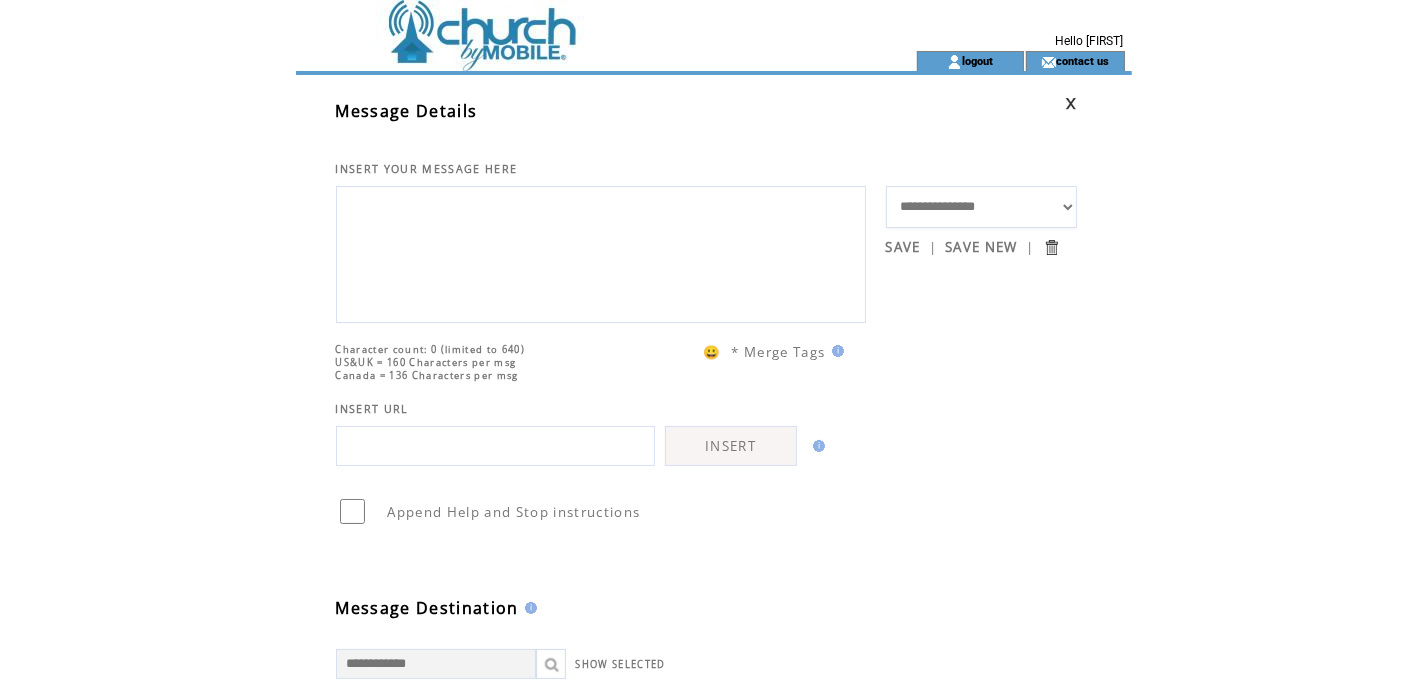 click at bounding box center [601, 252] 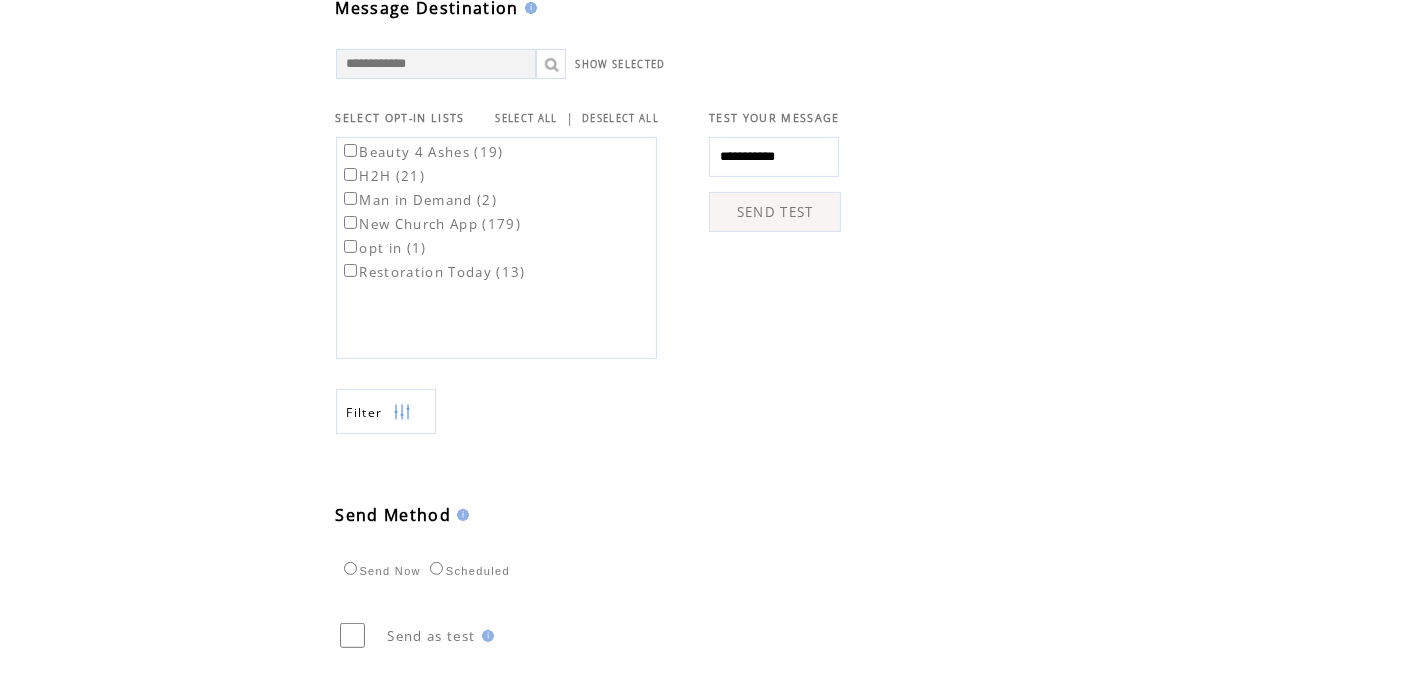 scroll, scrollTop: 745, scrollLeft: 0, axis: vertical 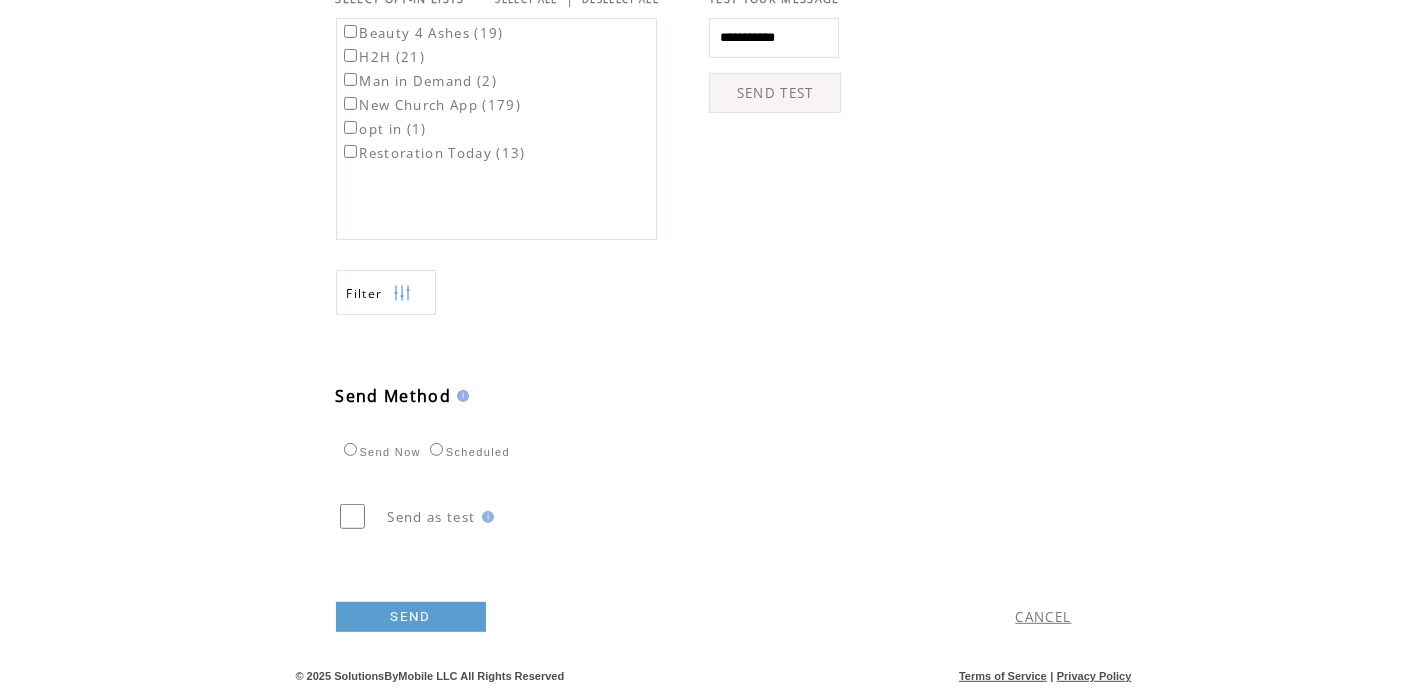type on "**********" 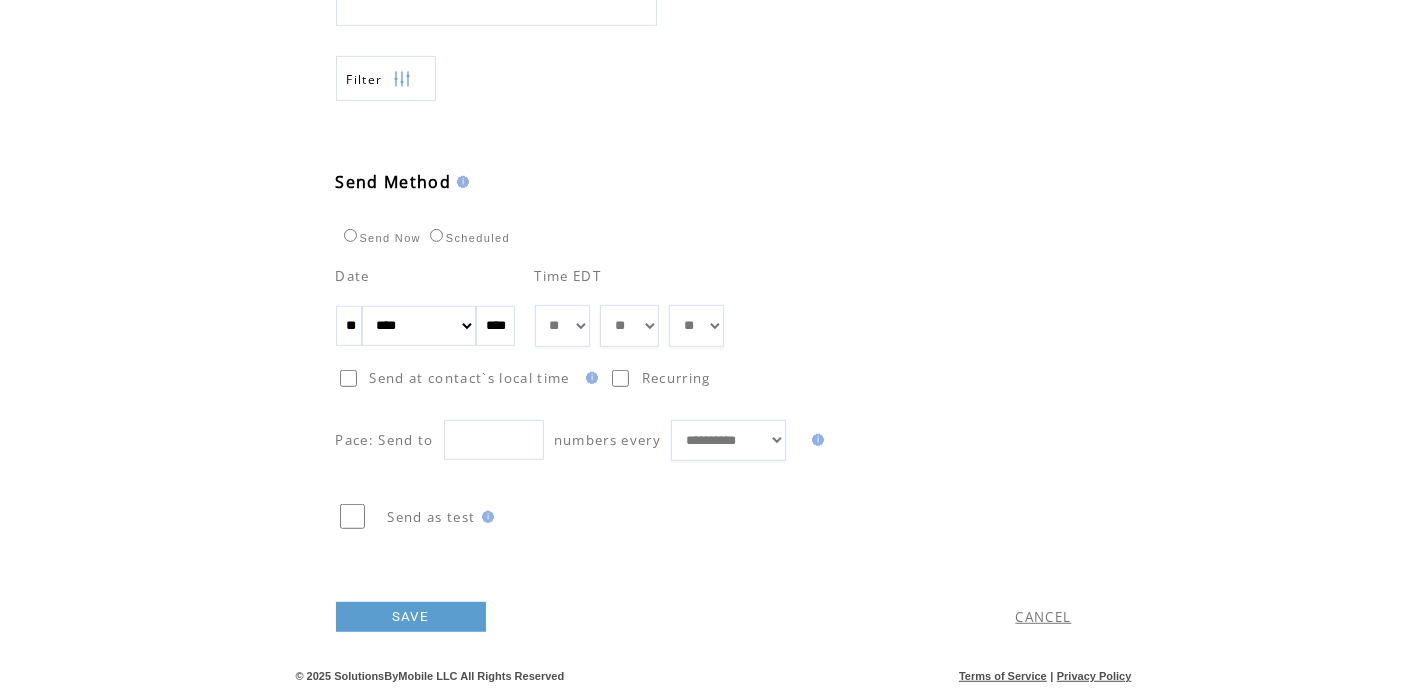 scroll, scrollTop: 960, scrollLeft: 0, axis: vertical 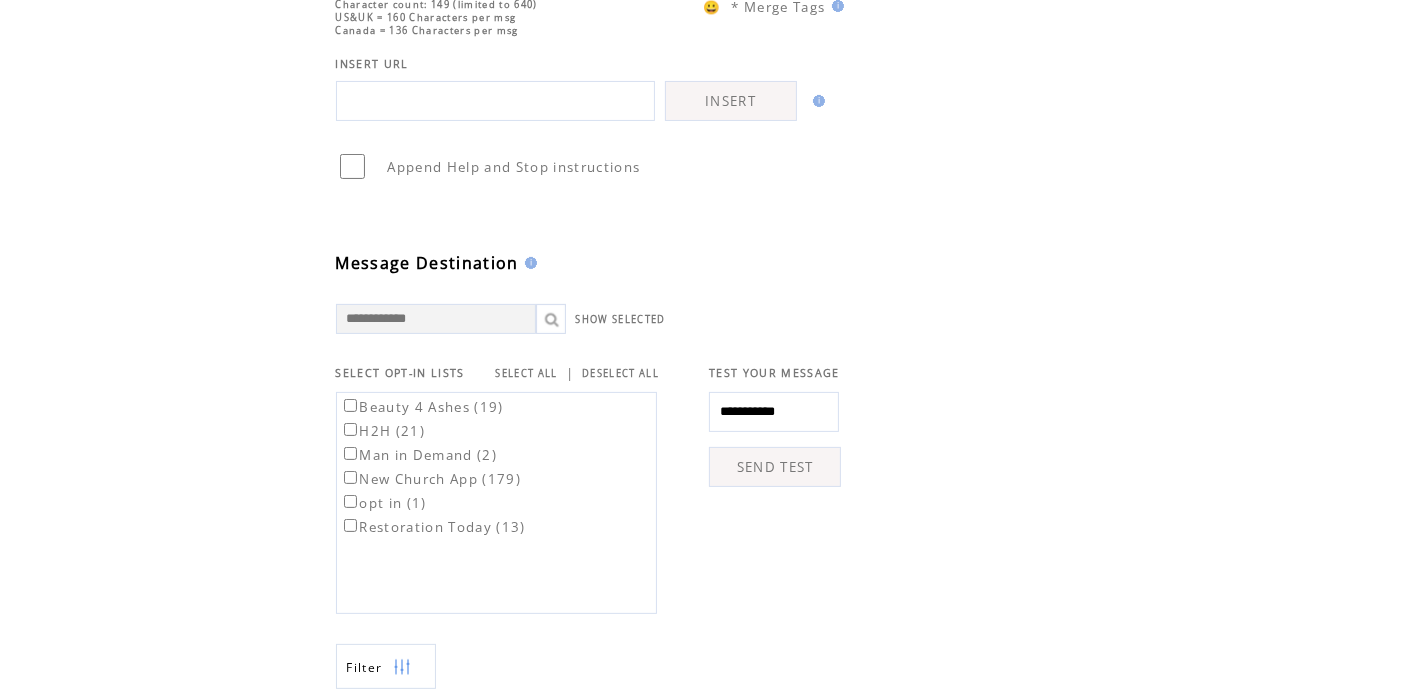 click on "SELECT ALL" at bounding box center [527, 373] 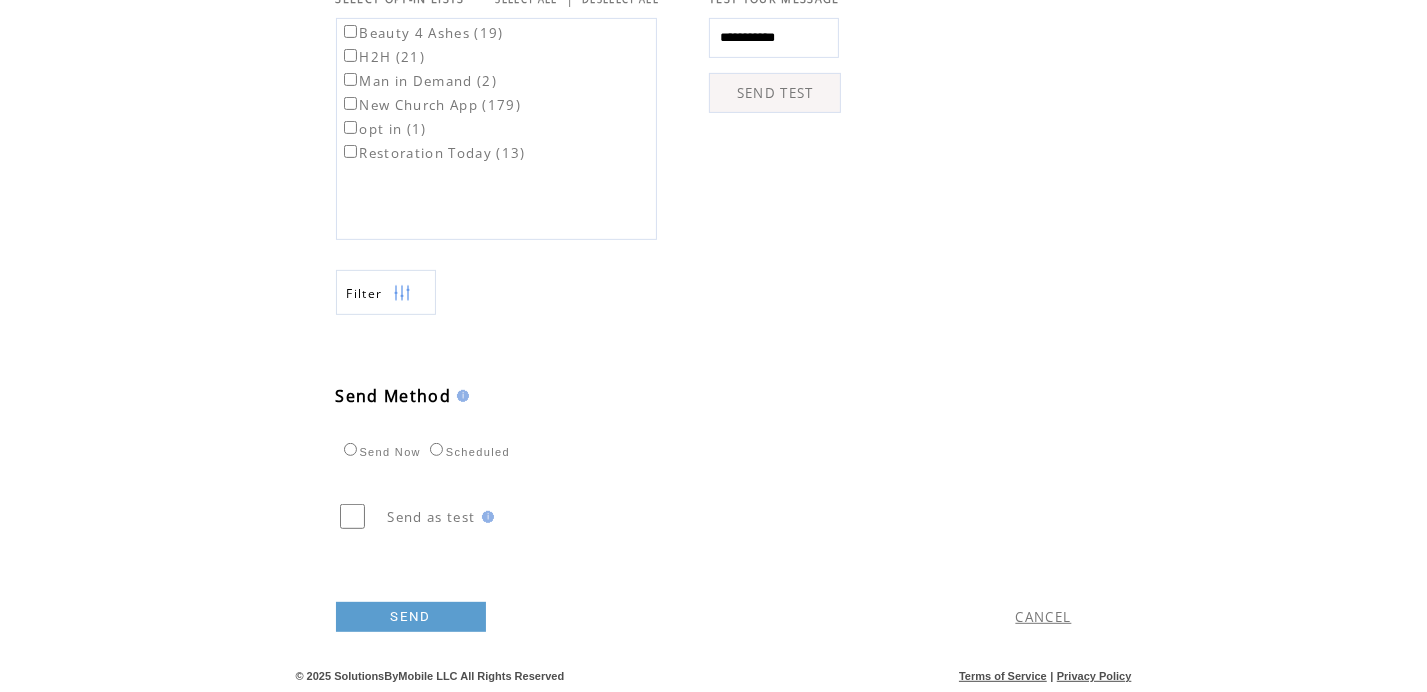 click on "SEND" at bounding box center [411, 617] 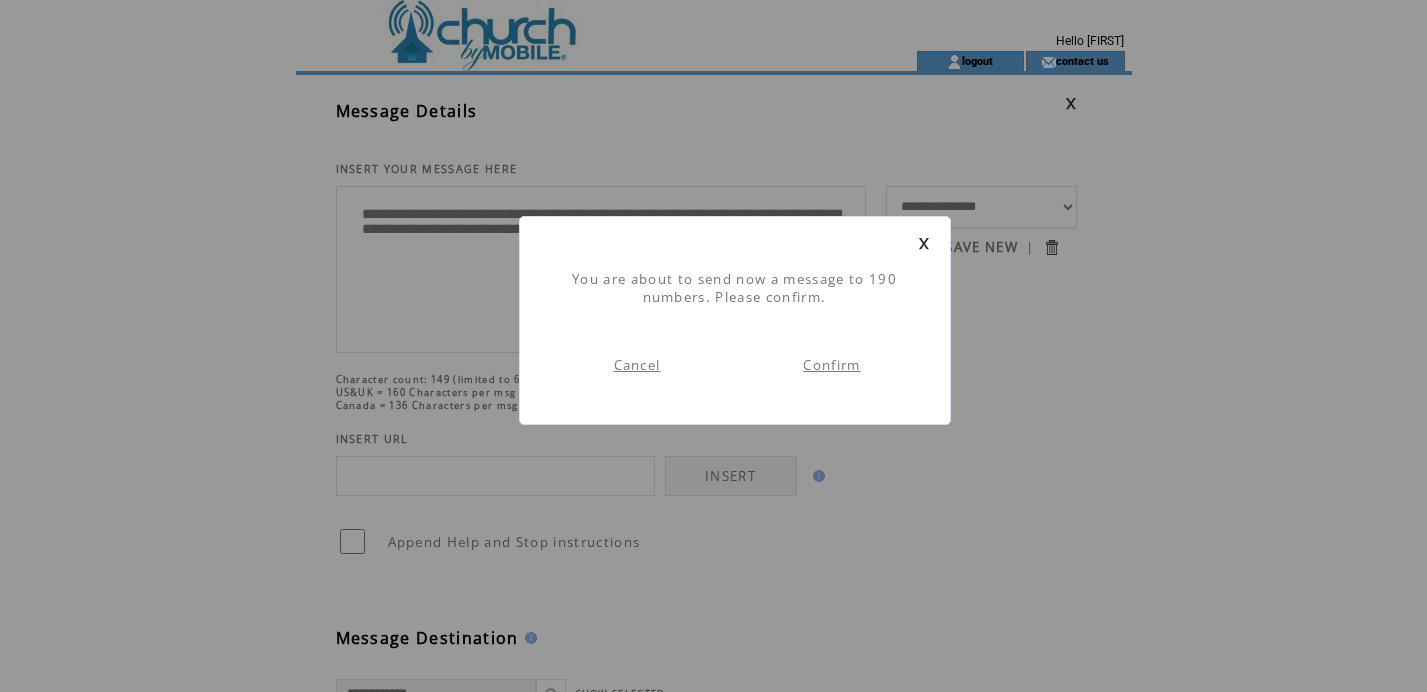 scroll, scrollTop: 0, scrollLeft: 0, axis: both 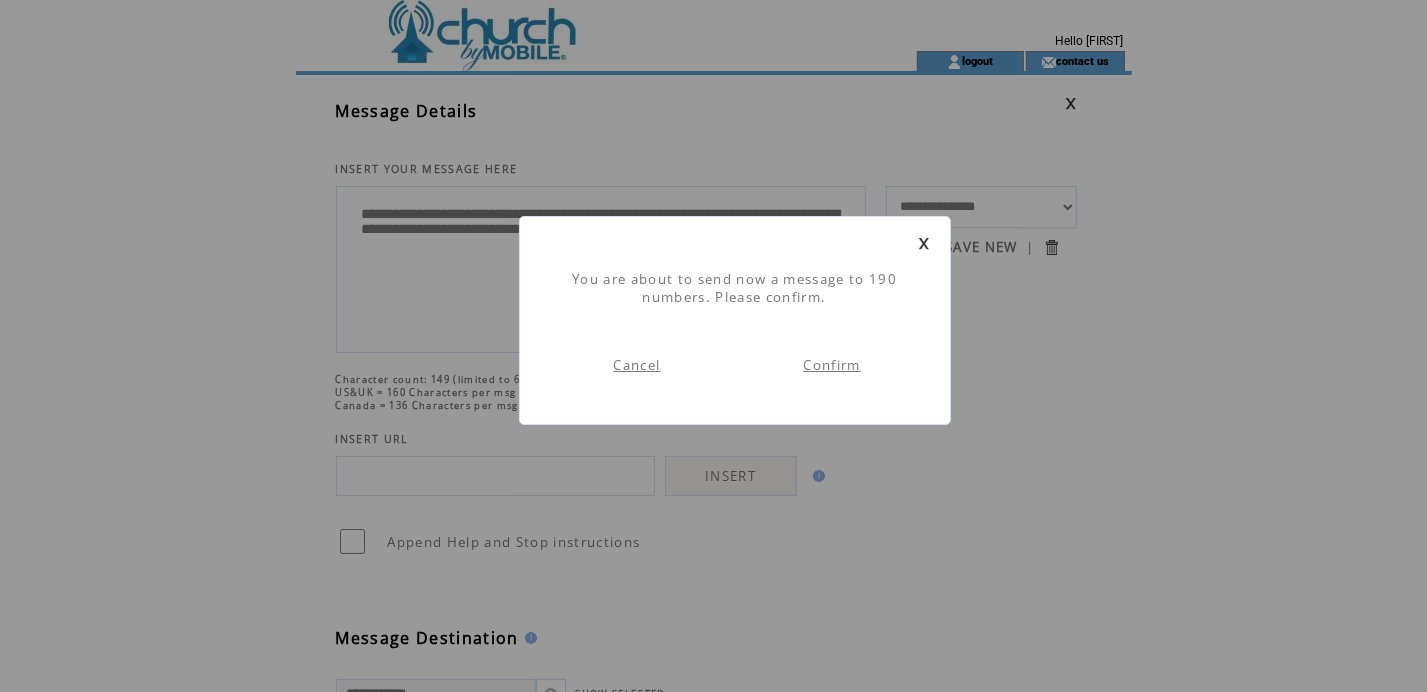 click on "Confirm" at bounding box center (831, 365) 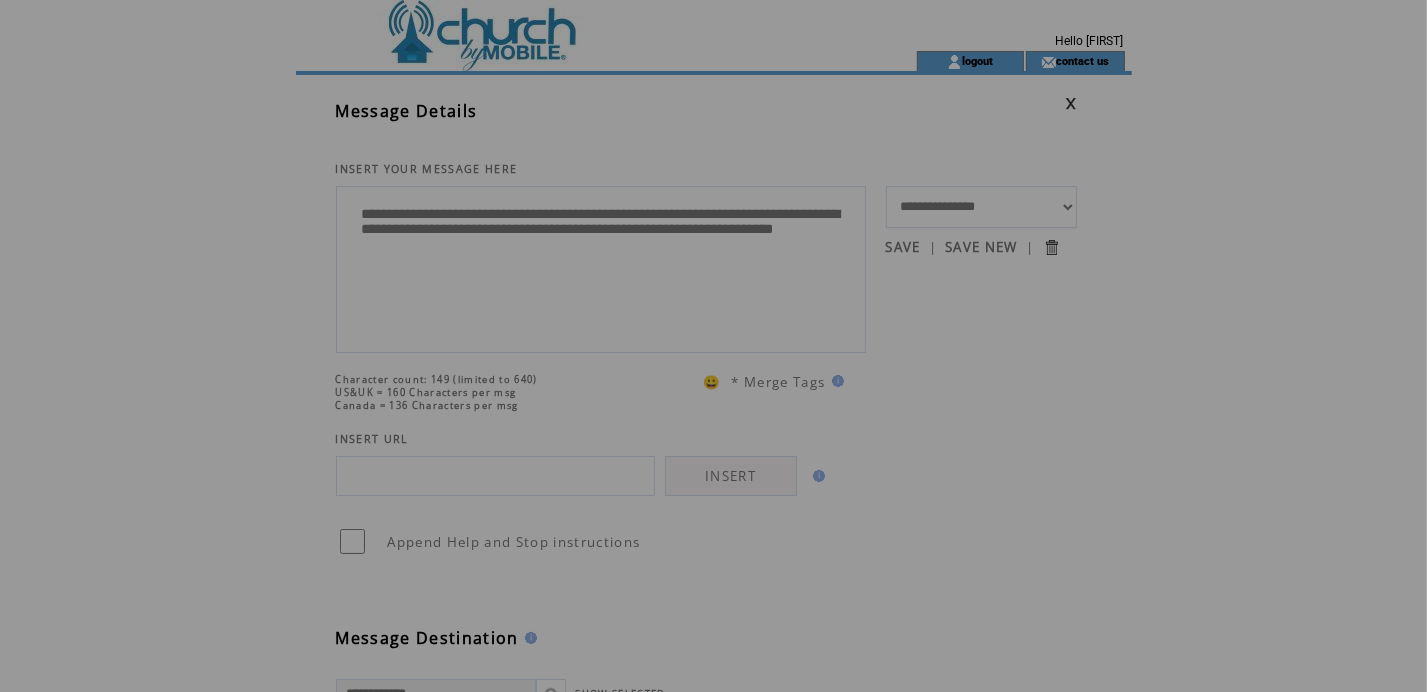 scroll, scrollTop: 0, scrollLeft: 0, axis: both 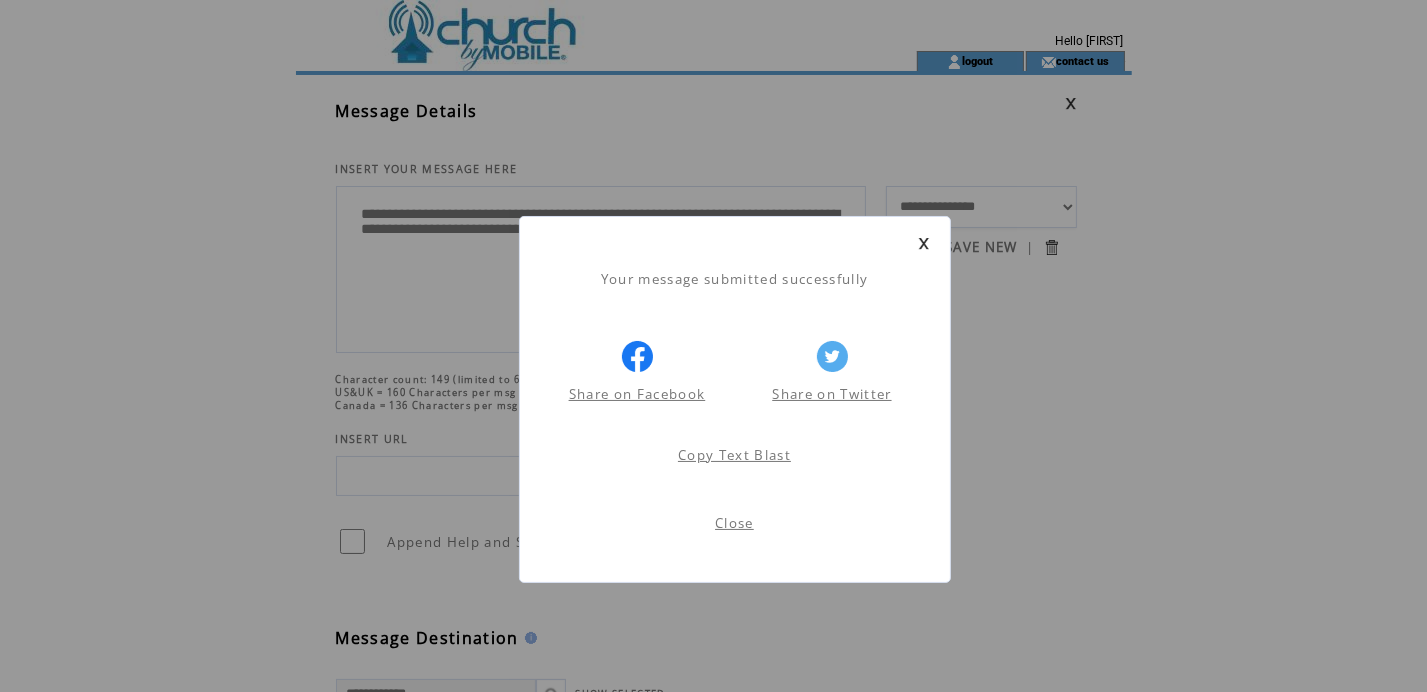 click on "Close" at bounding box center (734, 523) 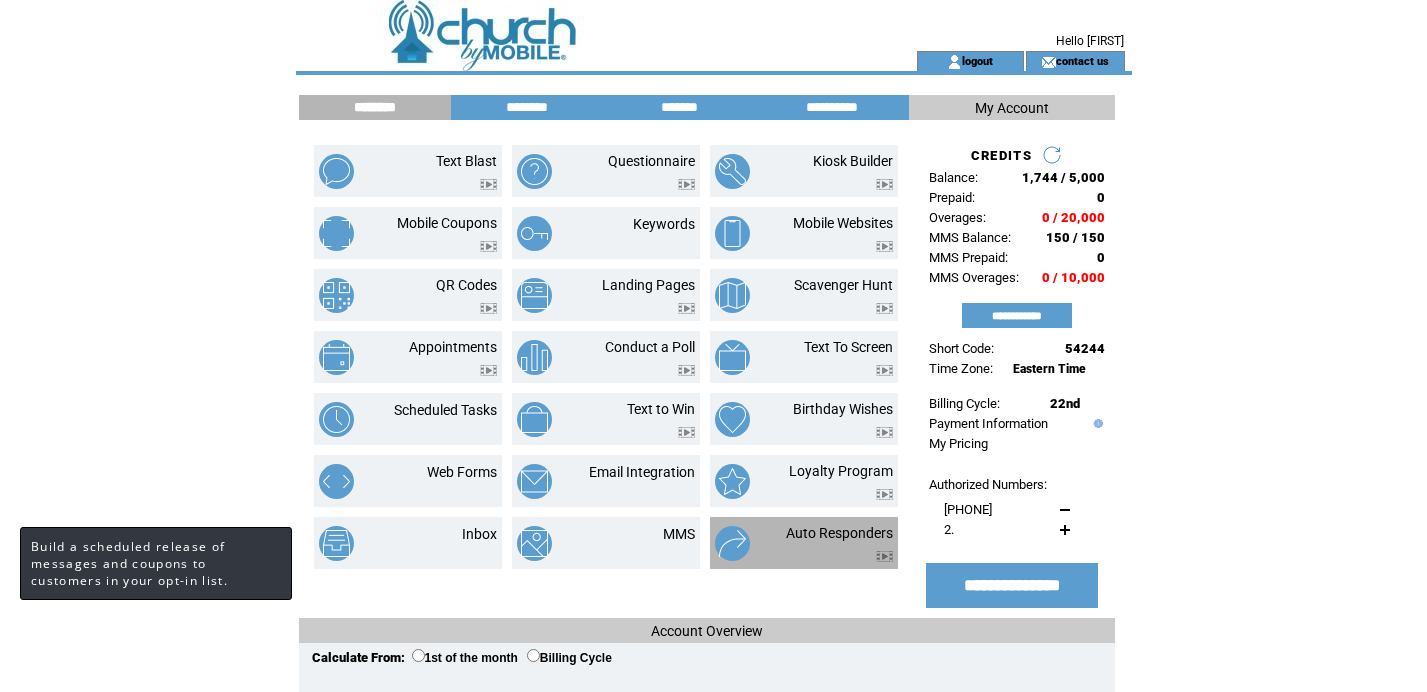 scroll, scrollTop: 0, scrollLeft: 0, axis: both 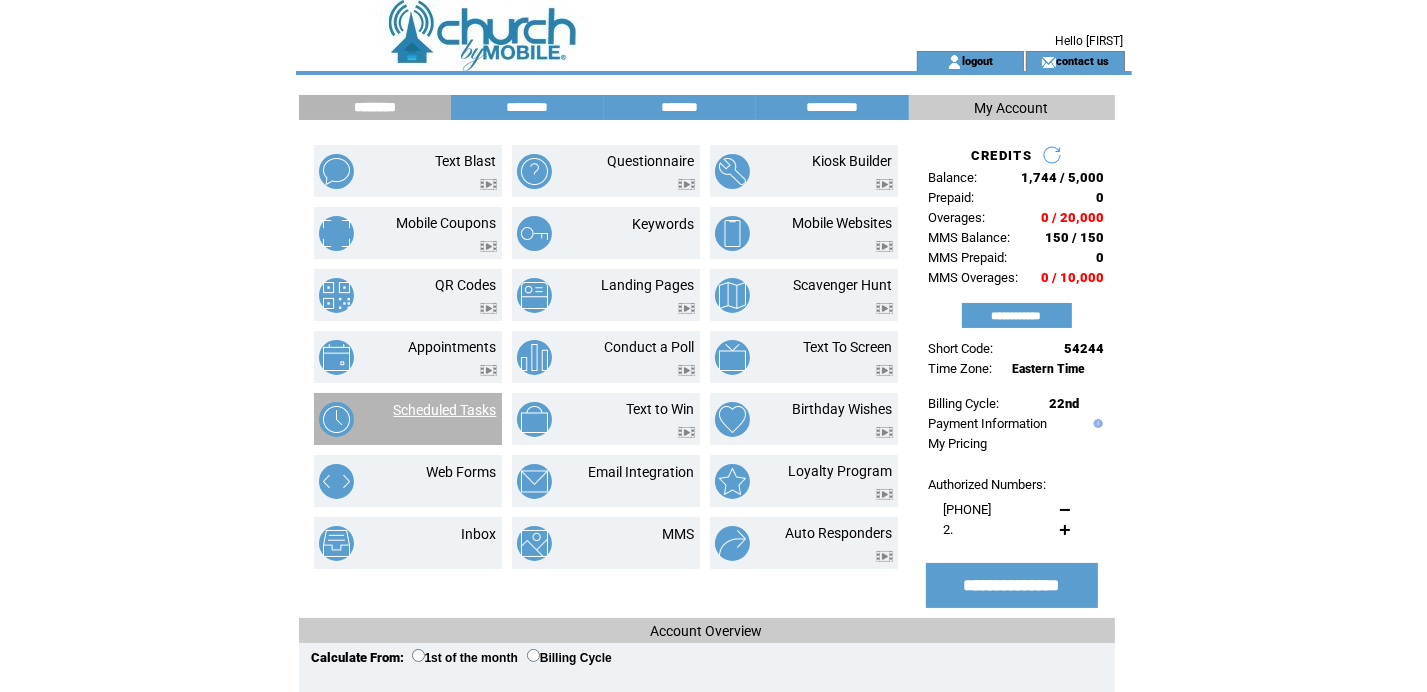 click on "Scheduled Tasks" at bounding box center (445, 410) 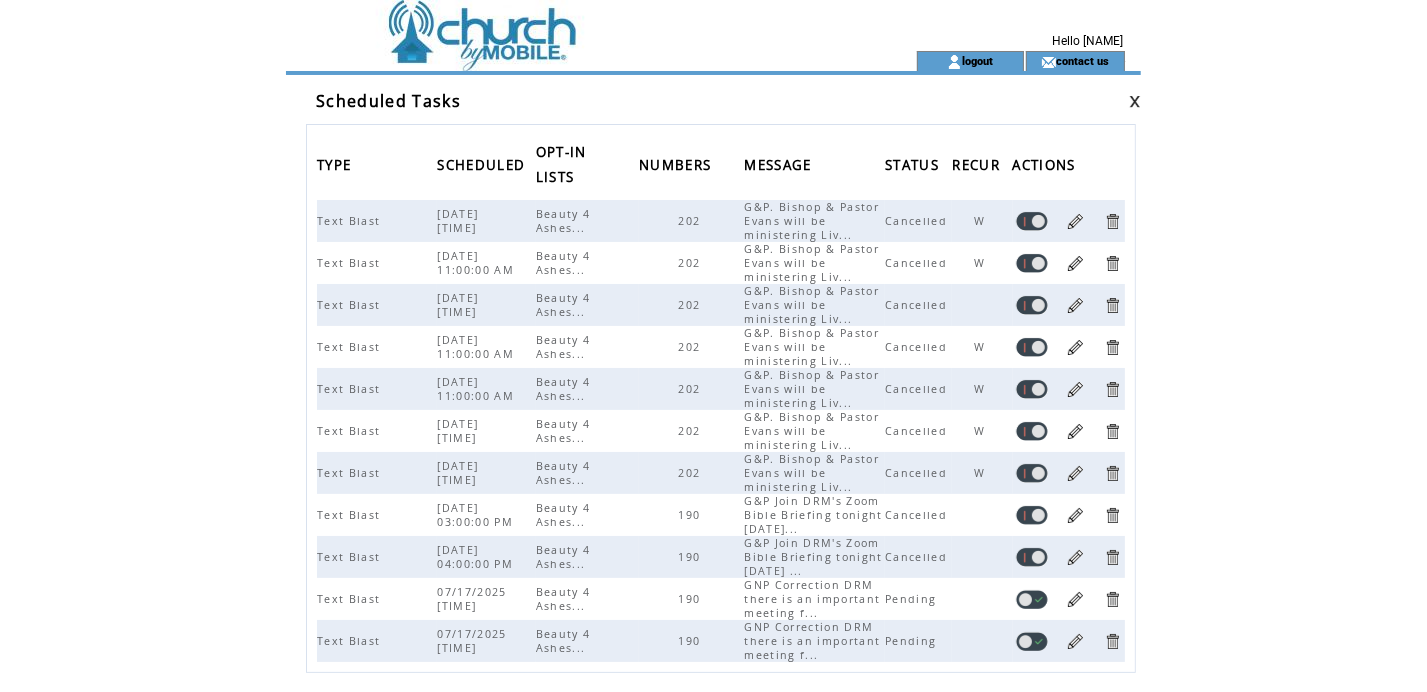scroll, scrollTop: 114, scrollLeft: 0, axis: vertical 